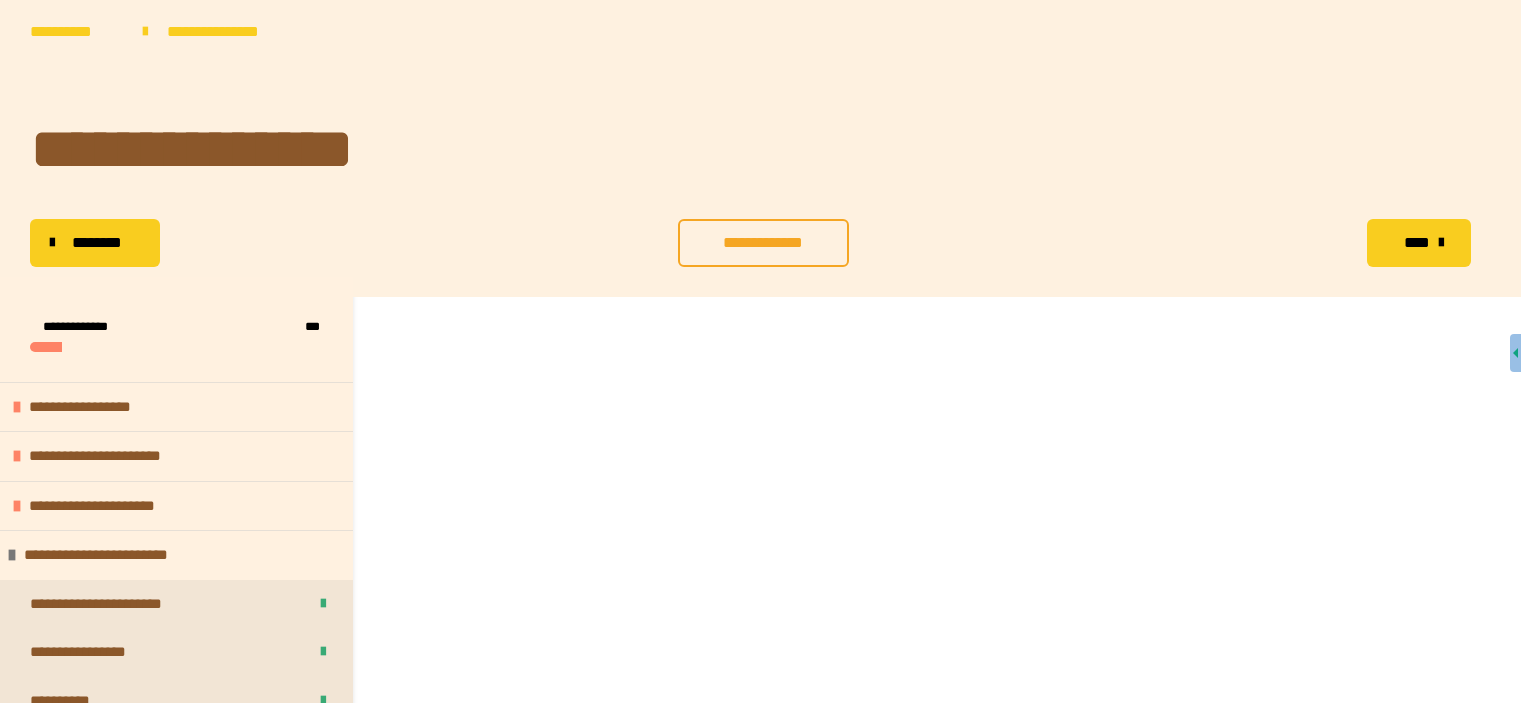 scroll, scrollTop: 110, scrollLeft: 0, axis: vertical 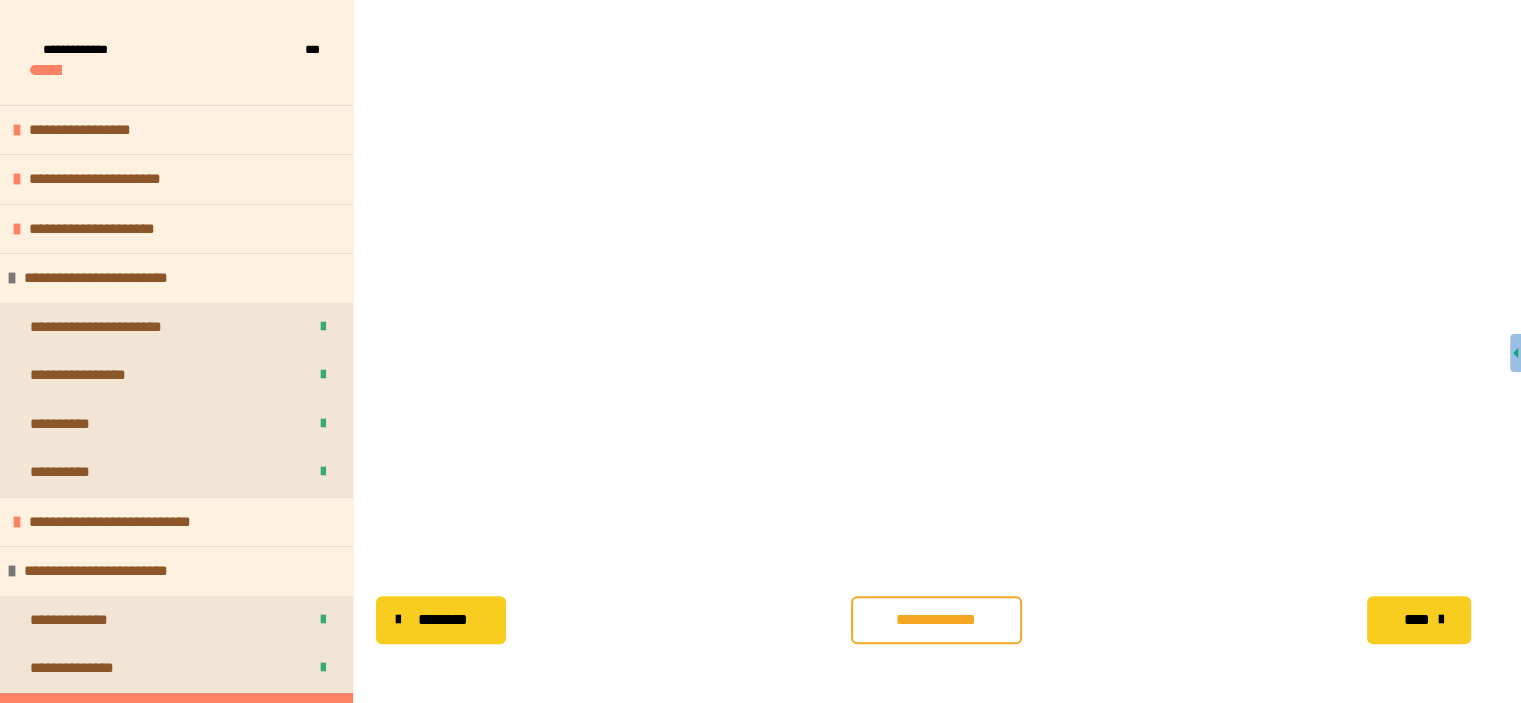 click on "**********" at bounding box center (936, 620) 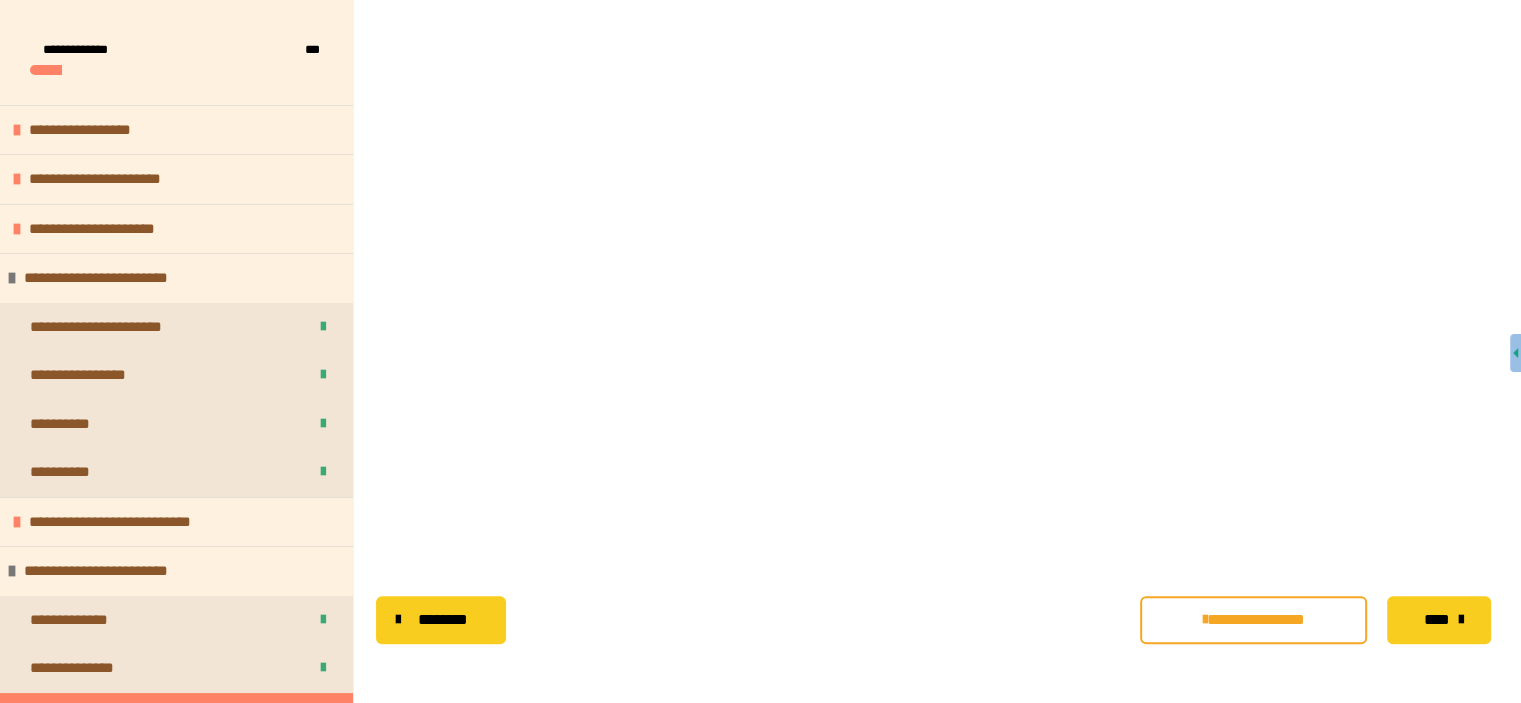 click at bounding box center [933, 256] 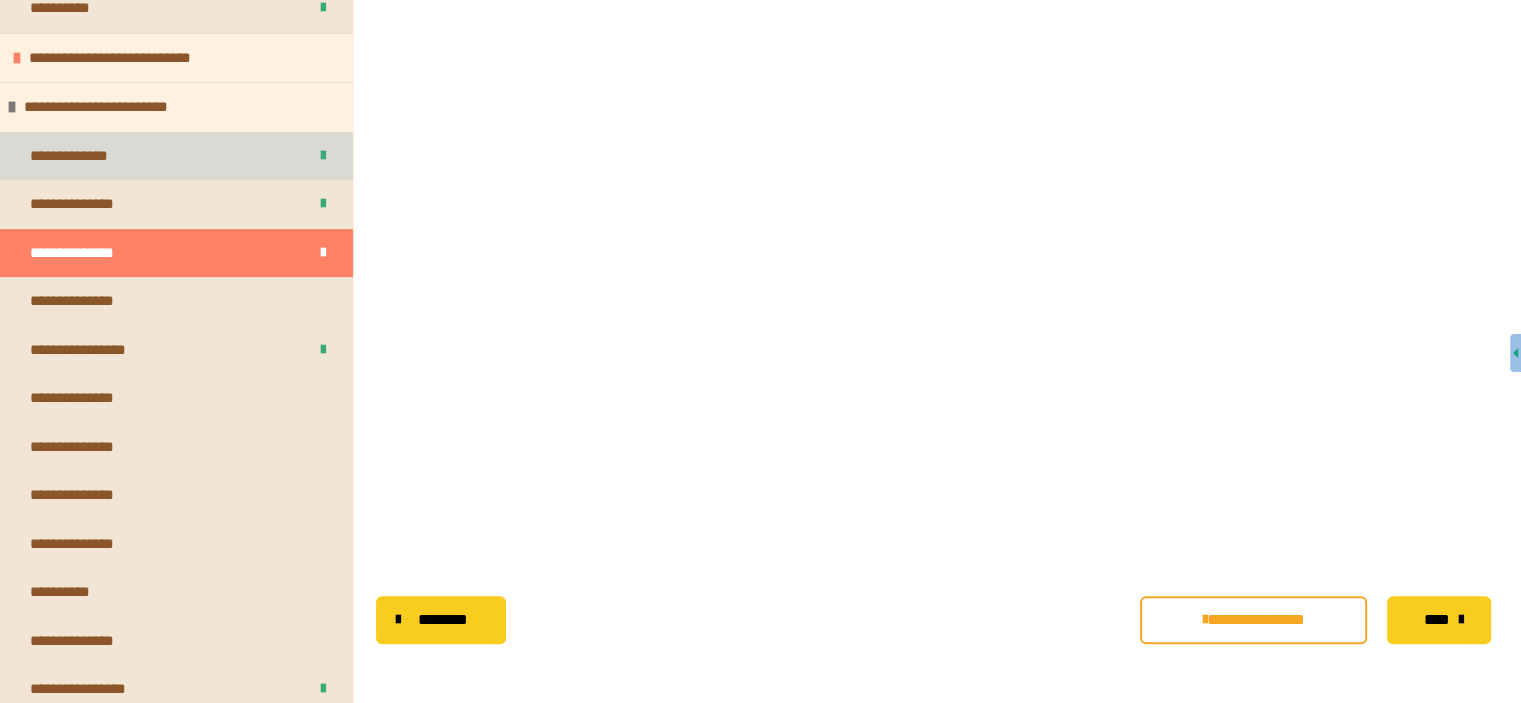 scroll, scrollTop: 492, scrollLeft: 0, axis: vertical 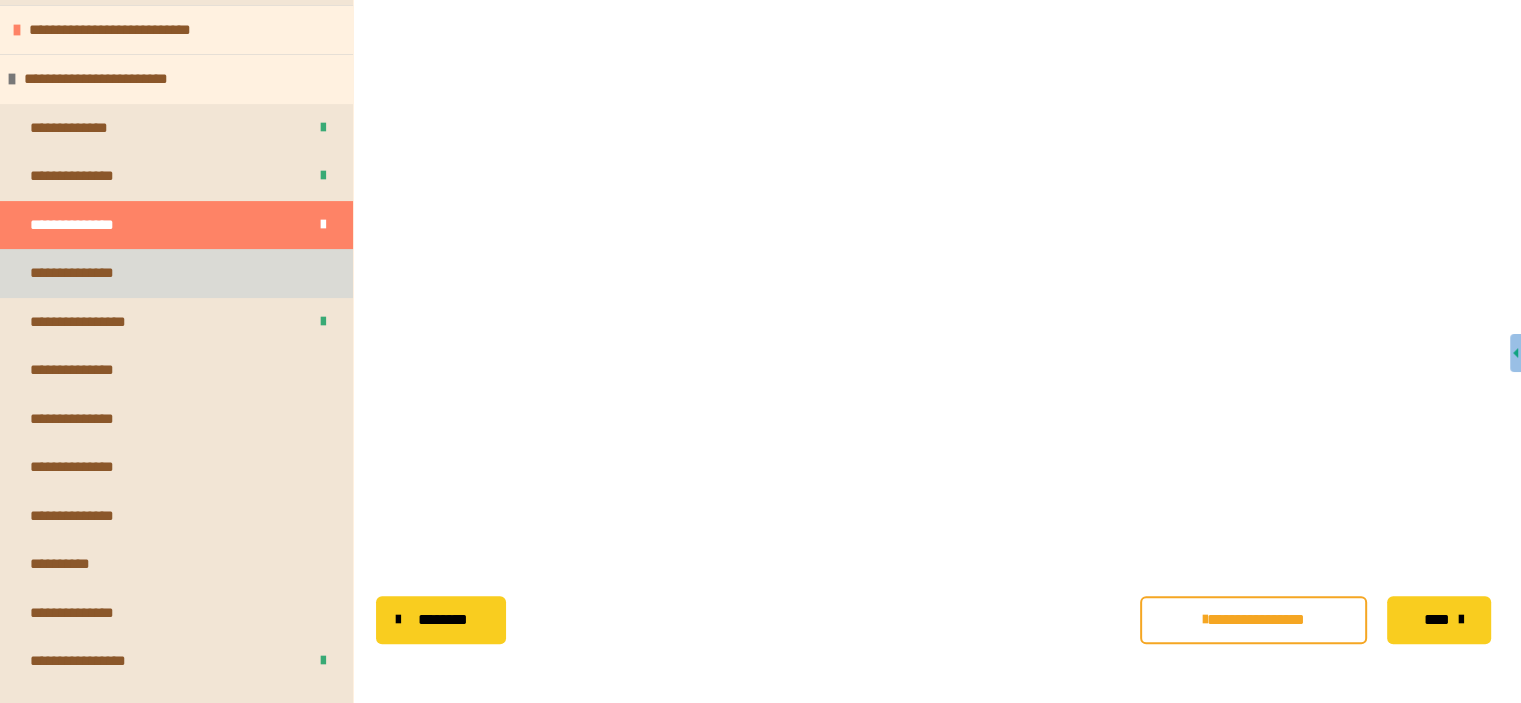 click on "**********" at bounding box center (176, 273) 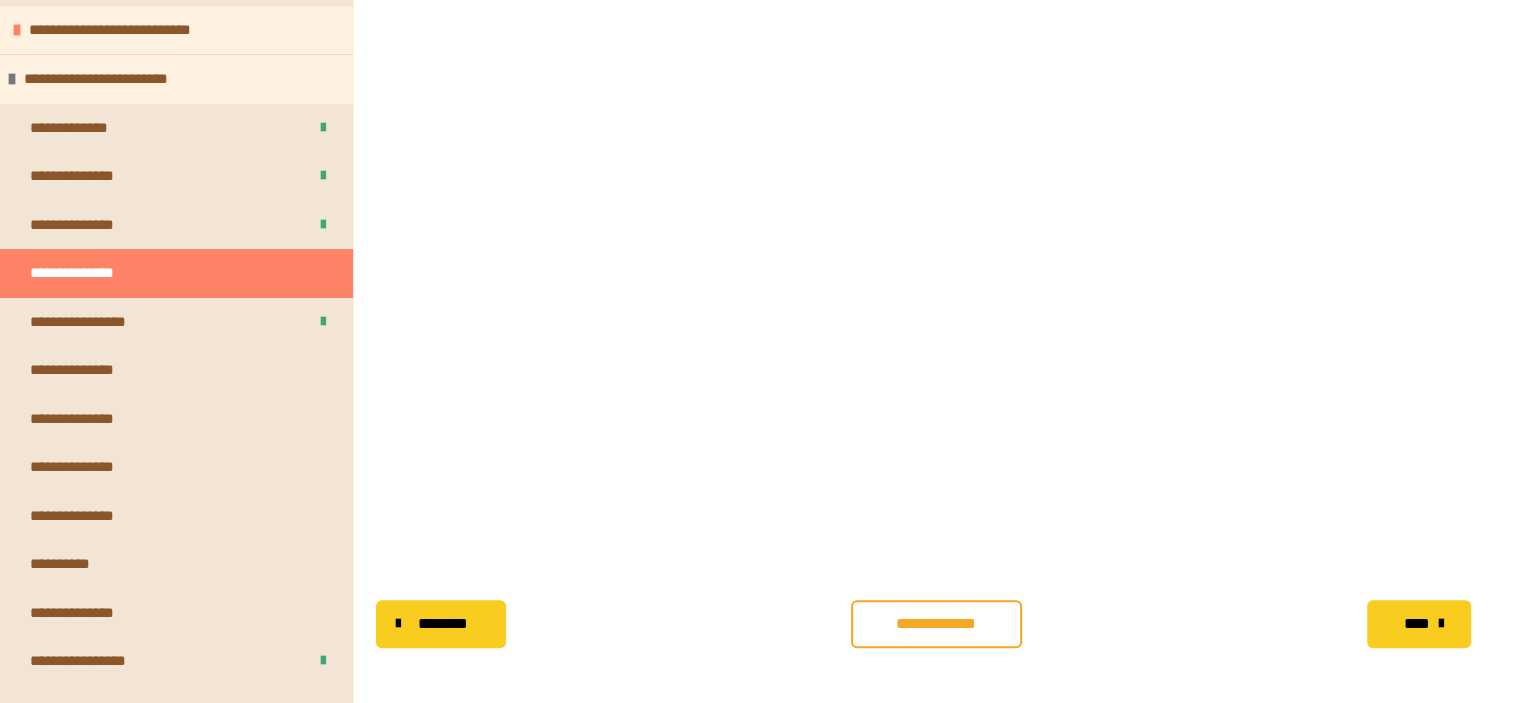 scroll, scrollTop: 380, scrollLeft: 0, axis: vertical 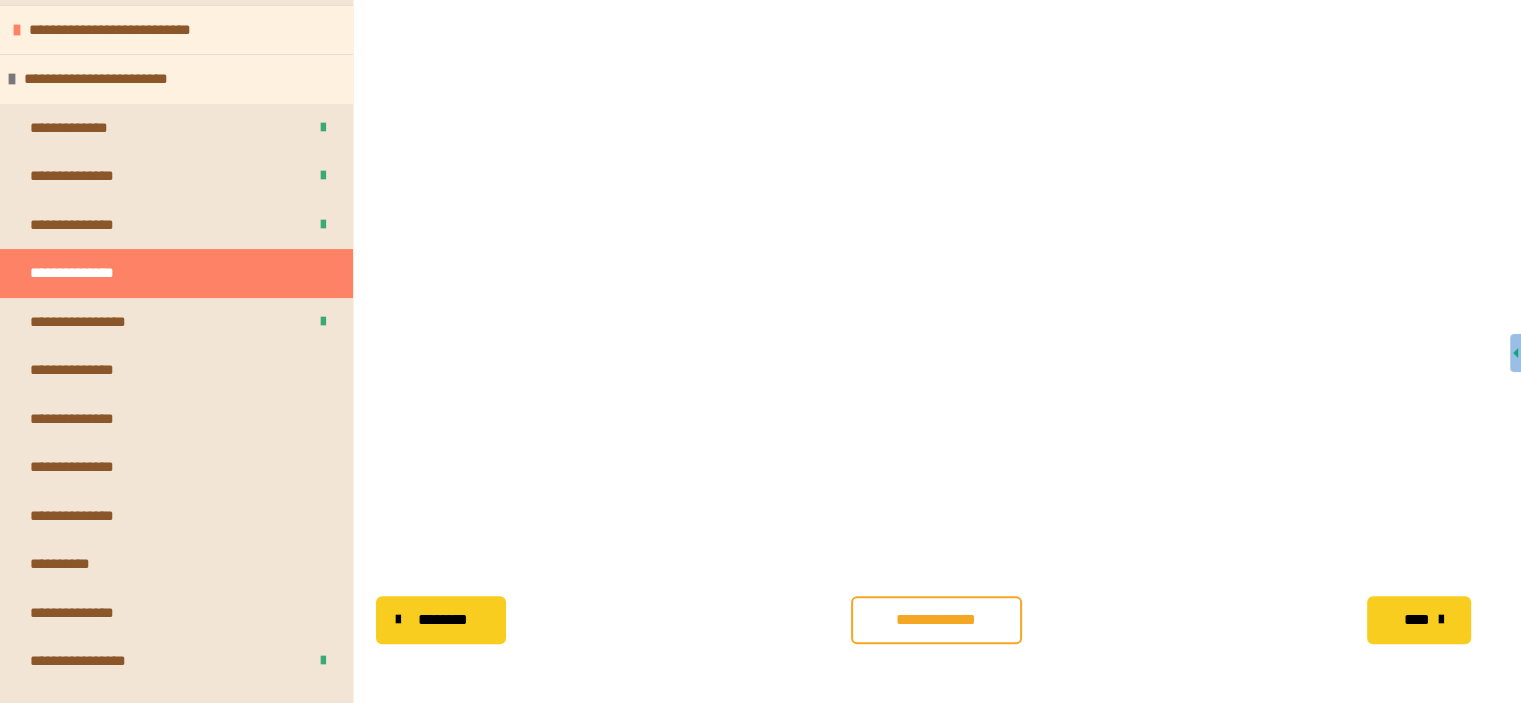 click on "**********" at bounding box center [936, 620] 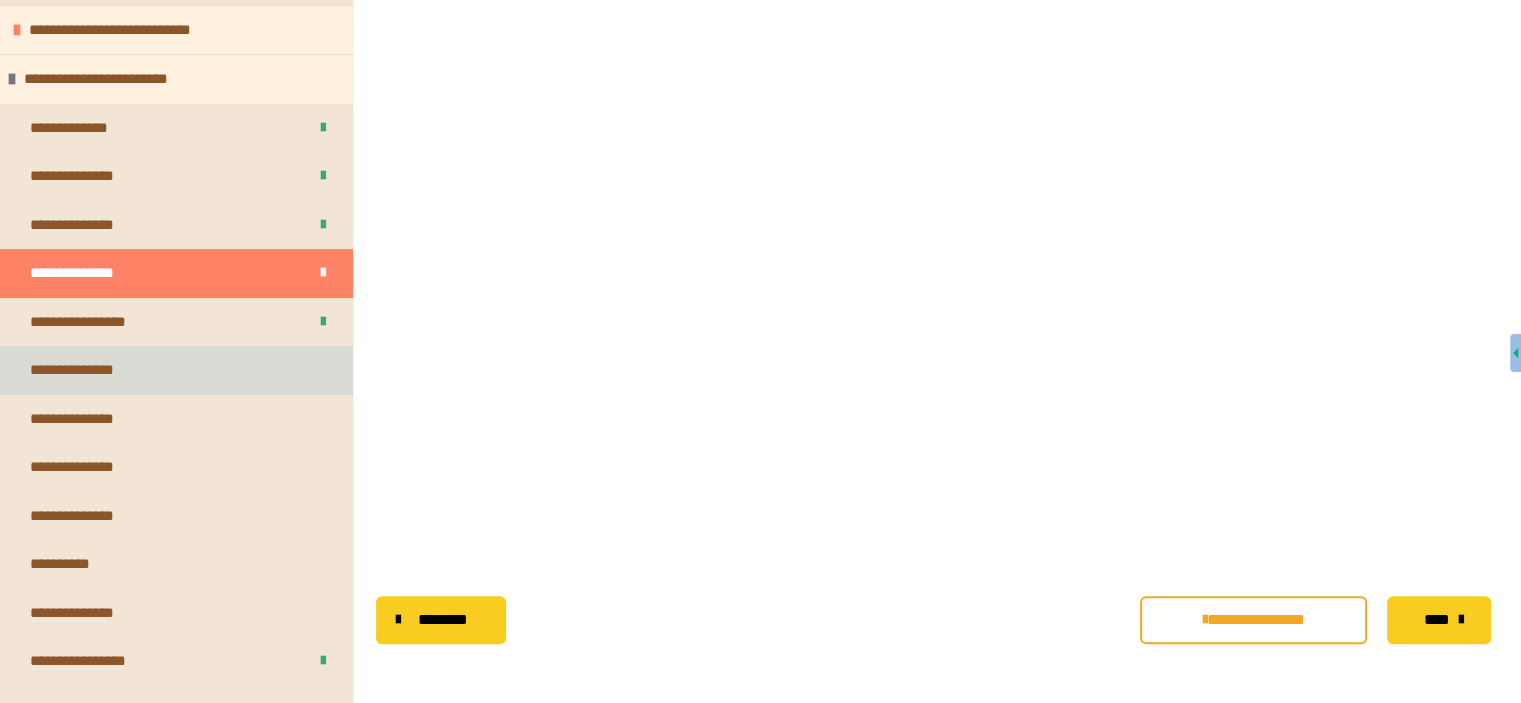 click on "**********" at bounding box center [92, 370] 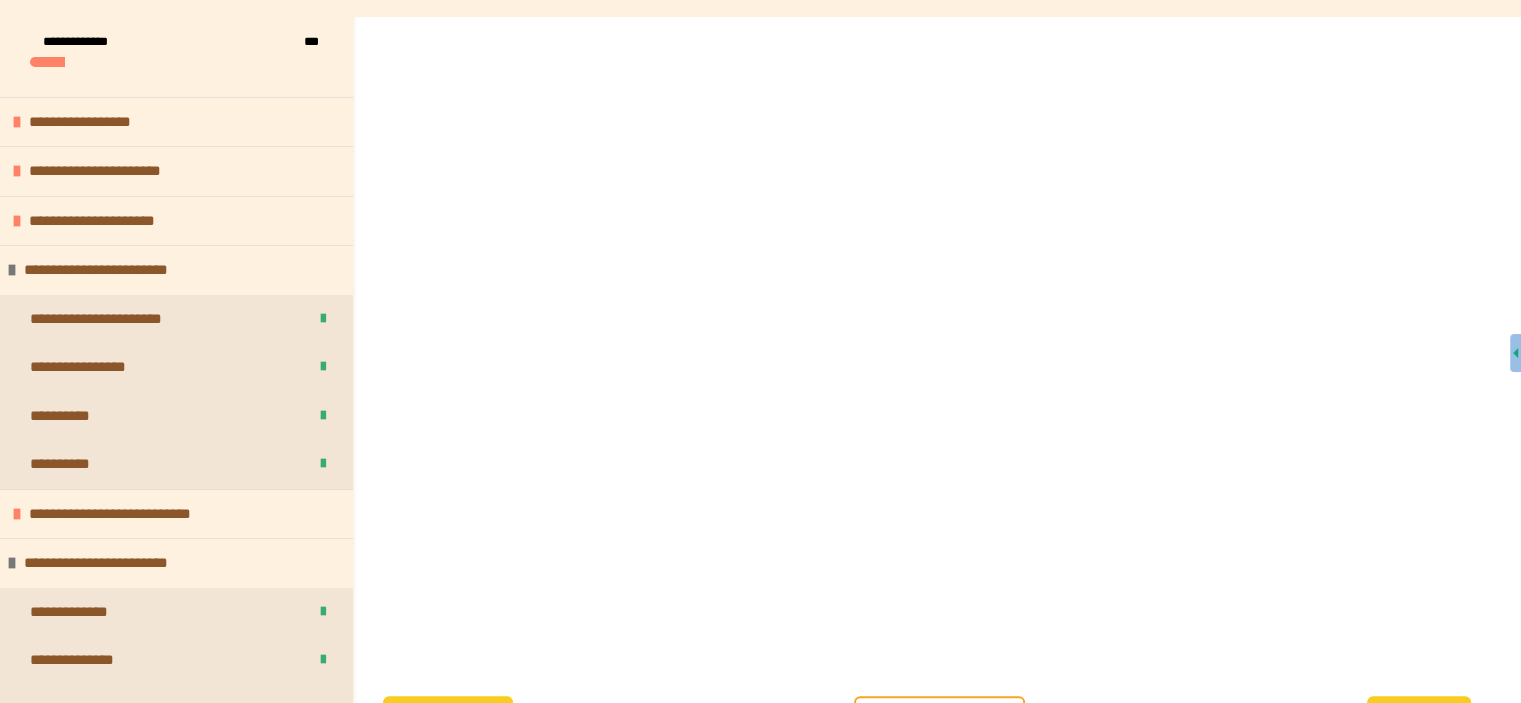 scroll, scrollTop: 0, scrollLeft: 0, axis: both 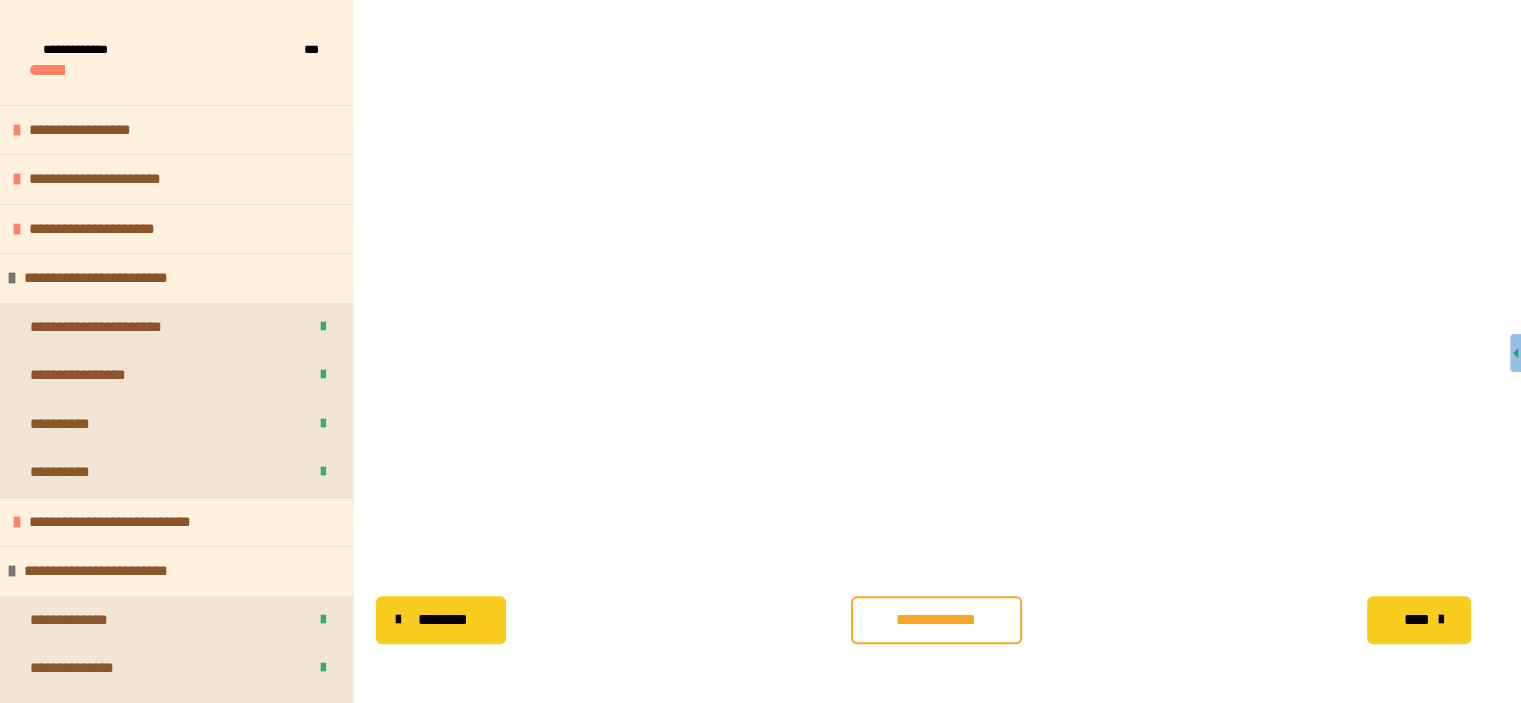 click on "**********" at bounding box center [936, 620] 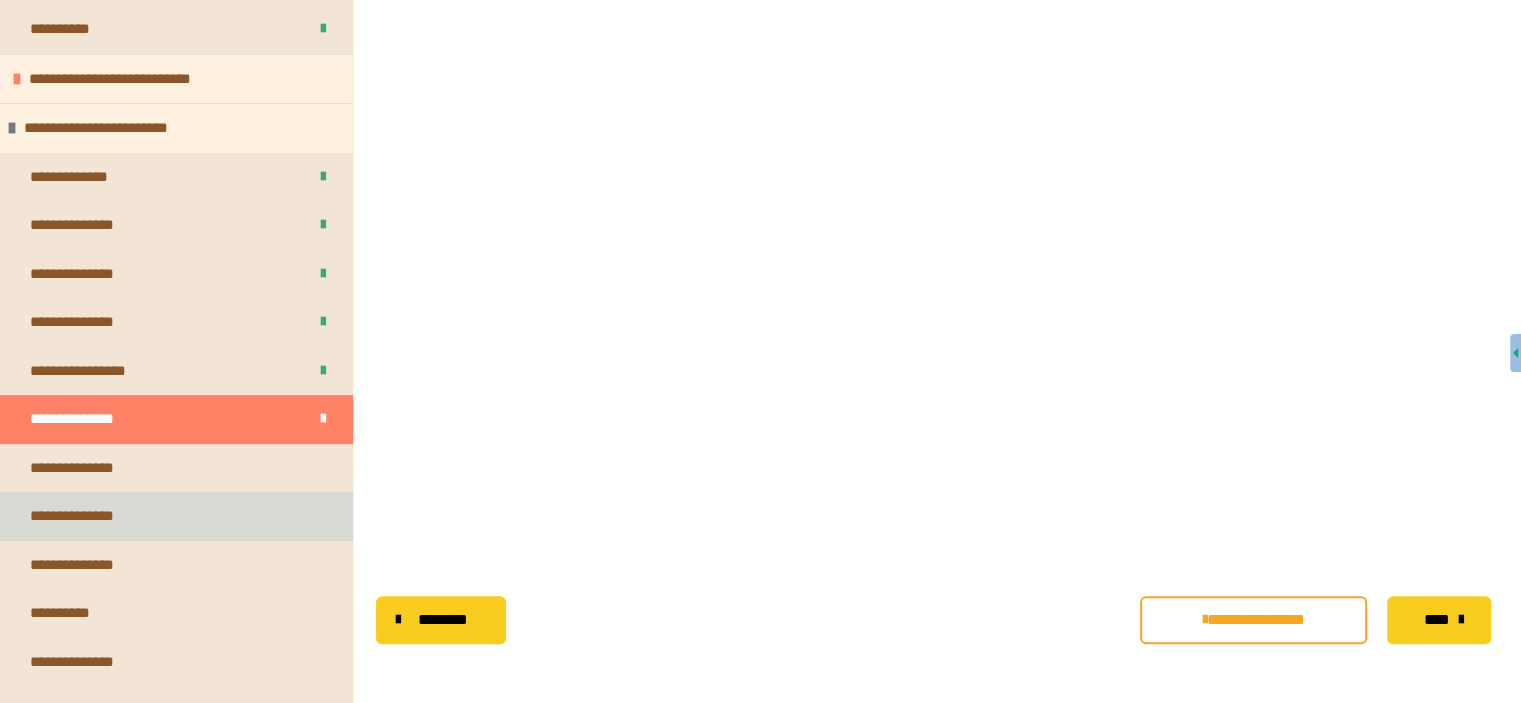 scroll, scrollTop: 500, scrollLeft: 0, axis: vertical 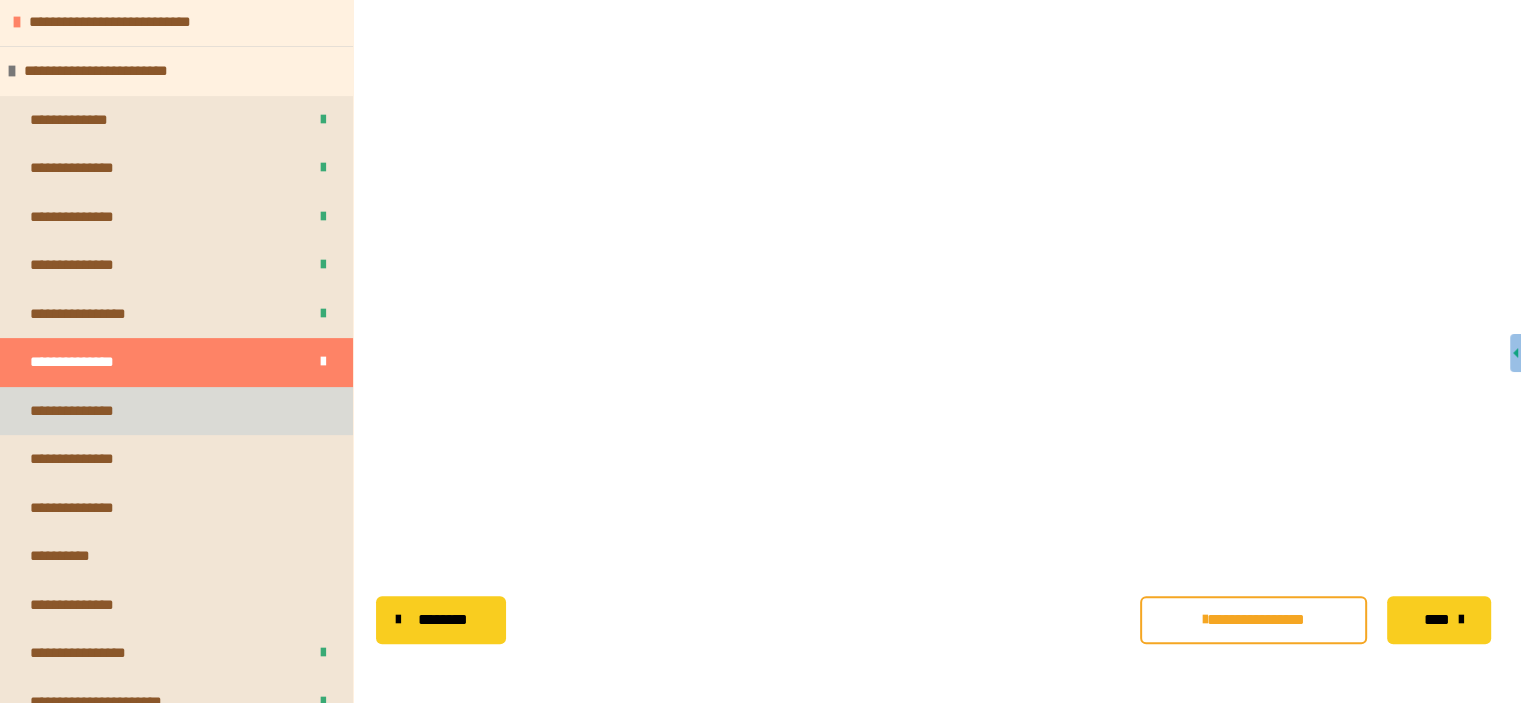click on "**********" at bounding box center [176, 411] 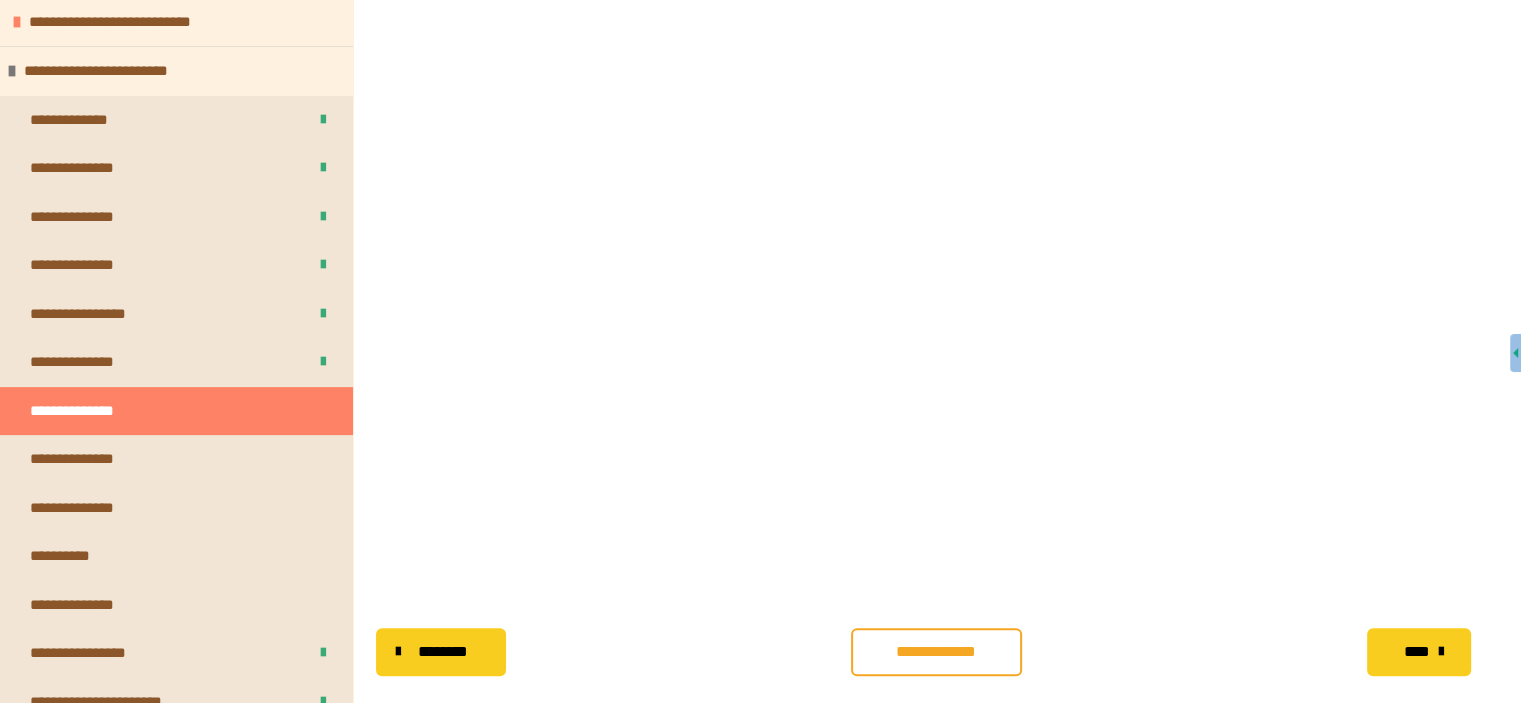 scroll, scrollTop: 380, scrollLeft: 0, axis: vertical 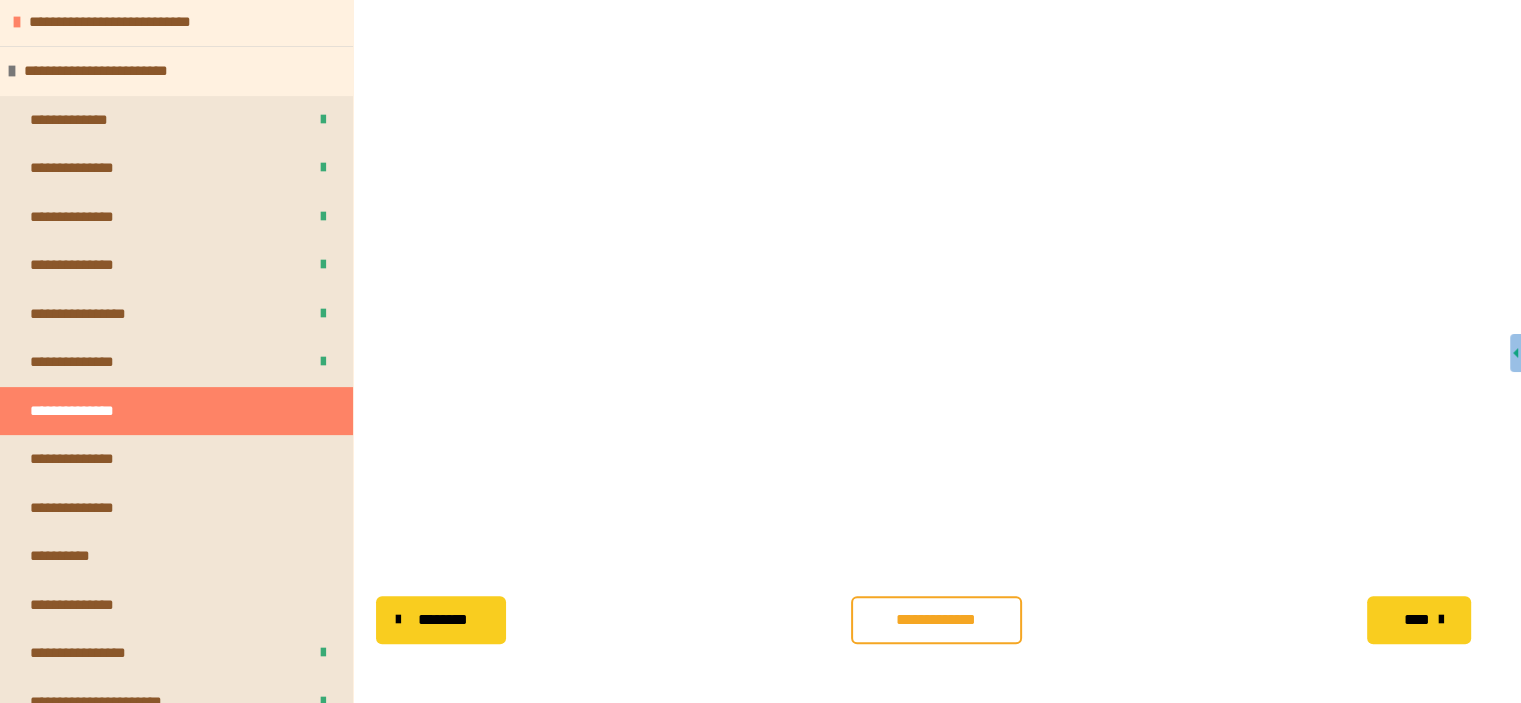 click on "****" at bounding box center [1416, 620] 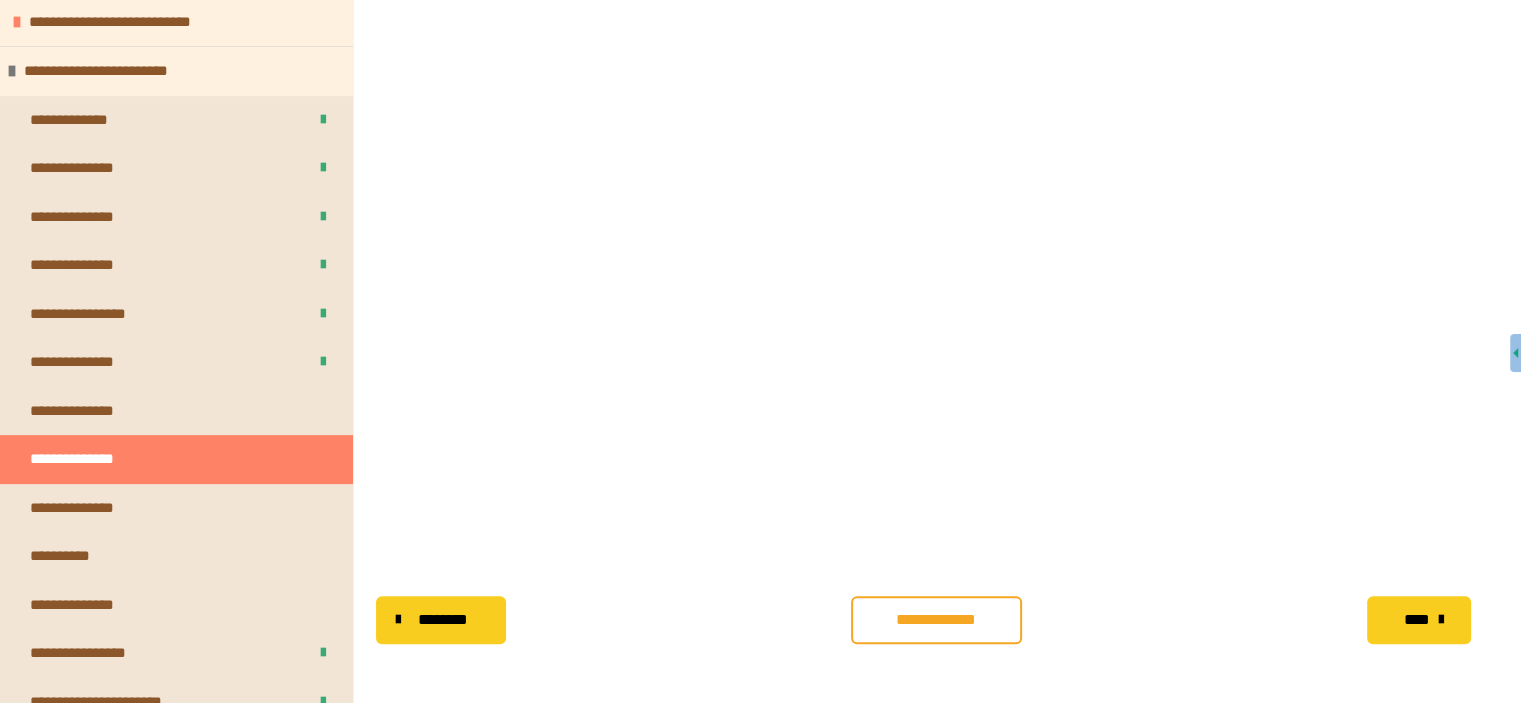 click on "********" at bounding box center [443, 620] 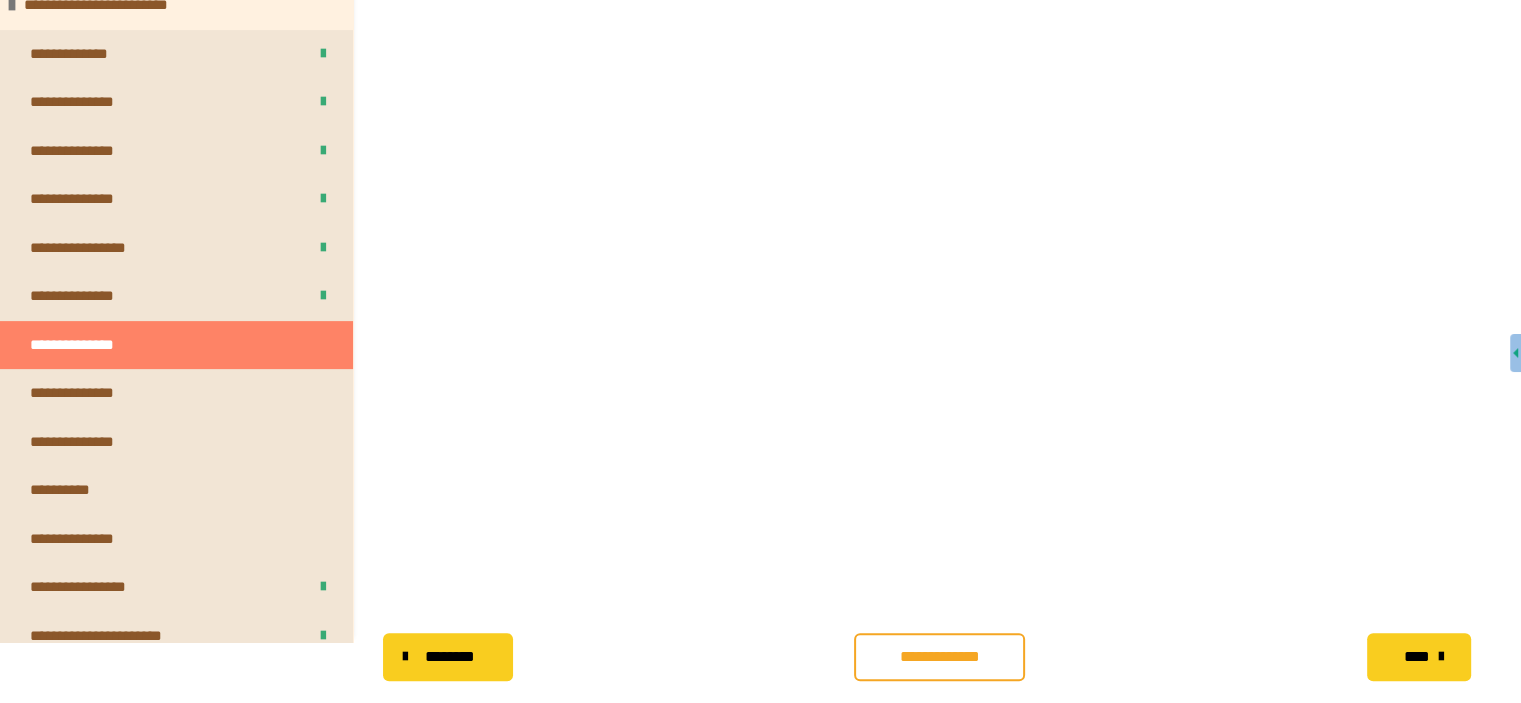 scroll, scrollTop: 180, scrollLeft: 0, axis: vertical 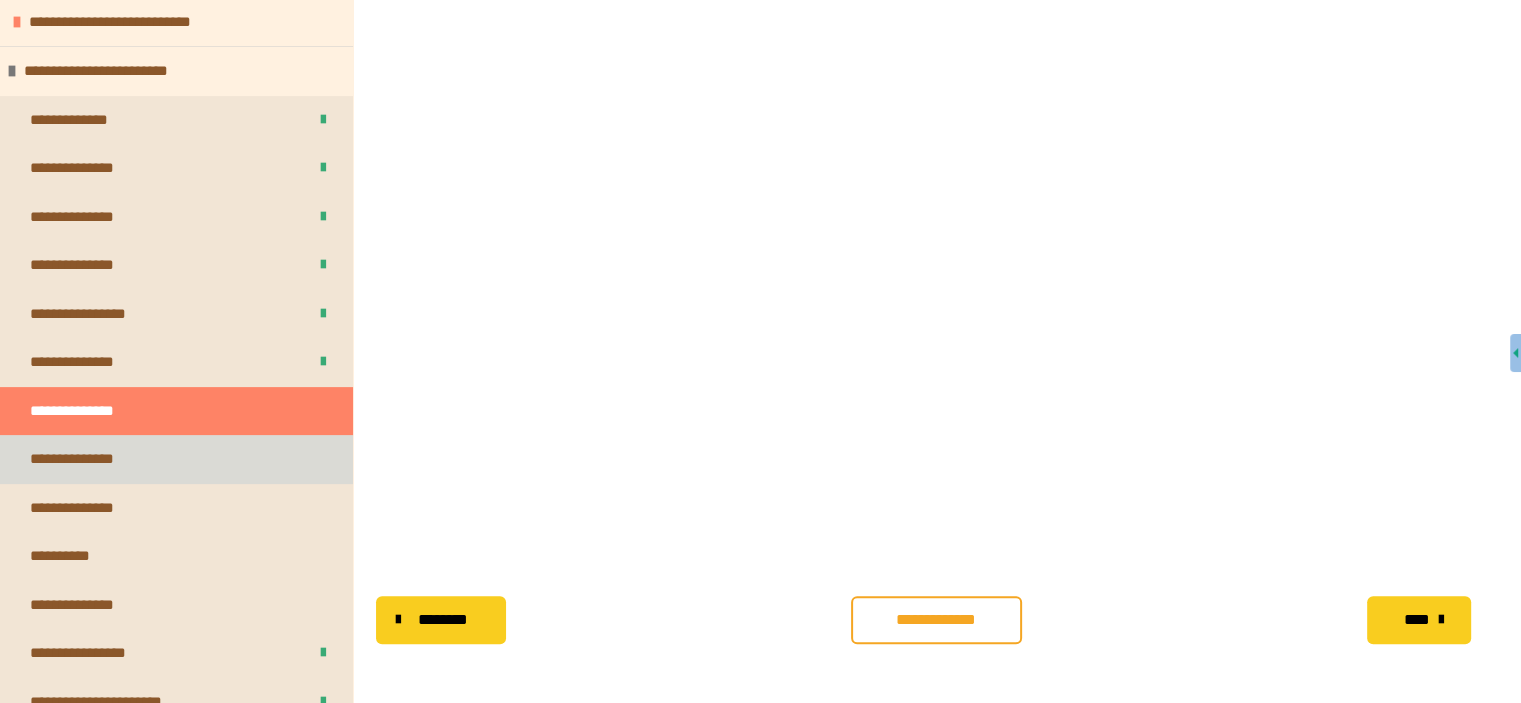 click on "**********" at bounding box center [176, 459] 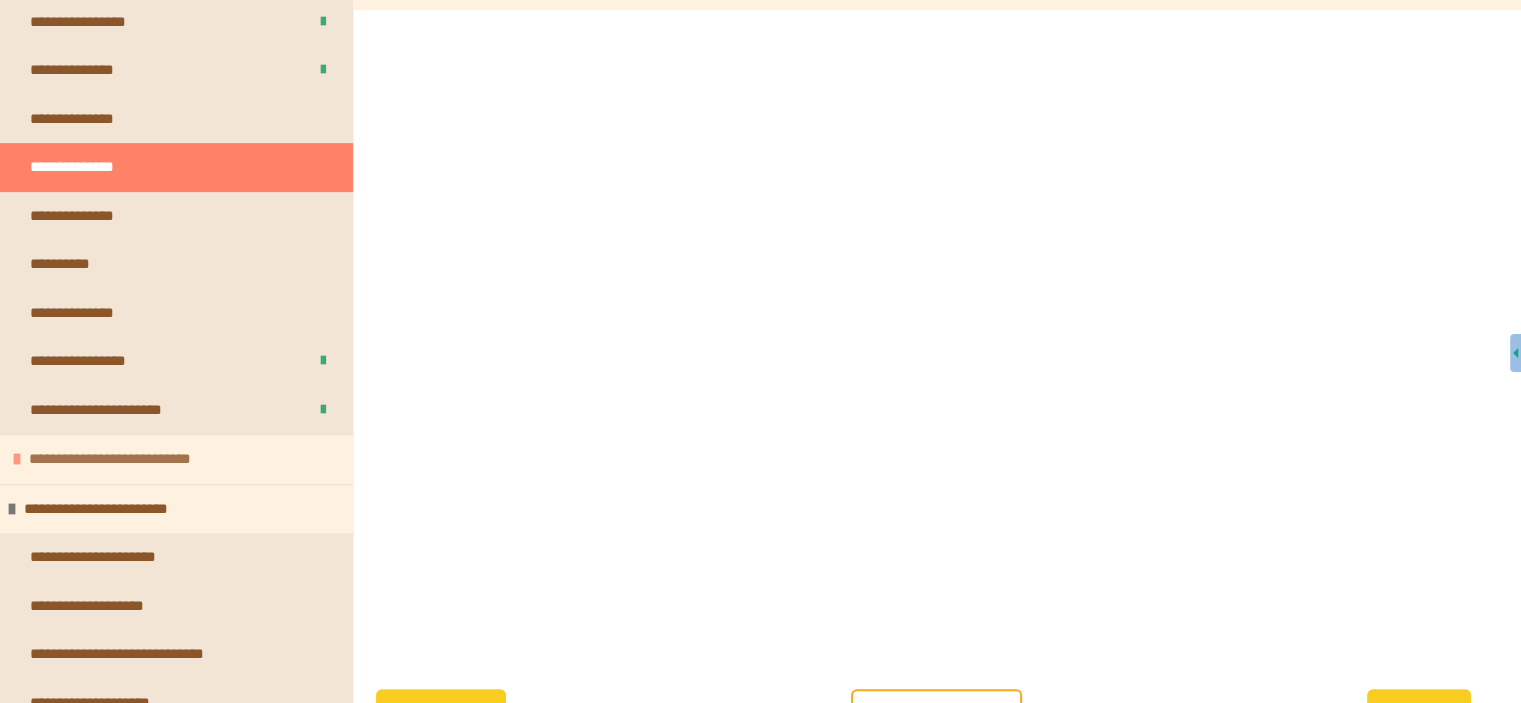scroll, scrollTop: 800, scrollLeft: 0, axis: vertical 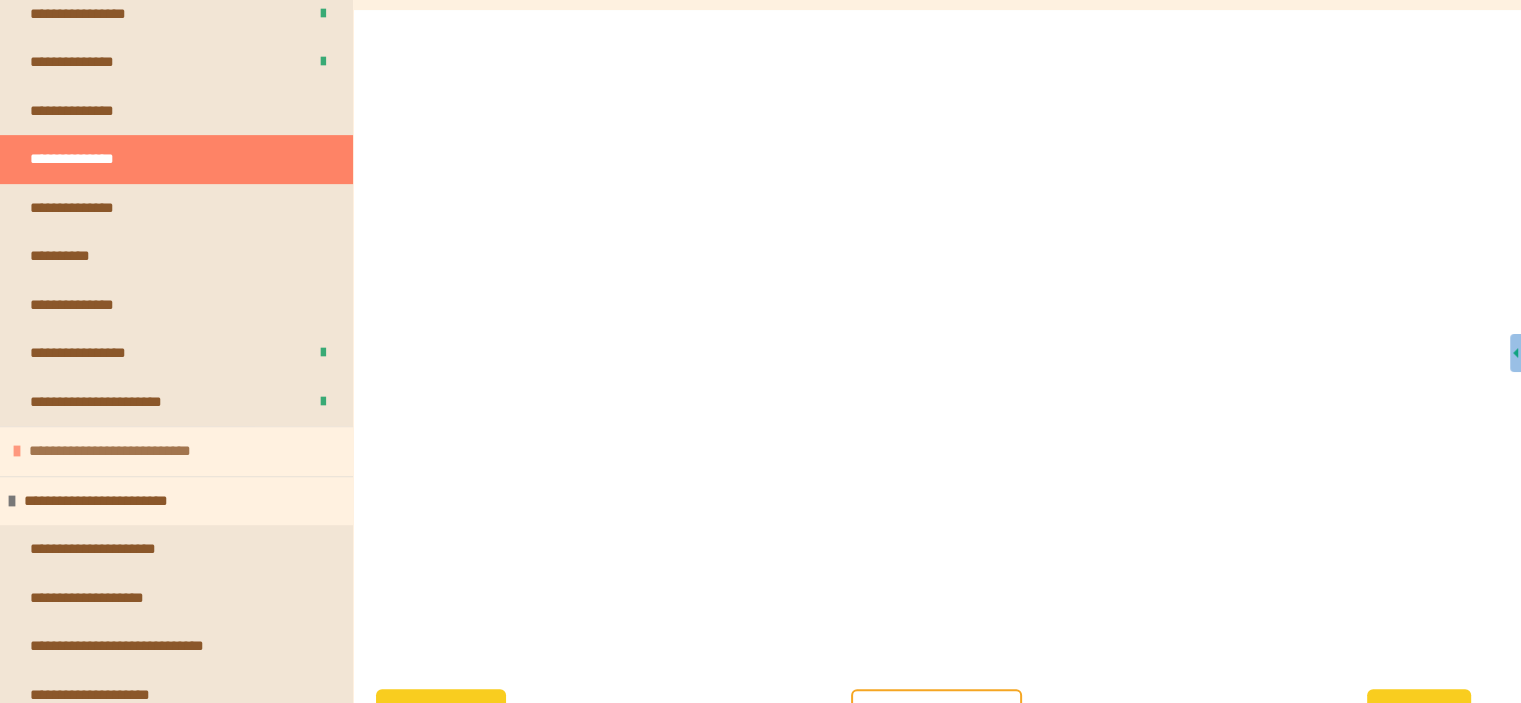 click on "**********" at bounding box center [127, 451] 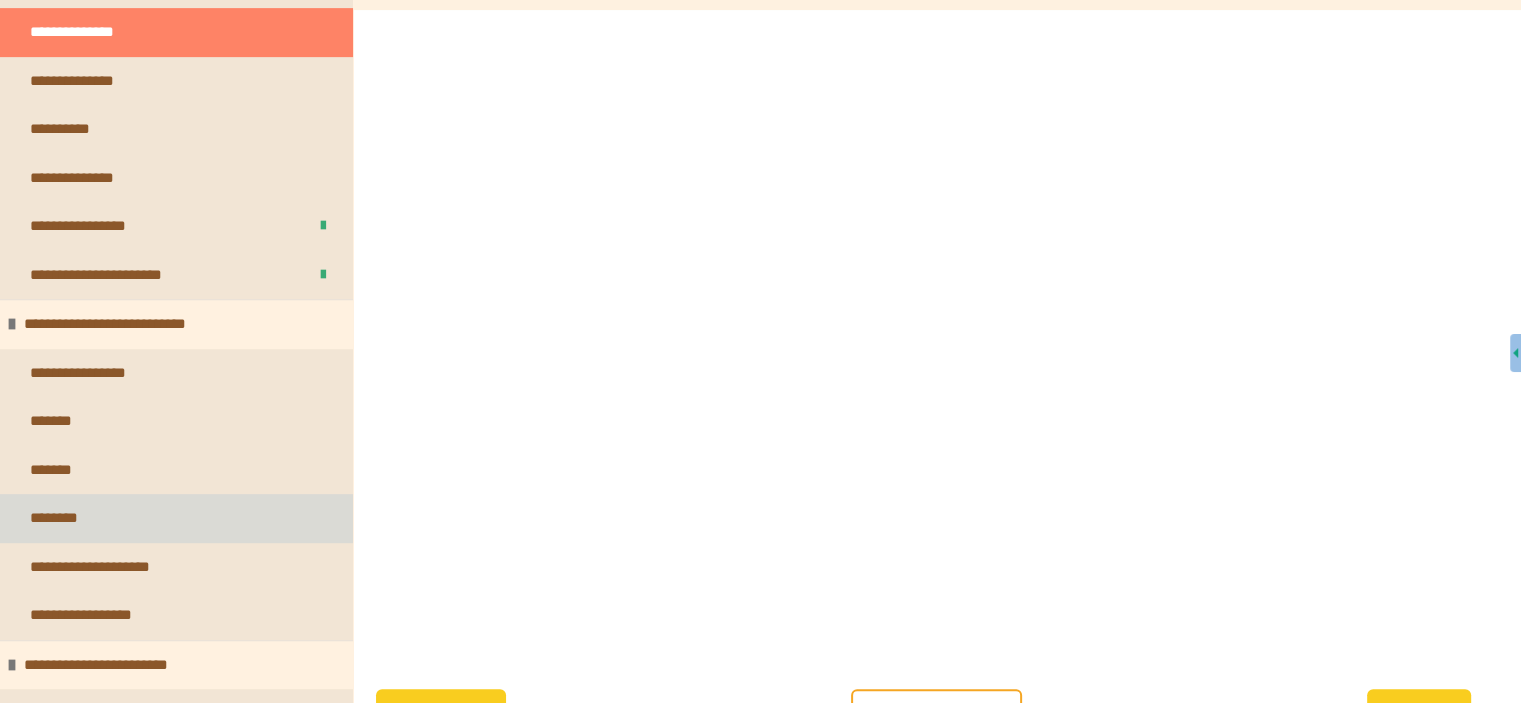 scroll, scrollTop: 1000, scrollLeft: 0, axis: vertical 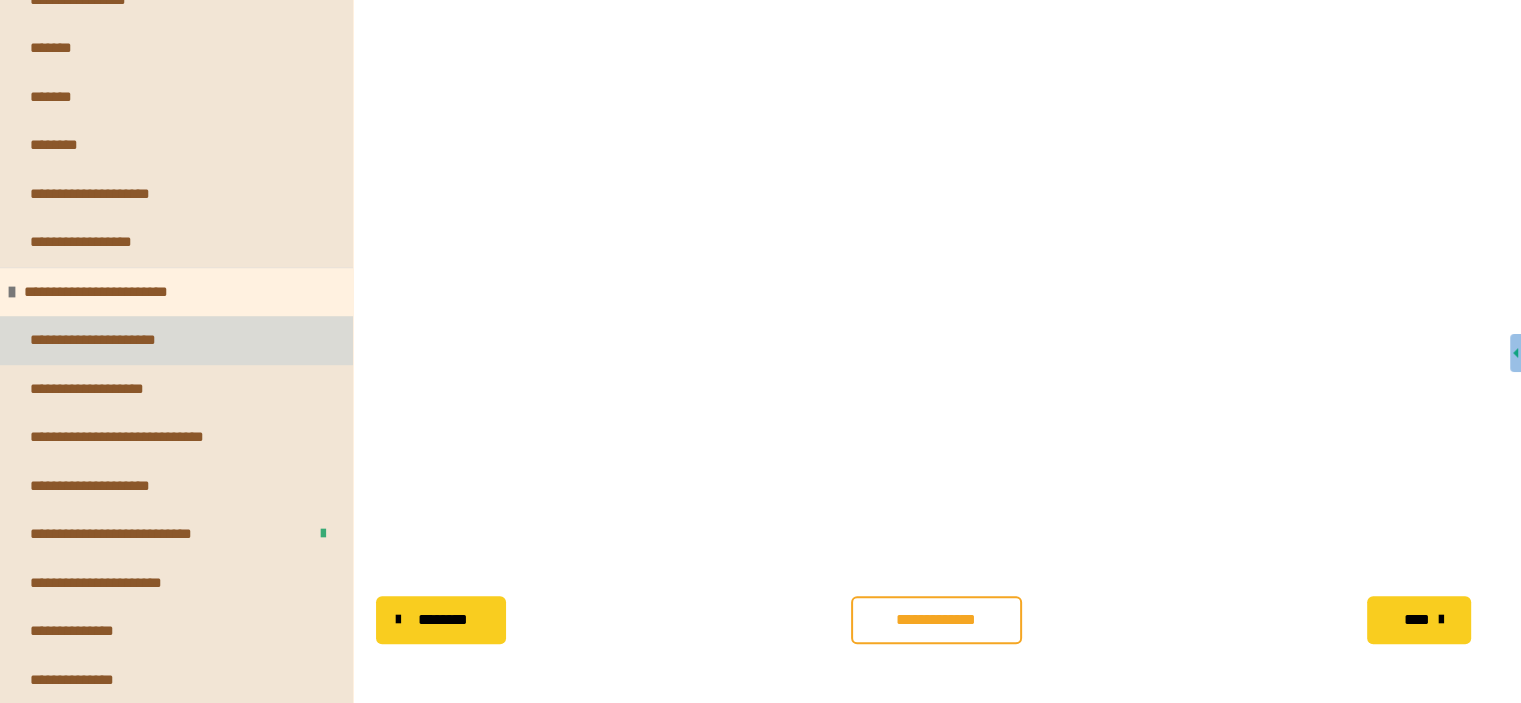 click on "**********" at bounding box center (103, 340) 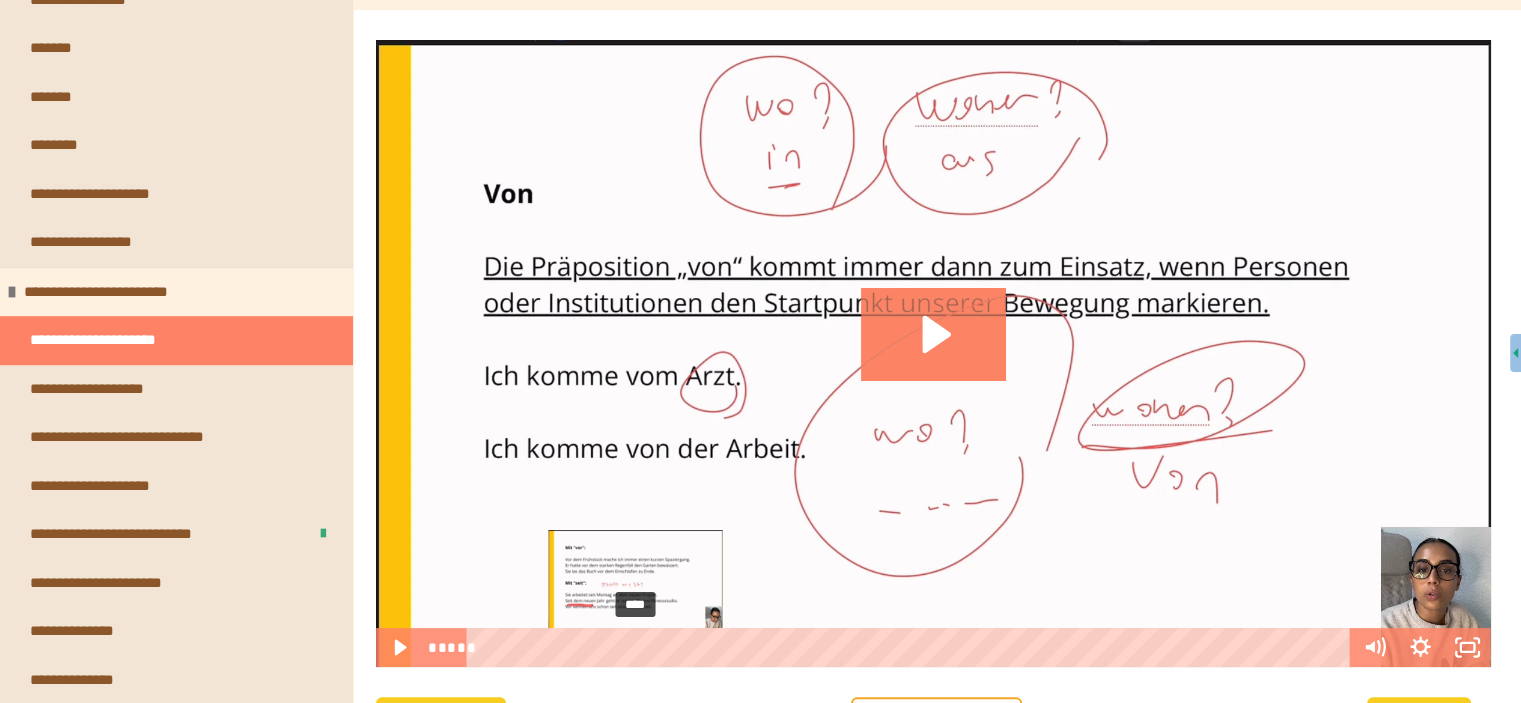 click on "****" at bounding box center (912, 647) 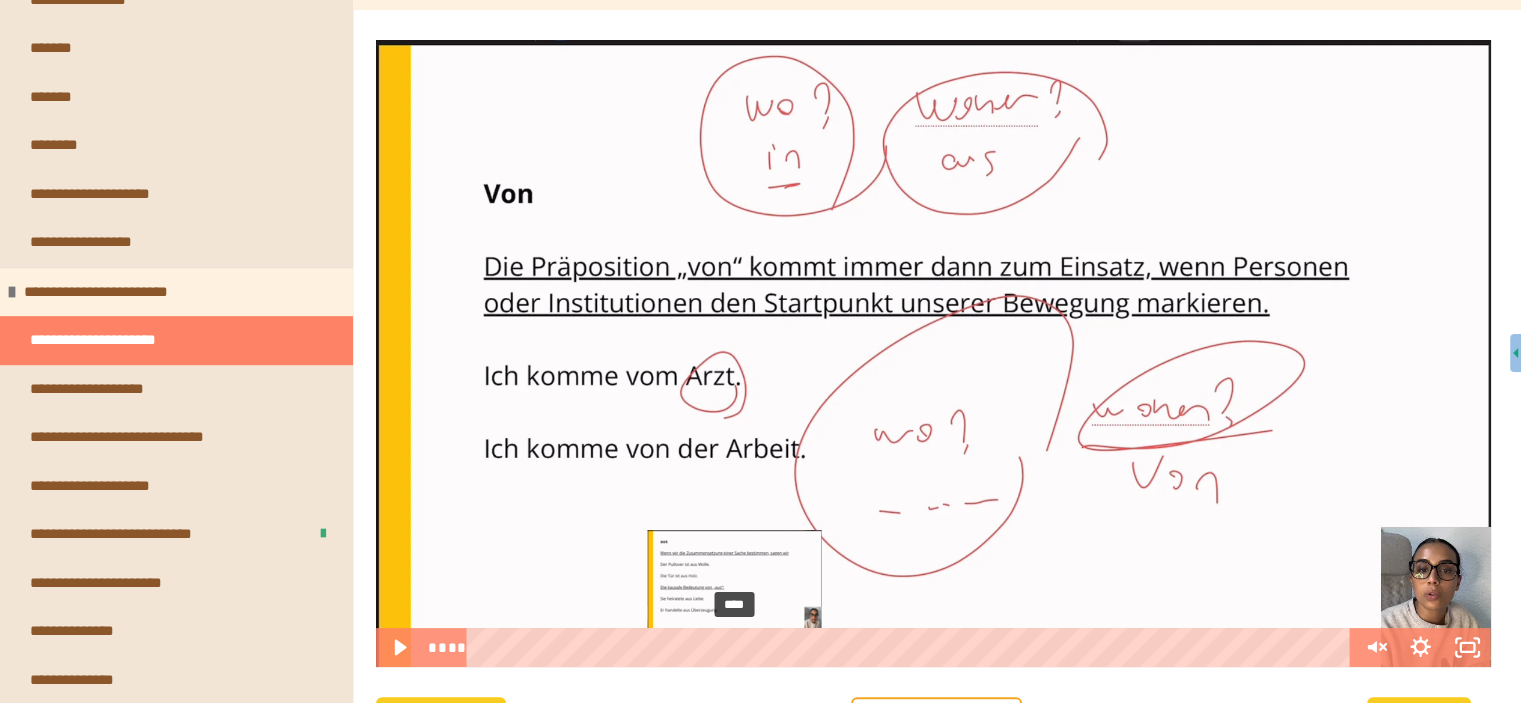 click on "****" at bounding box center [912, 647] 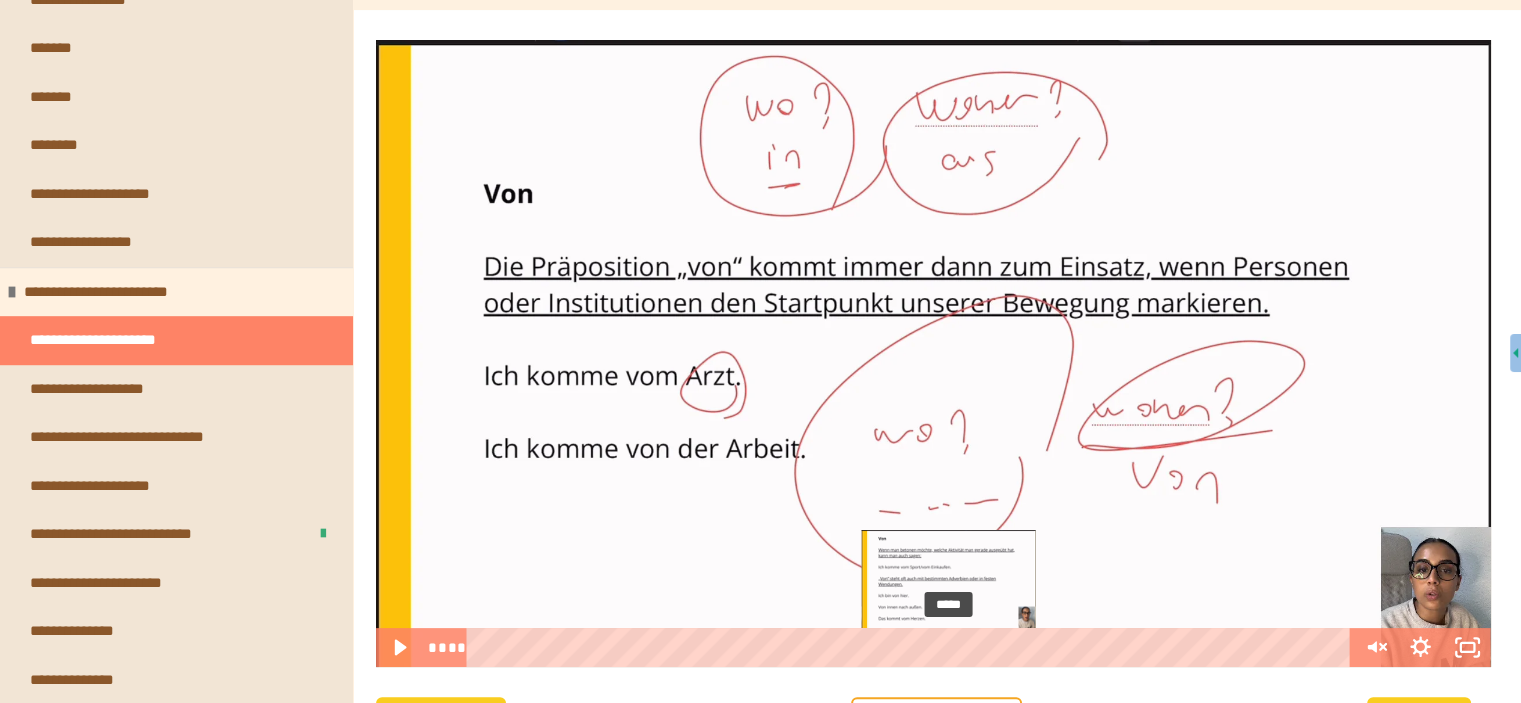 click on "*****" at bounding box center (912, 647) 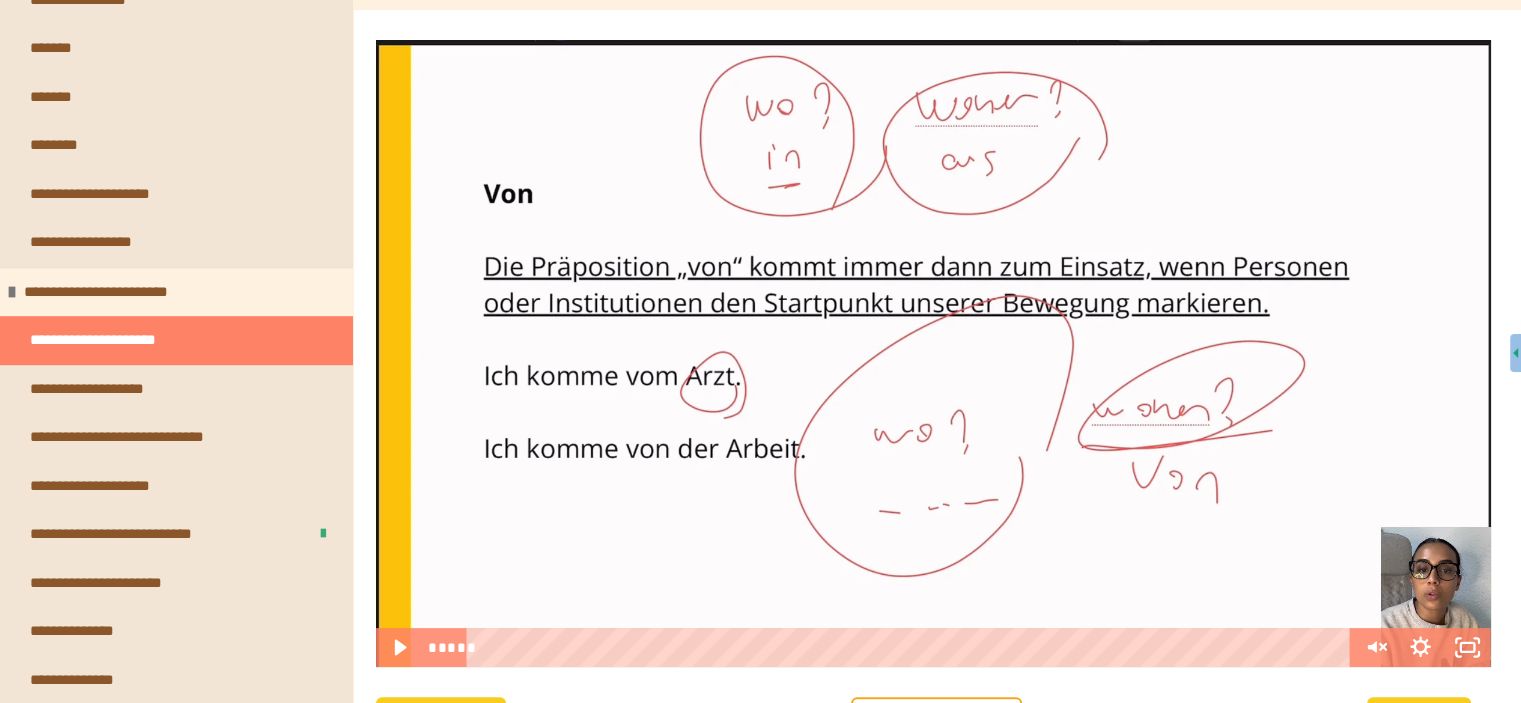 click at bounding box center [933, 353] 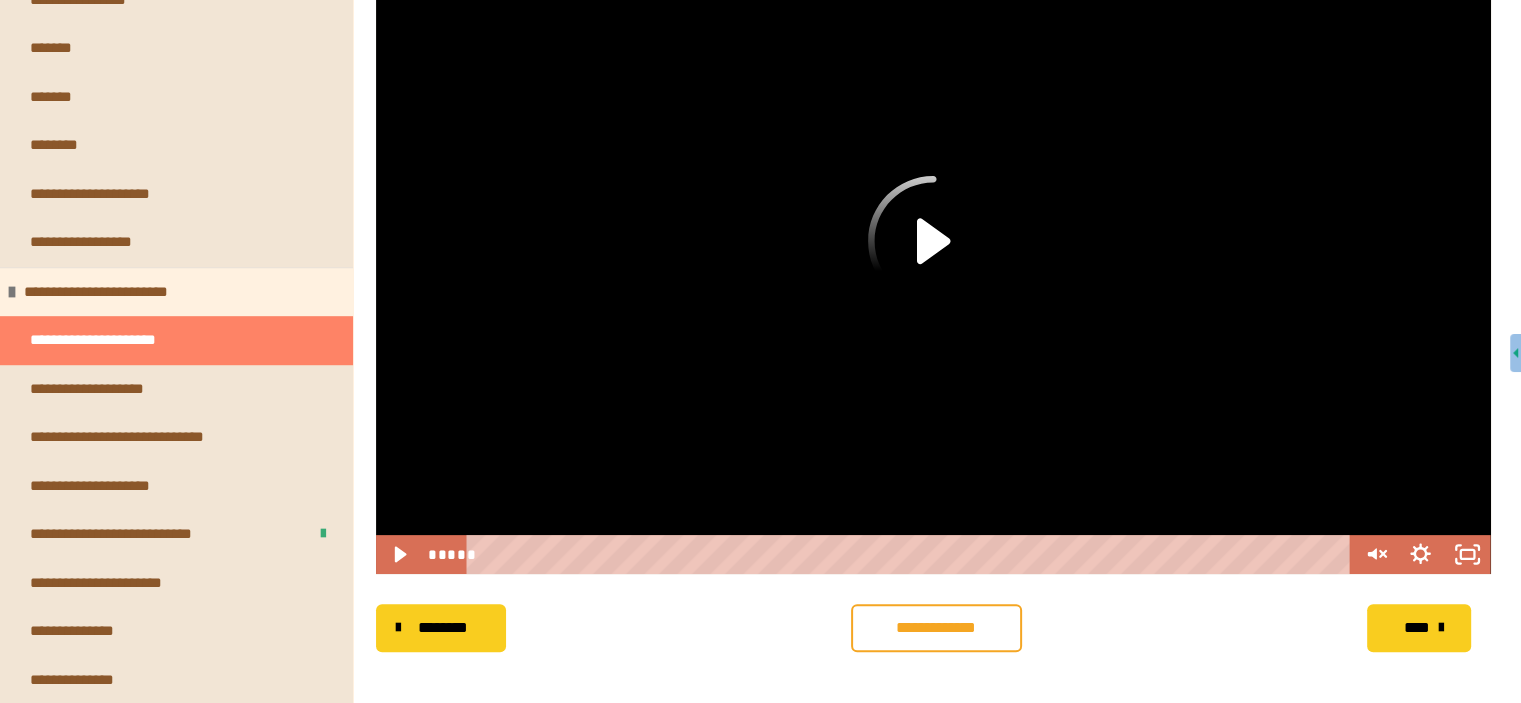 scroll, scrollTop: 388, scrollLeft: 0, axis: vertical 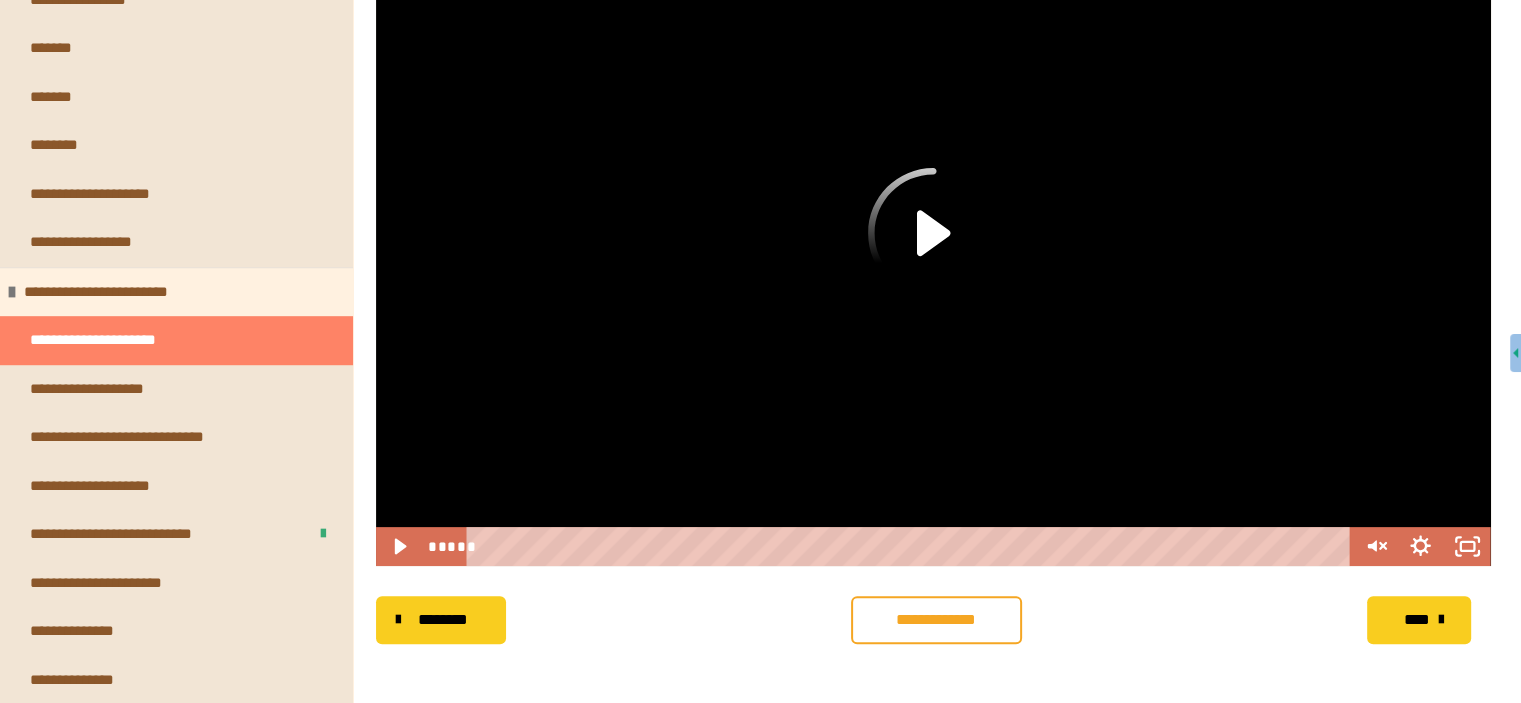 click 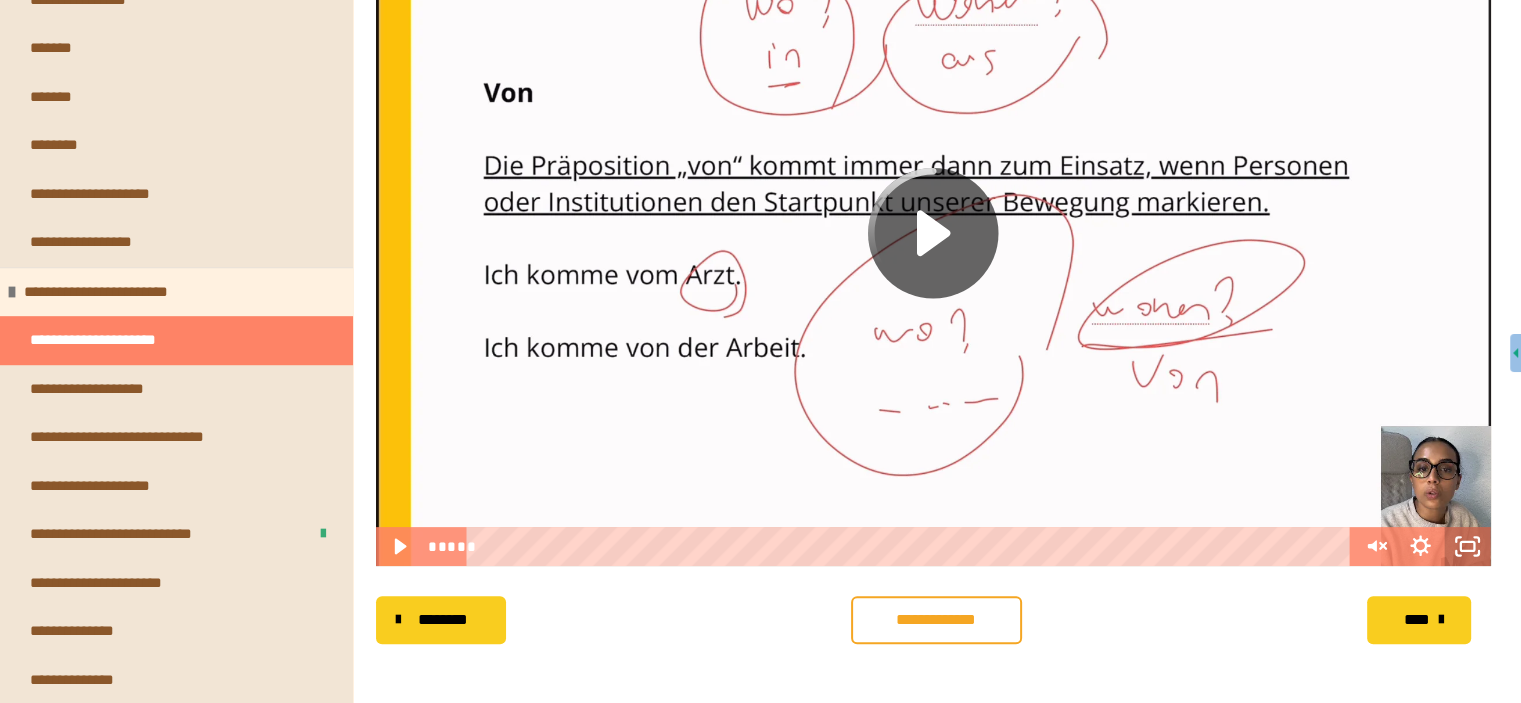 click 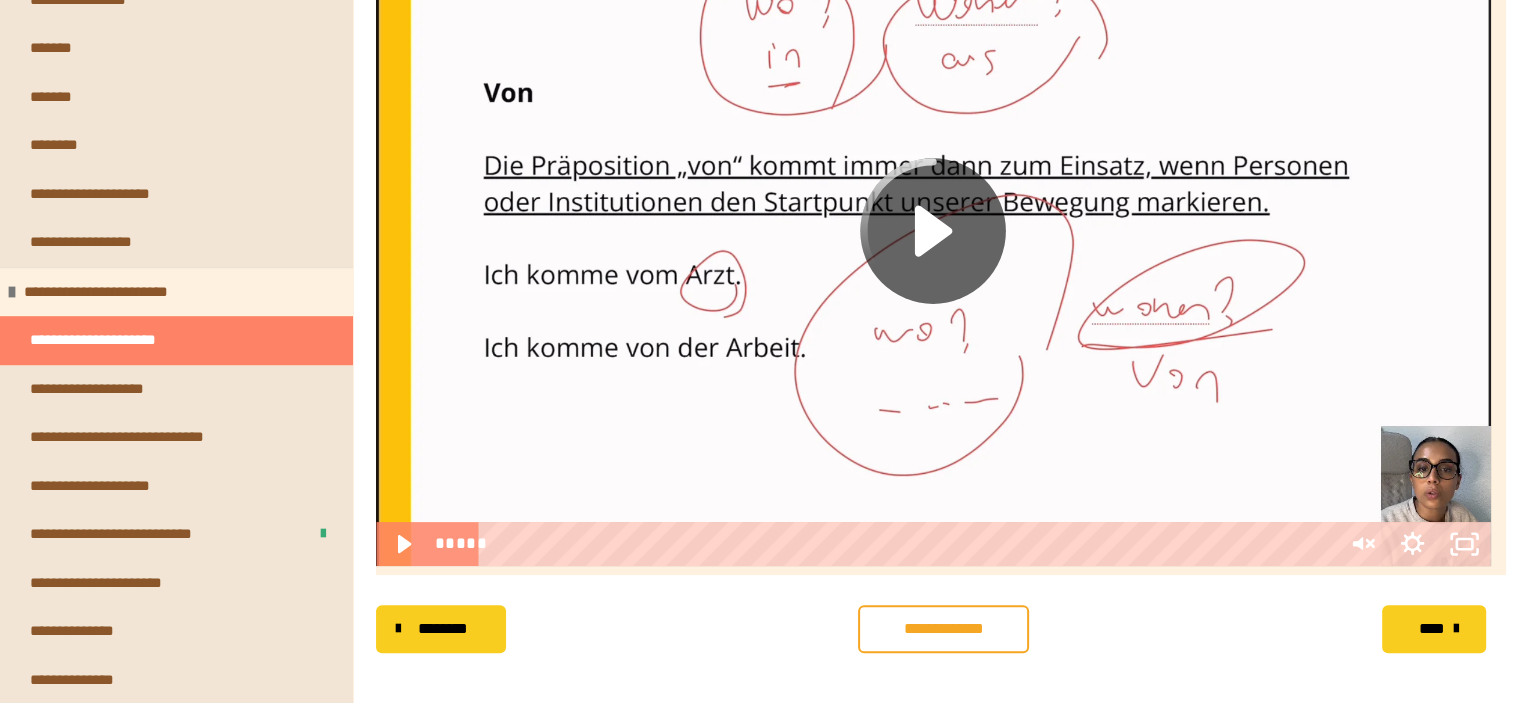 scroll, scrollTop: 356, scrollLeft: 0, axis: vertical 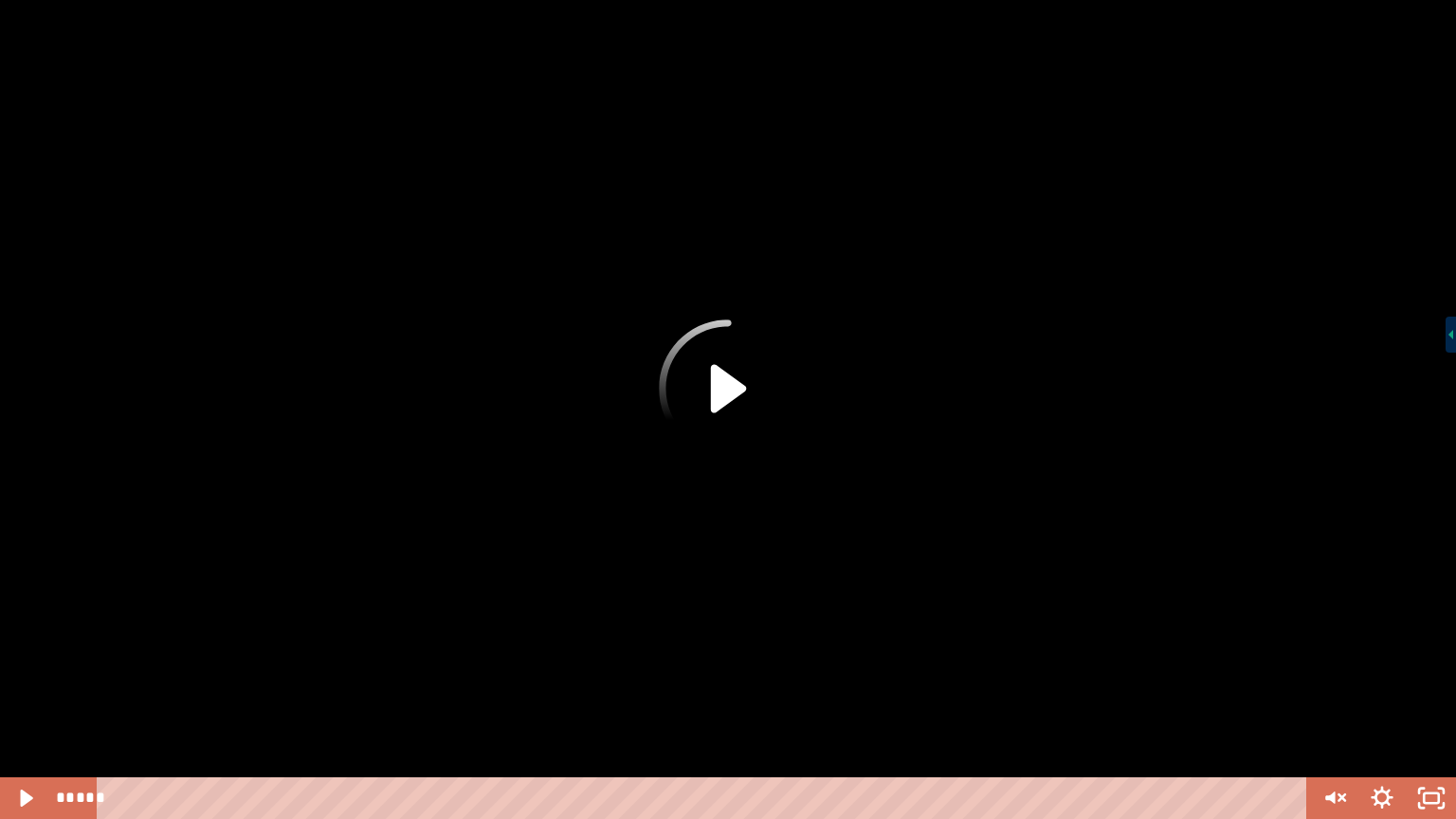 click 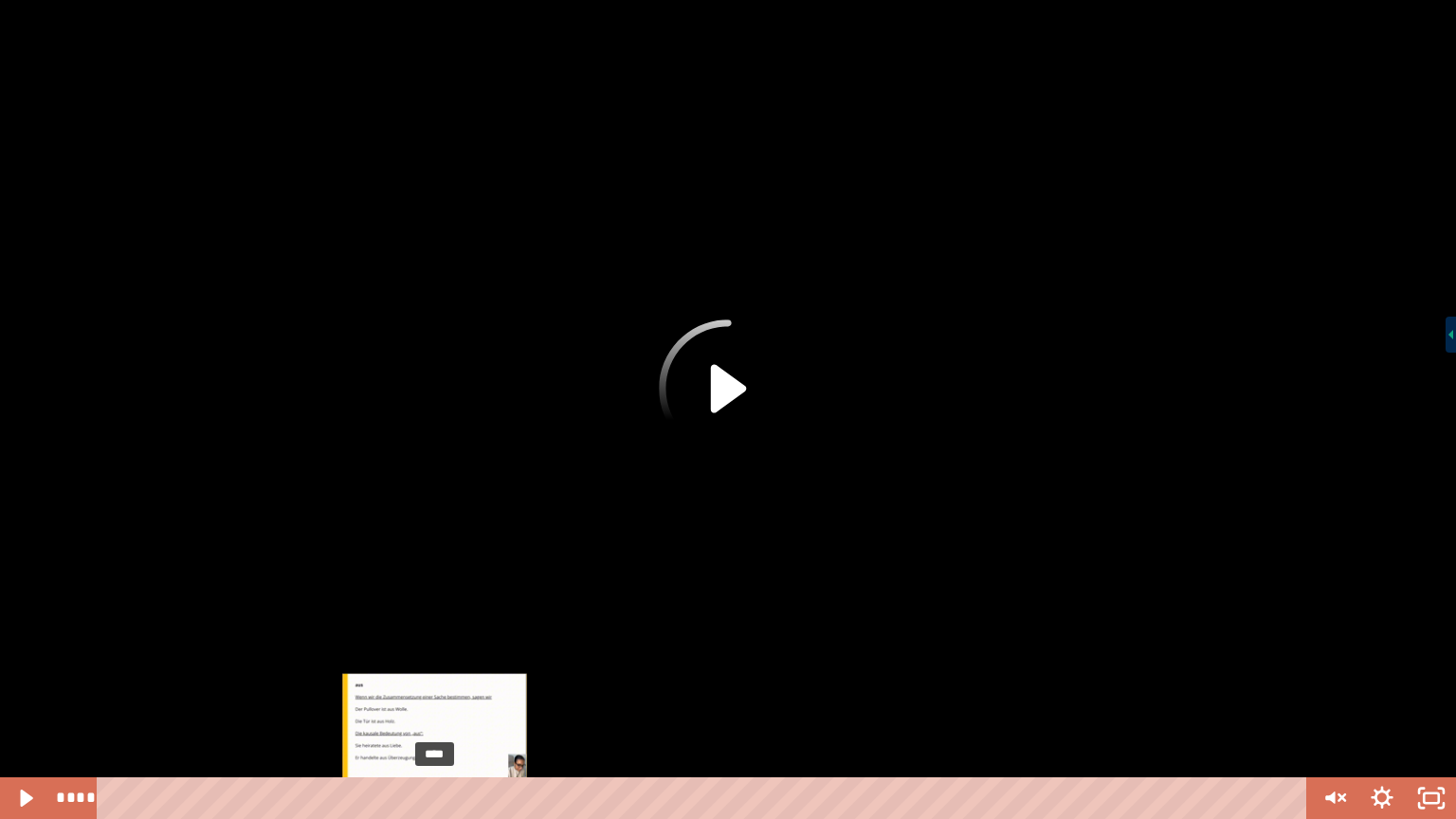 click on "****" at bounding box center (705, 798) 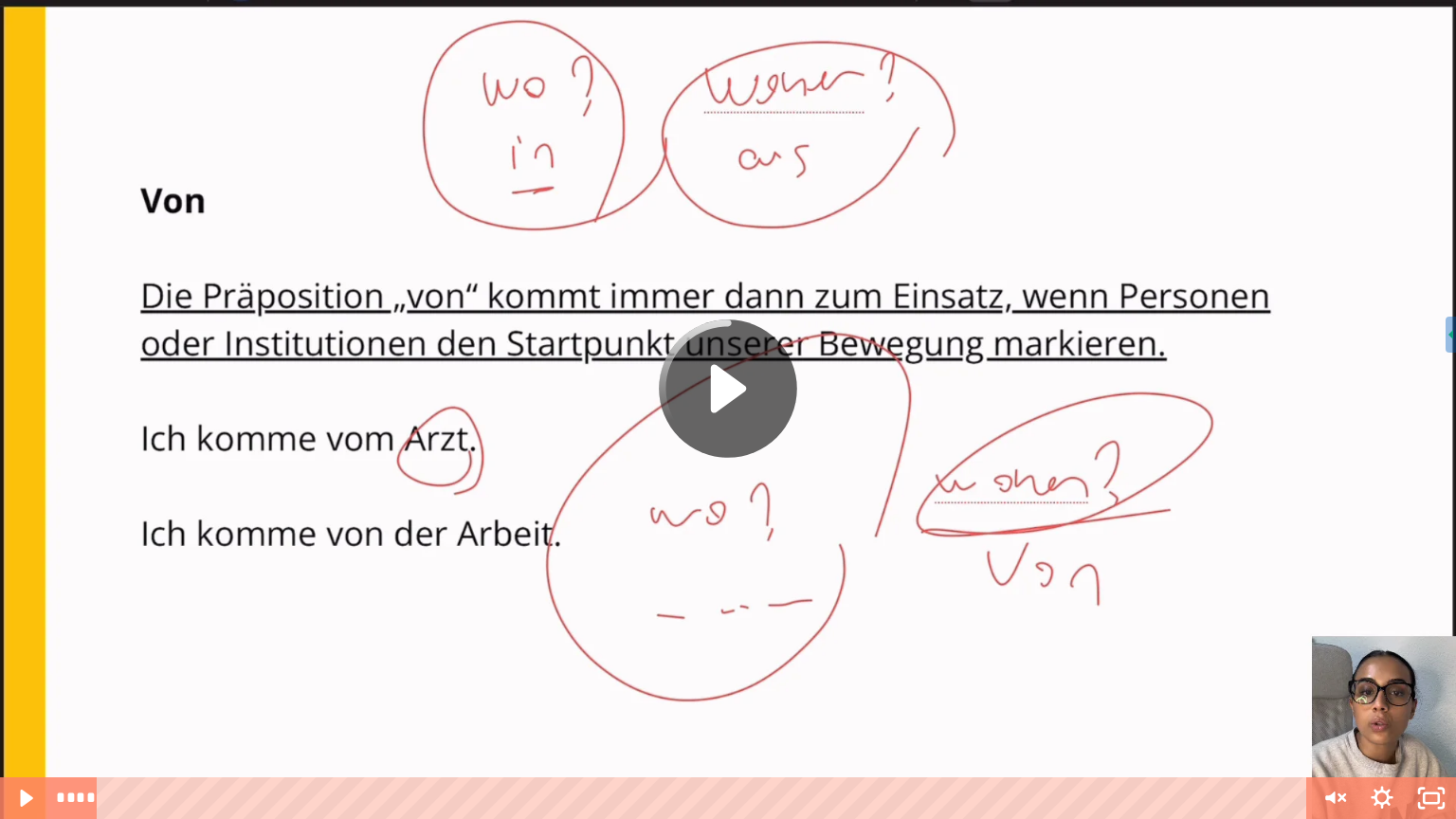 click 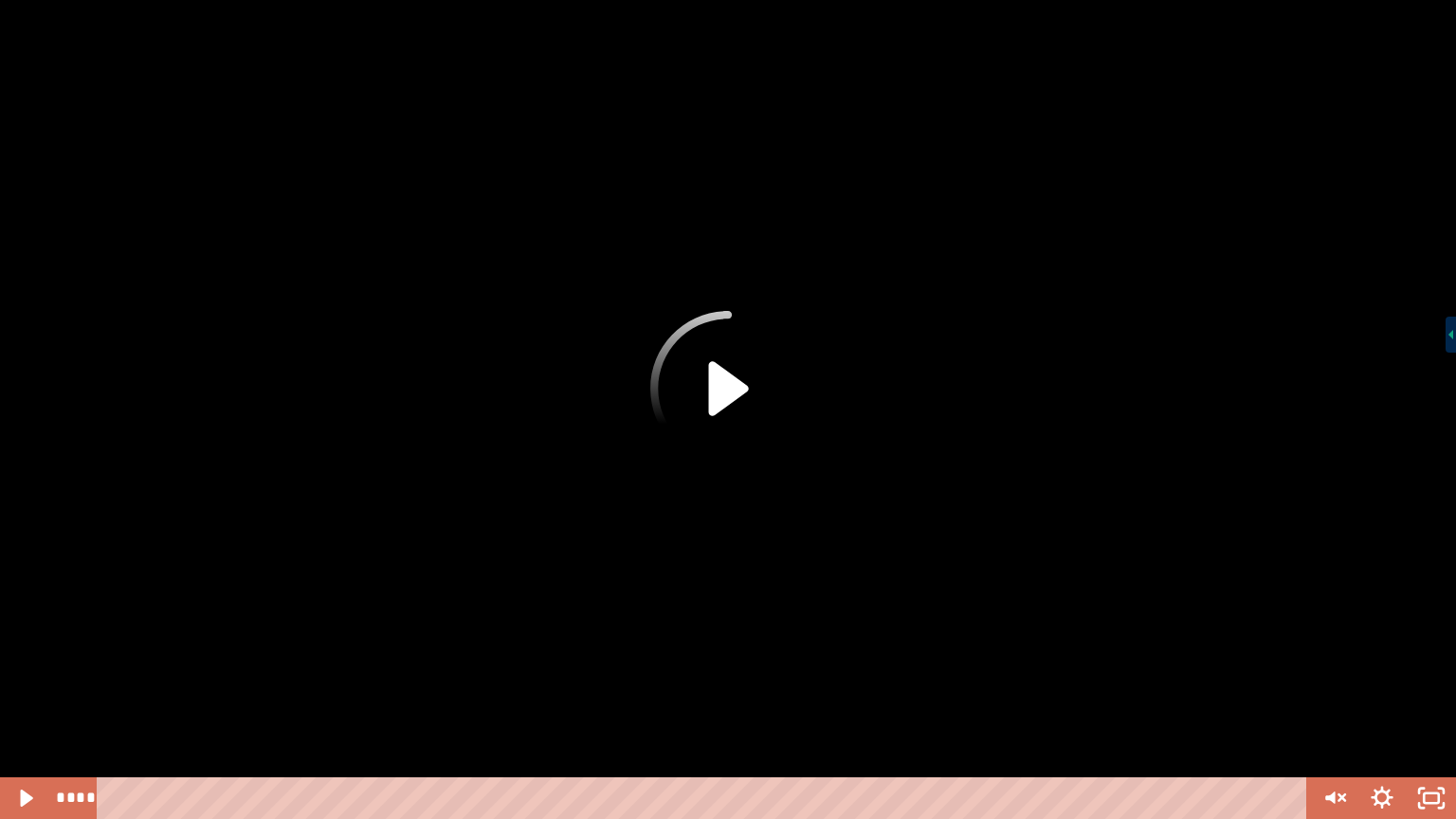 click 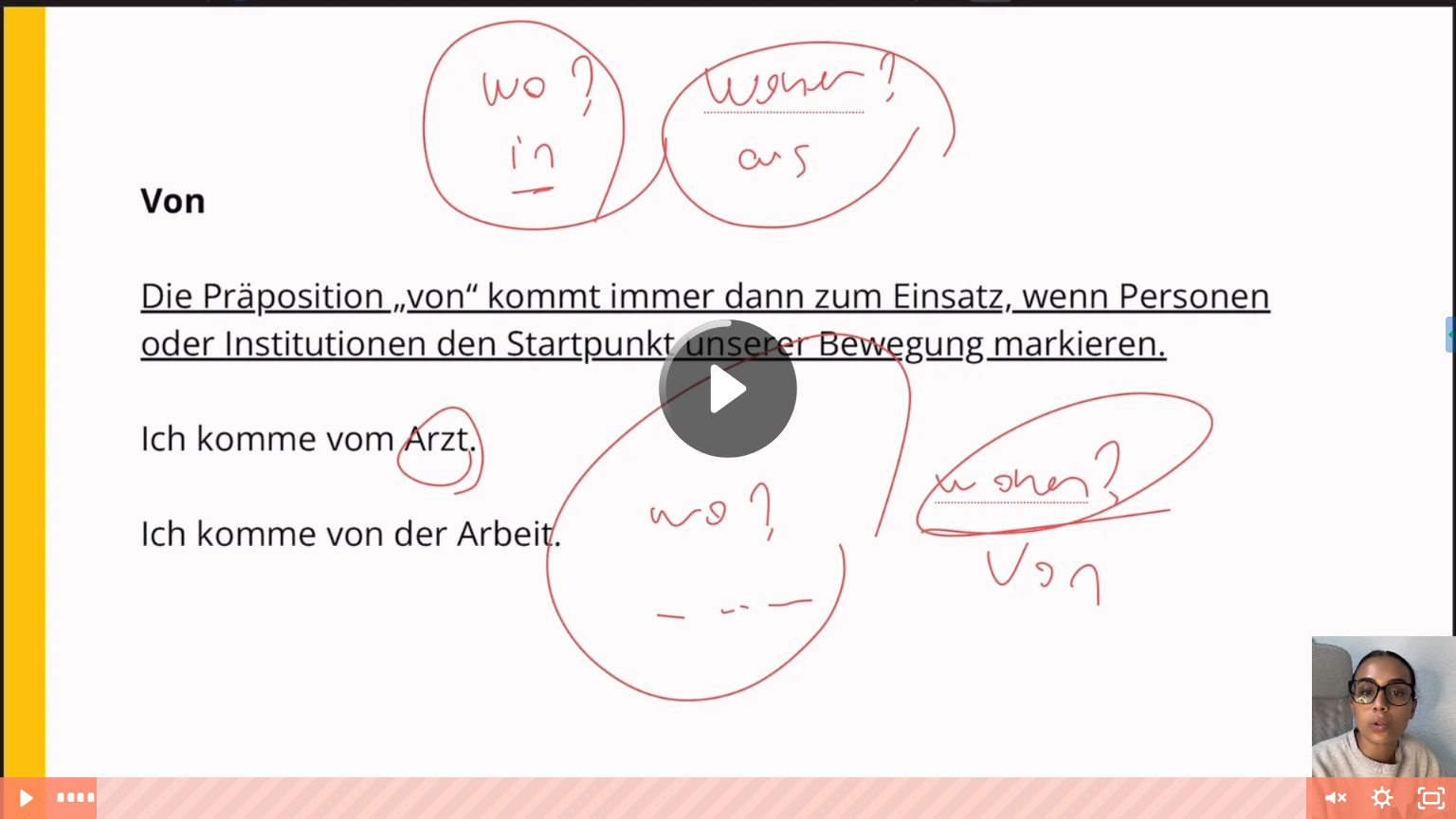 click 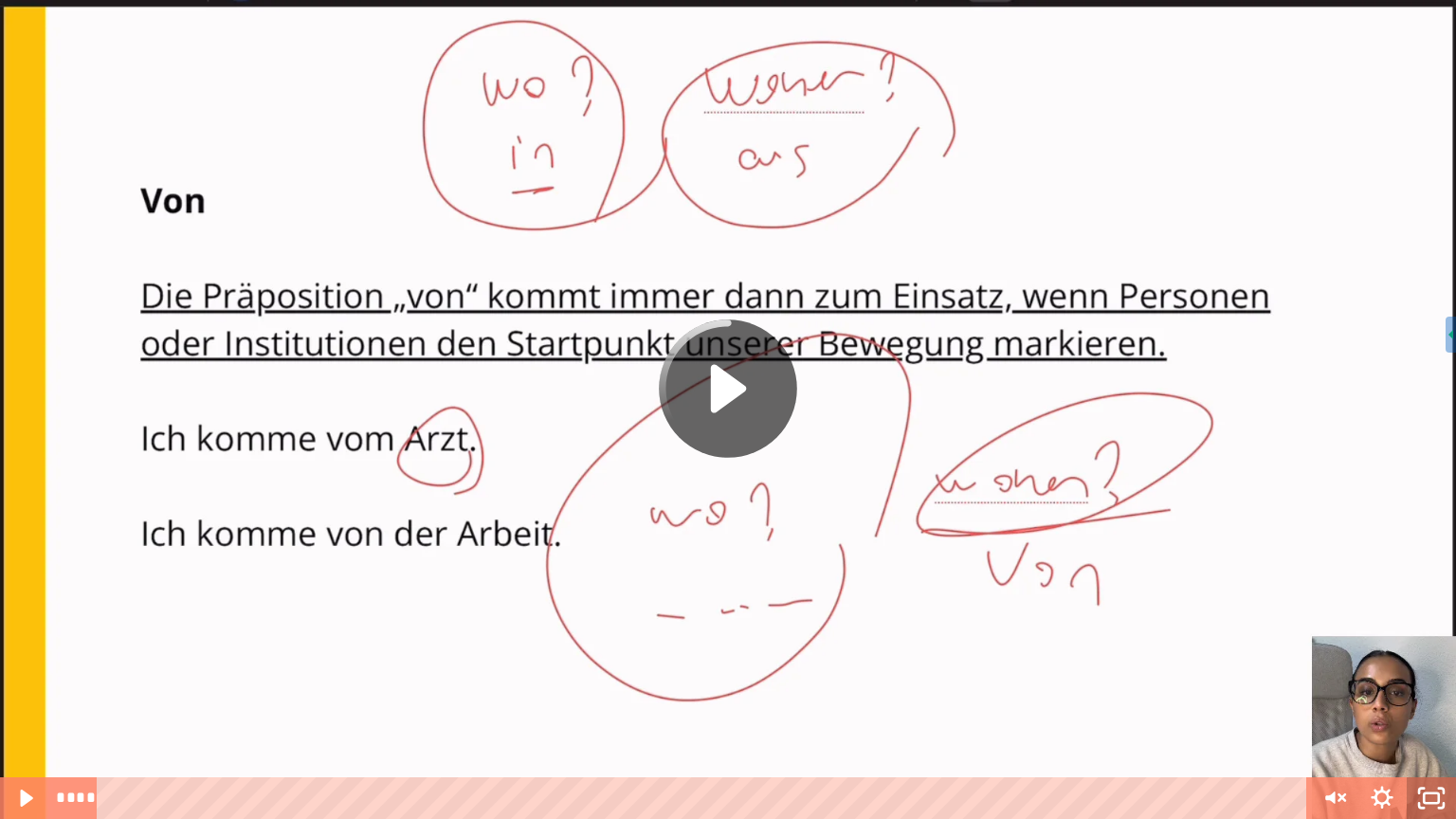 click 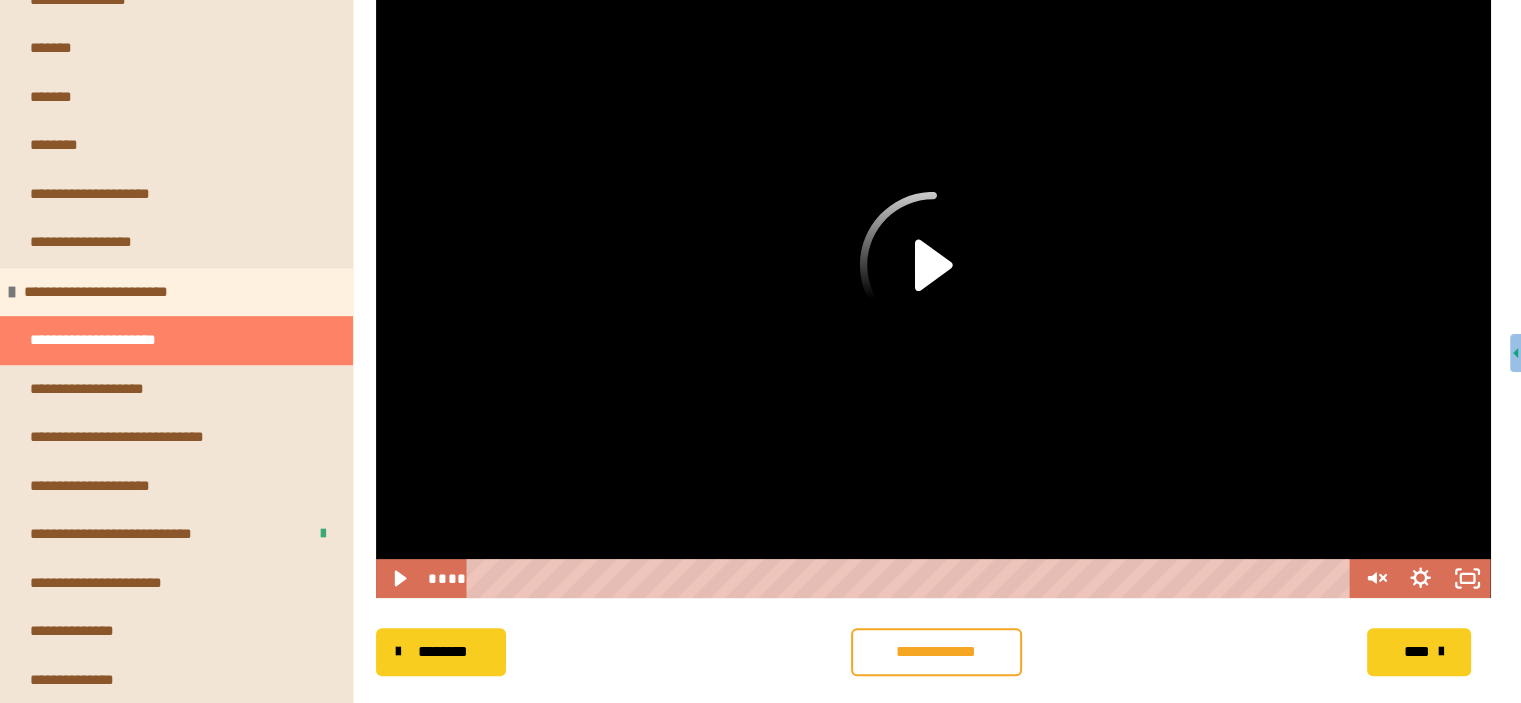 click 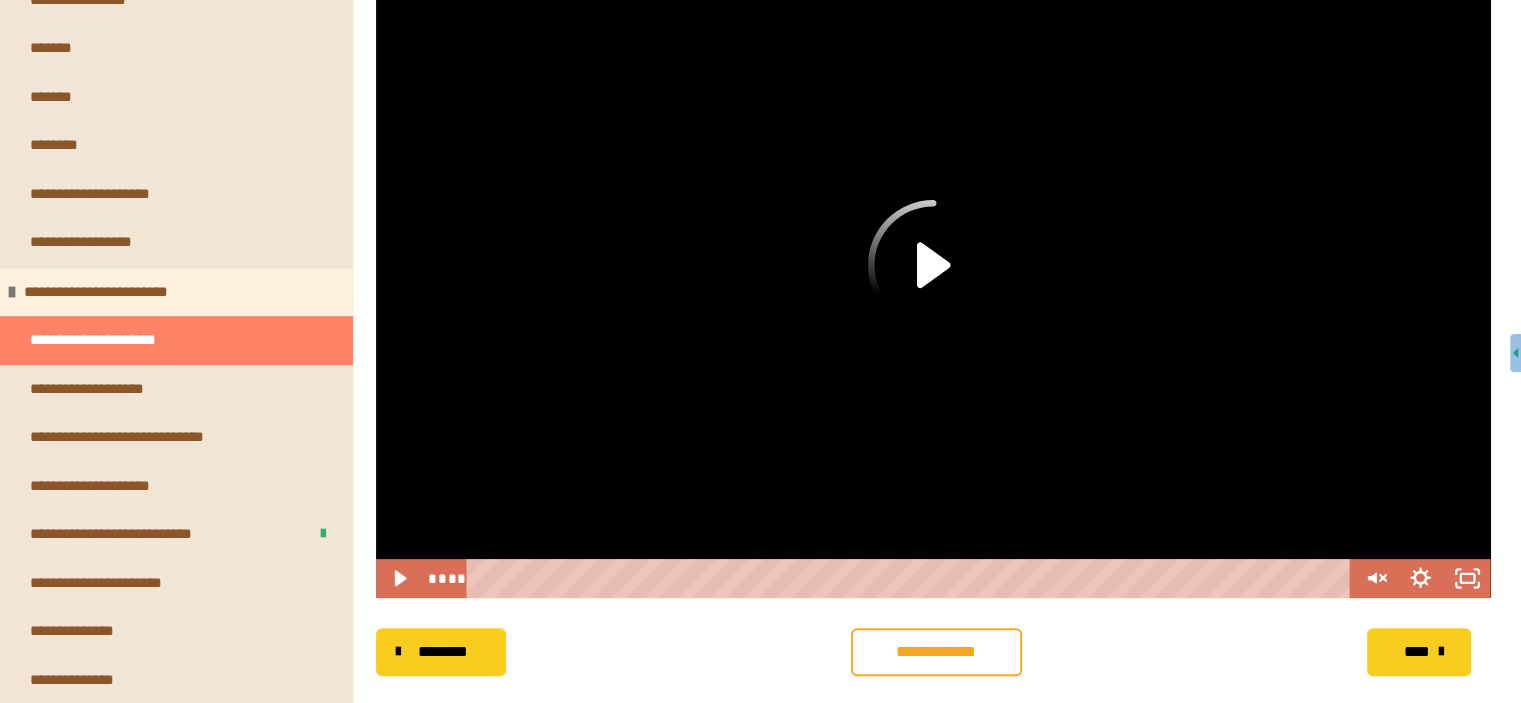 click 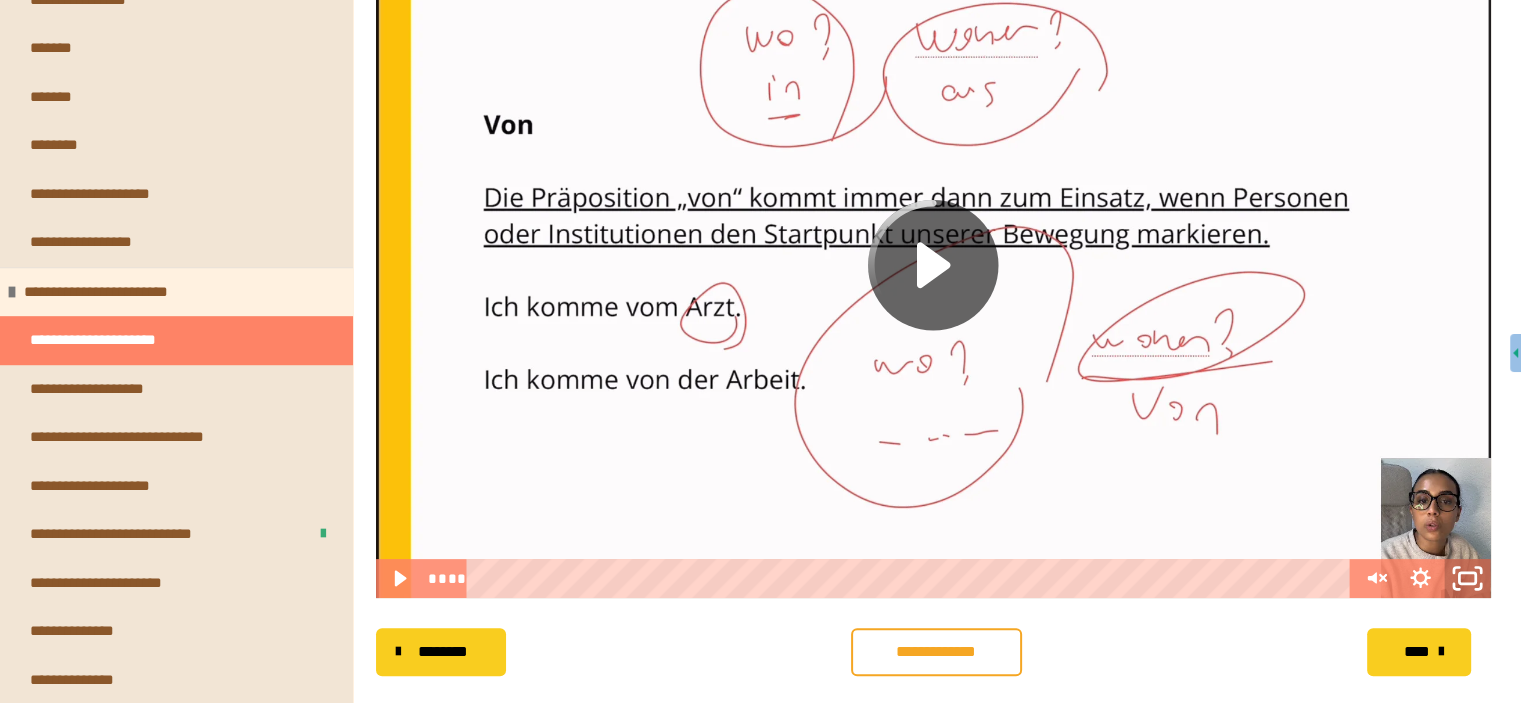 click 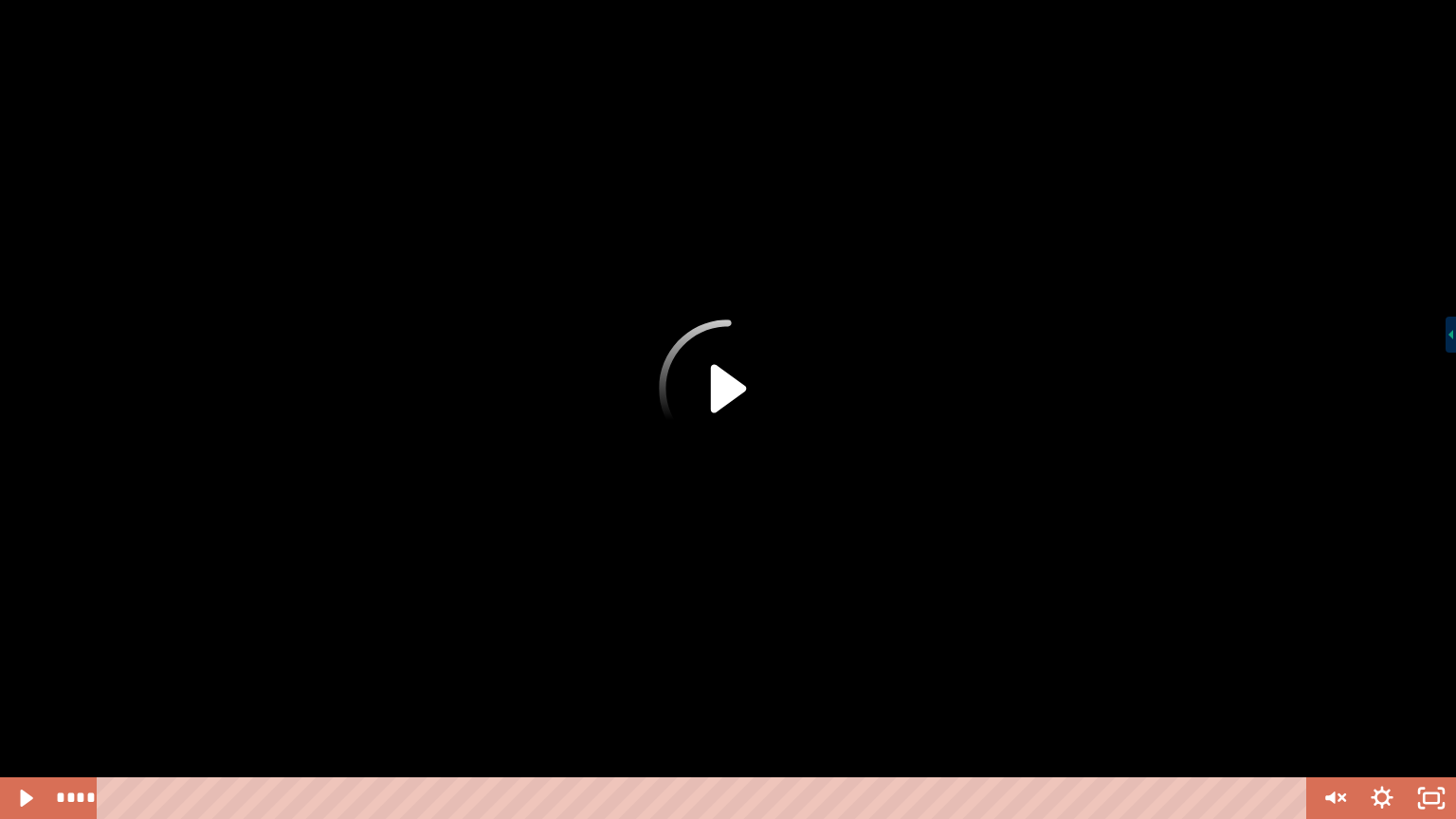 click 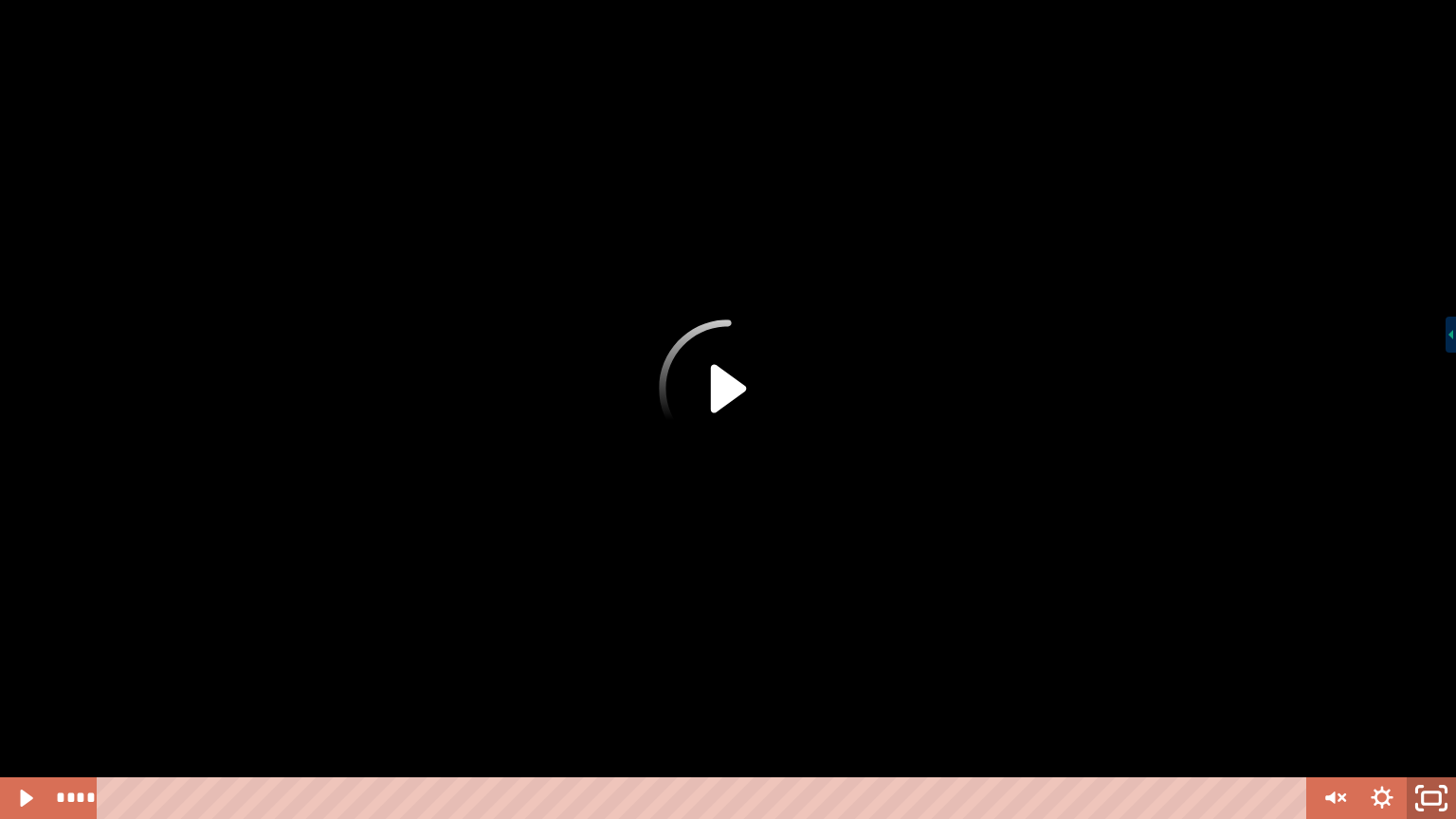 click 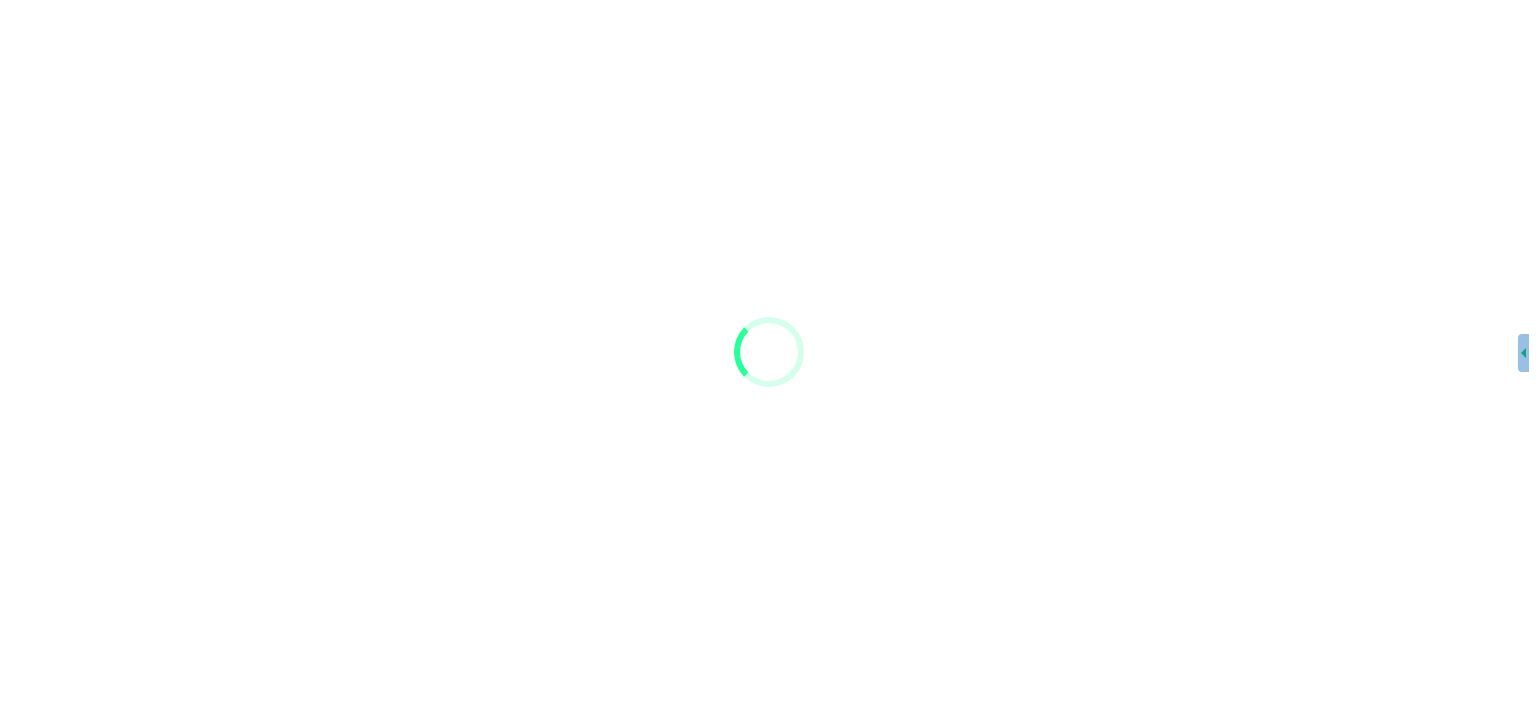 scroll, scrollTop: 0, scrollLeft: 0, axis: both 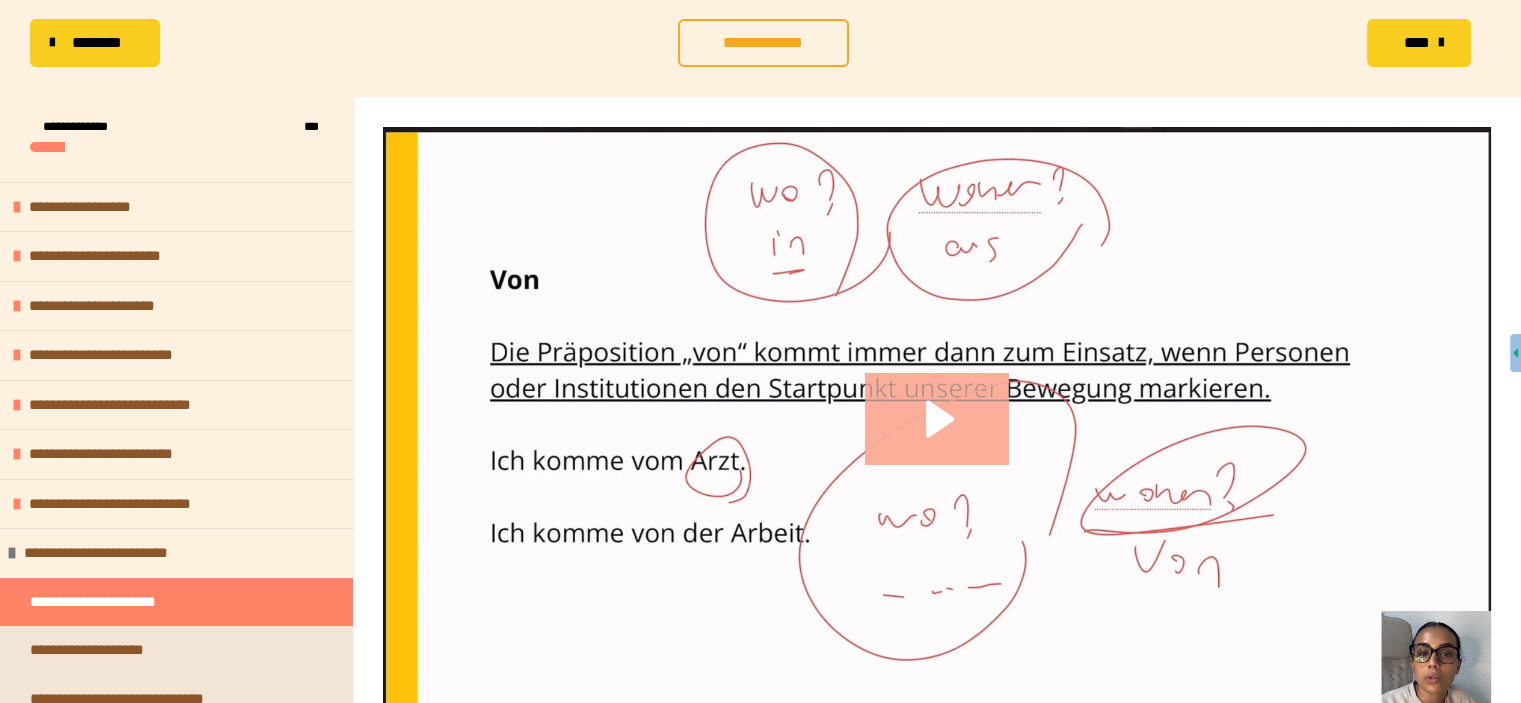 click 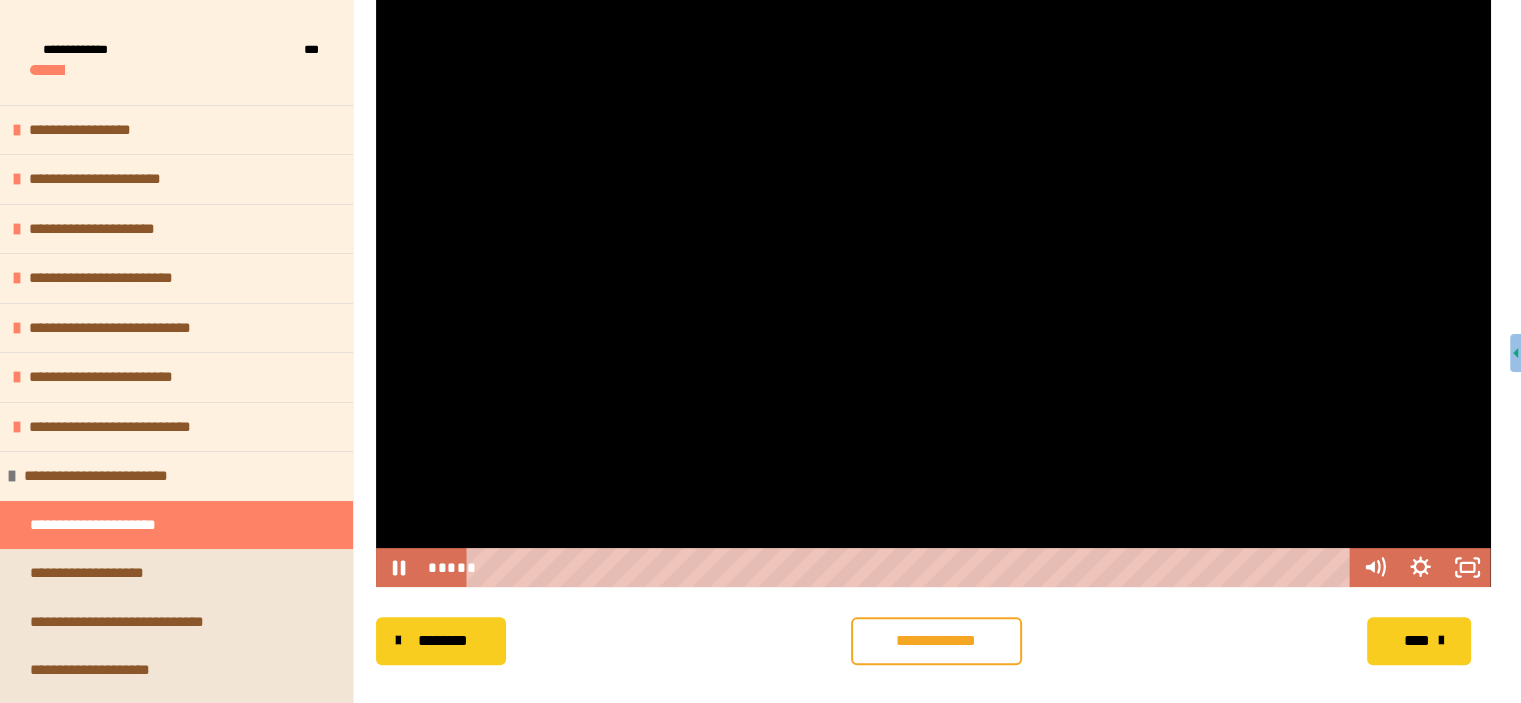 scroll, scrollTop: 388, scrollLeft: 0, axis: vertical 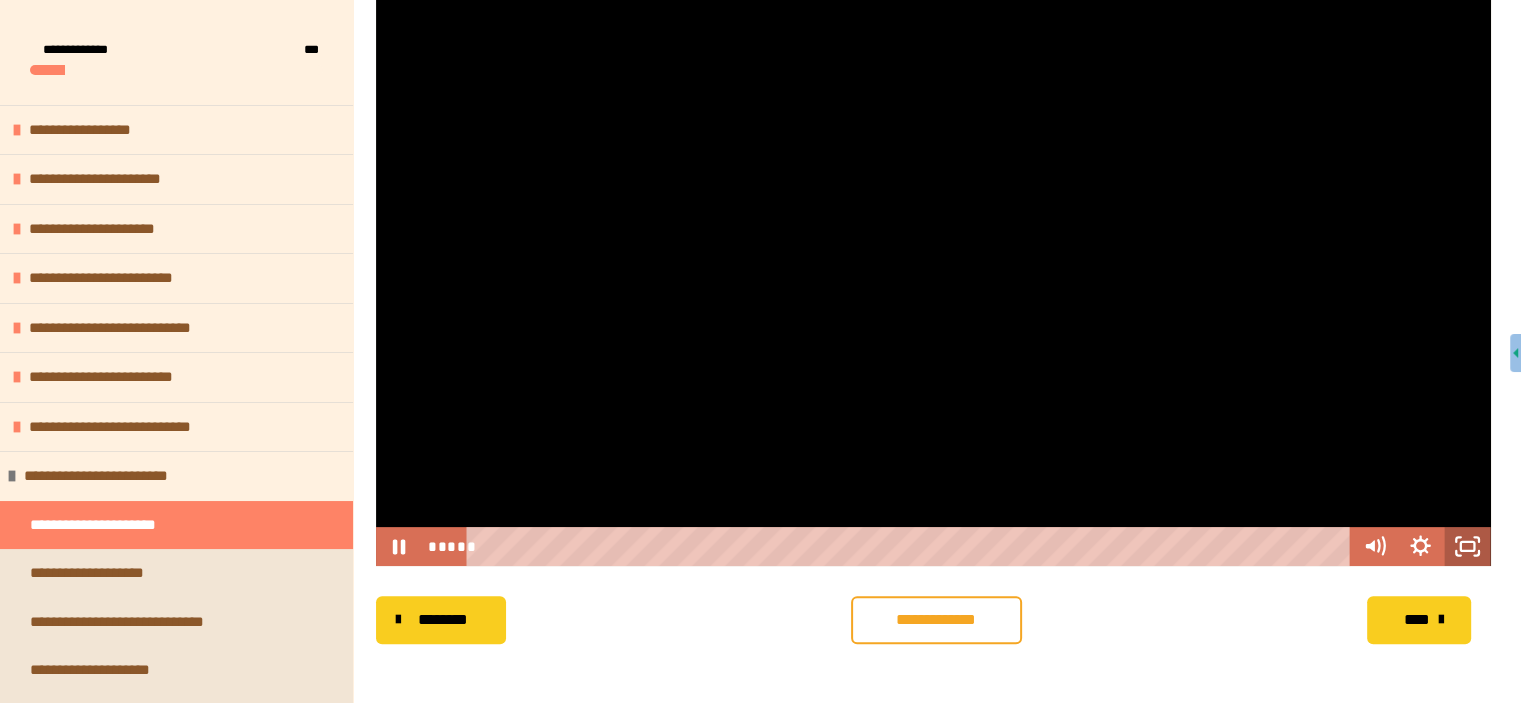click 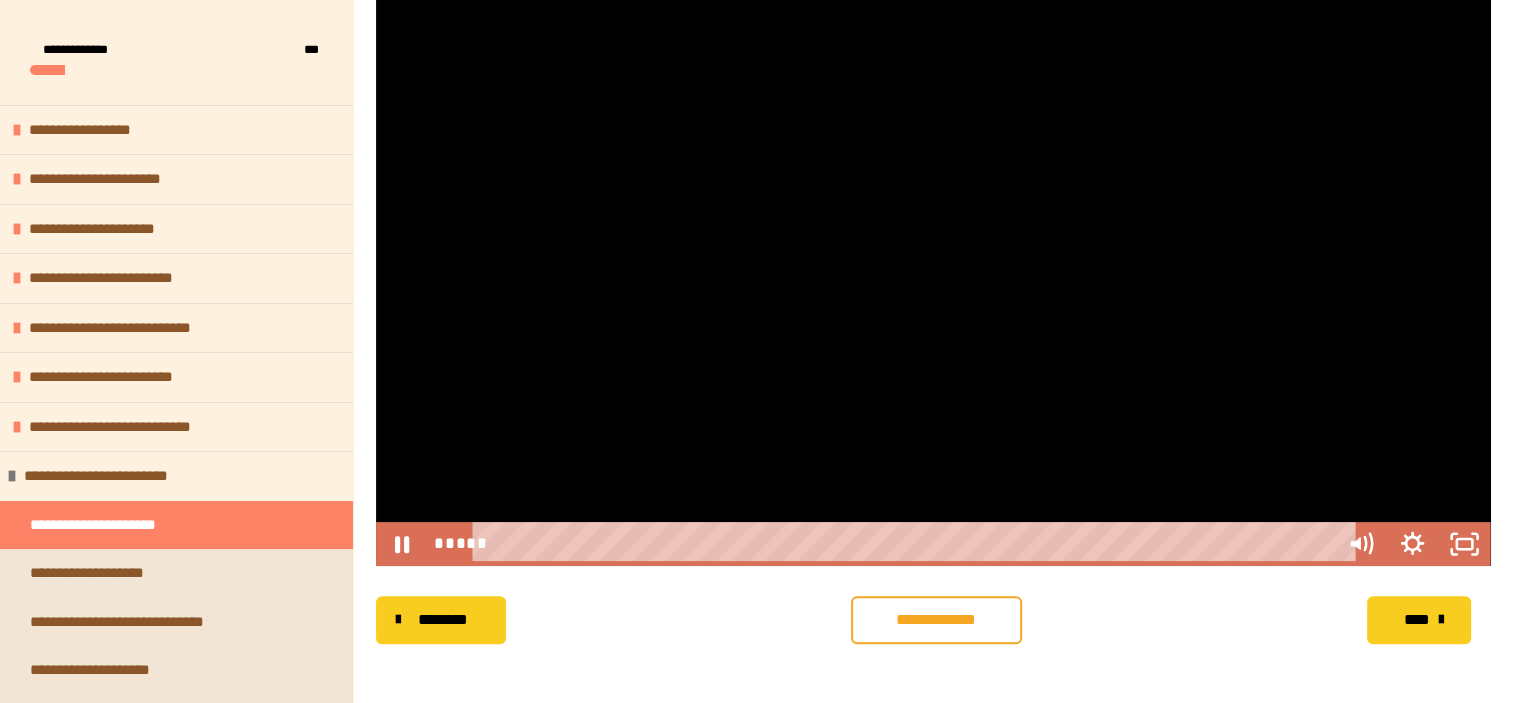 scroll, scrollTop: 356, scrollLeft: 0, axis: vertical 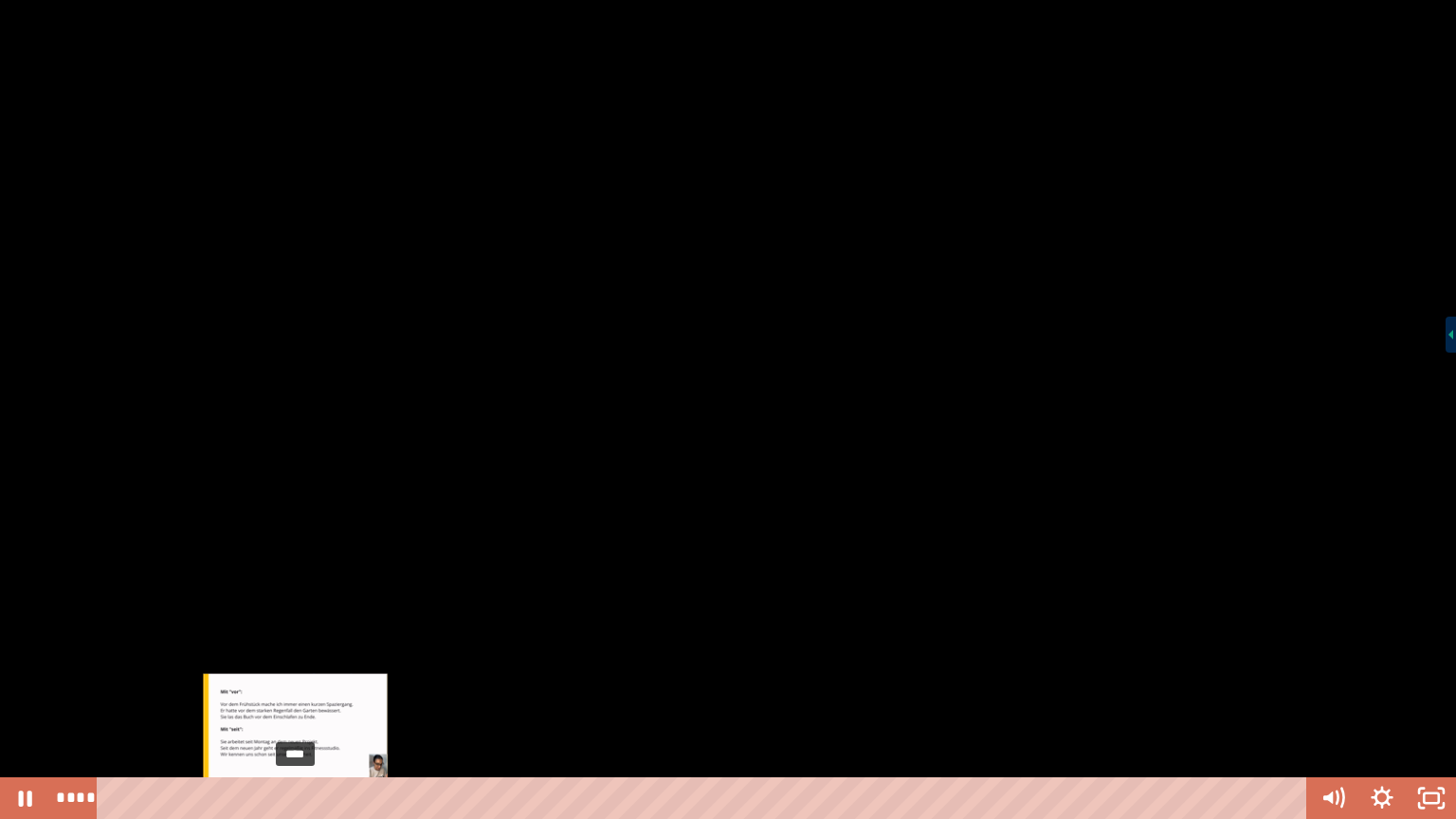 click on "****" at bounding box center (705, 798) 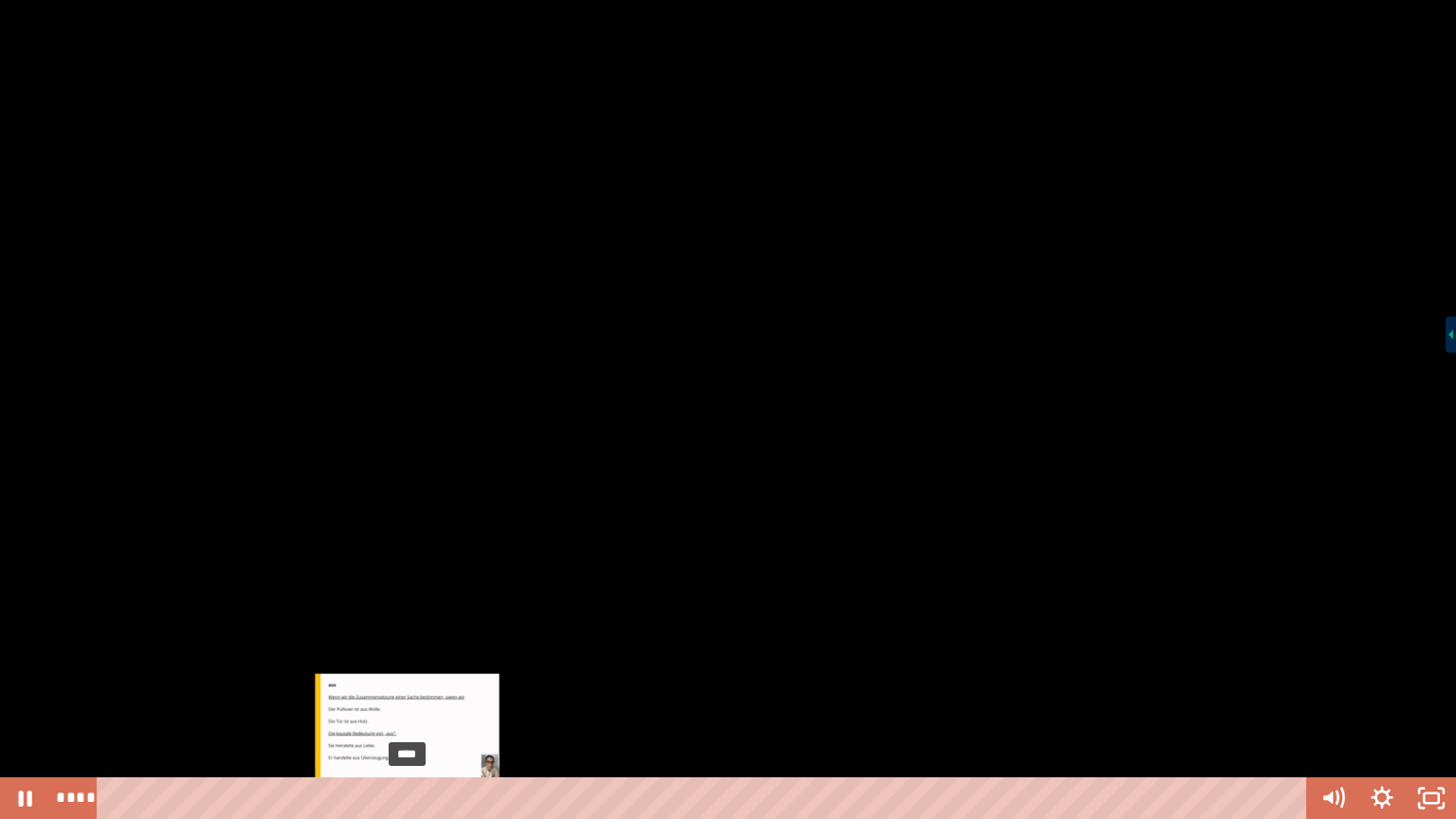 click on "****" at bounding box center (705, 798) 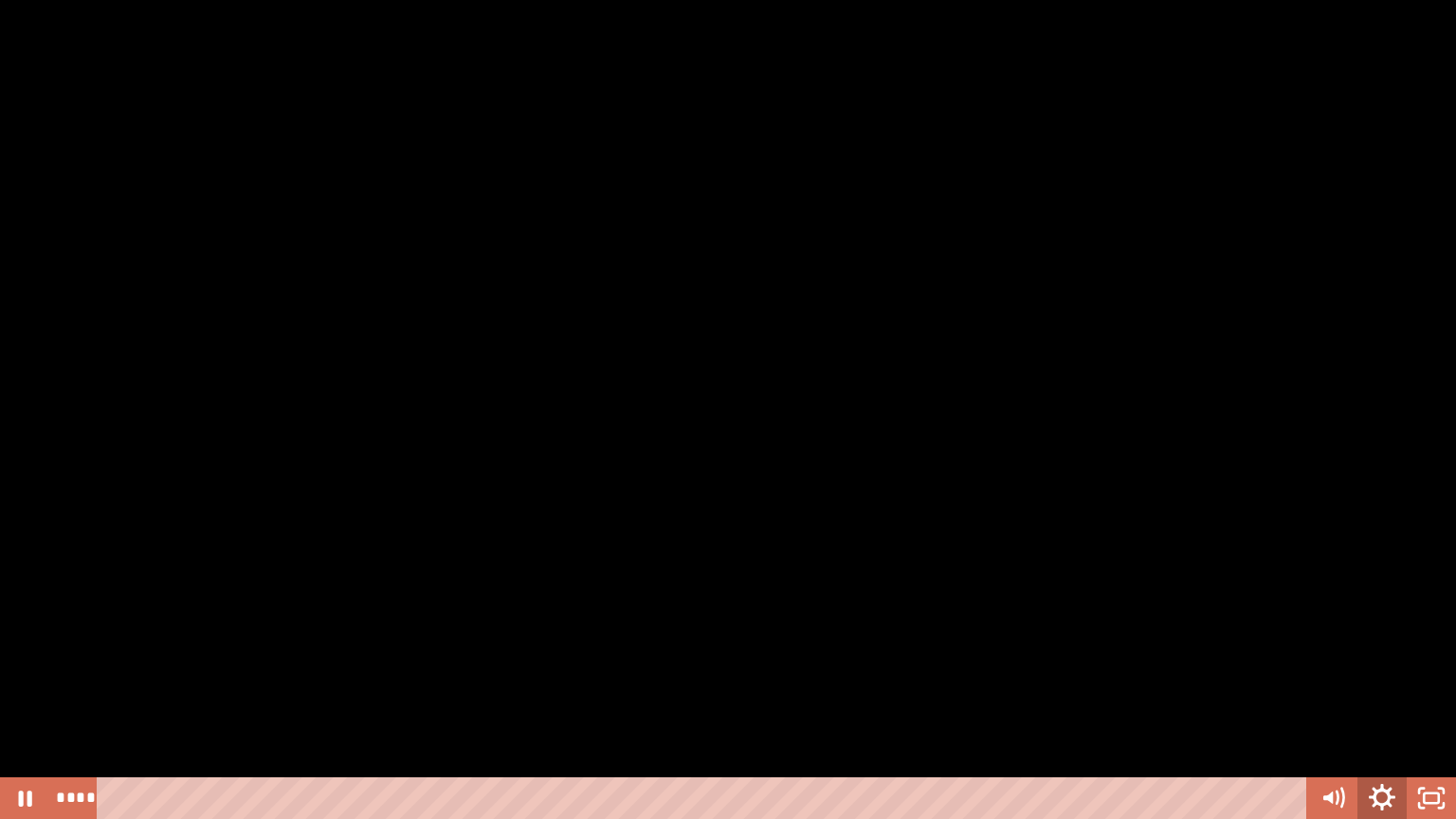 click 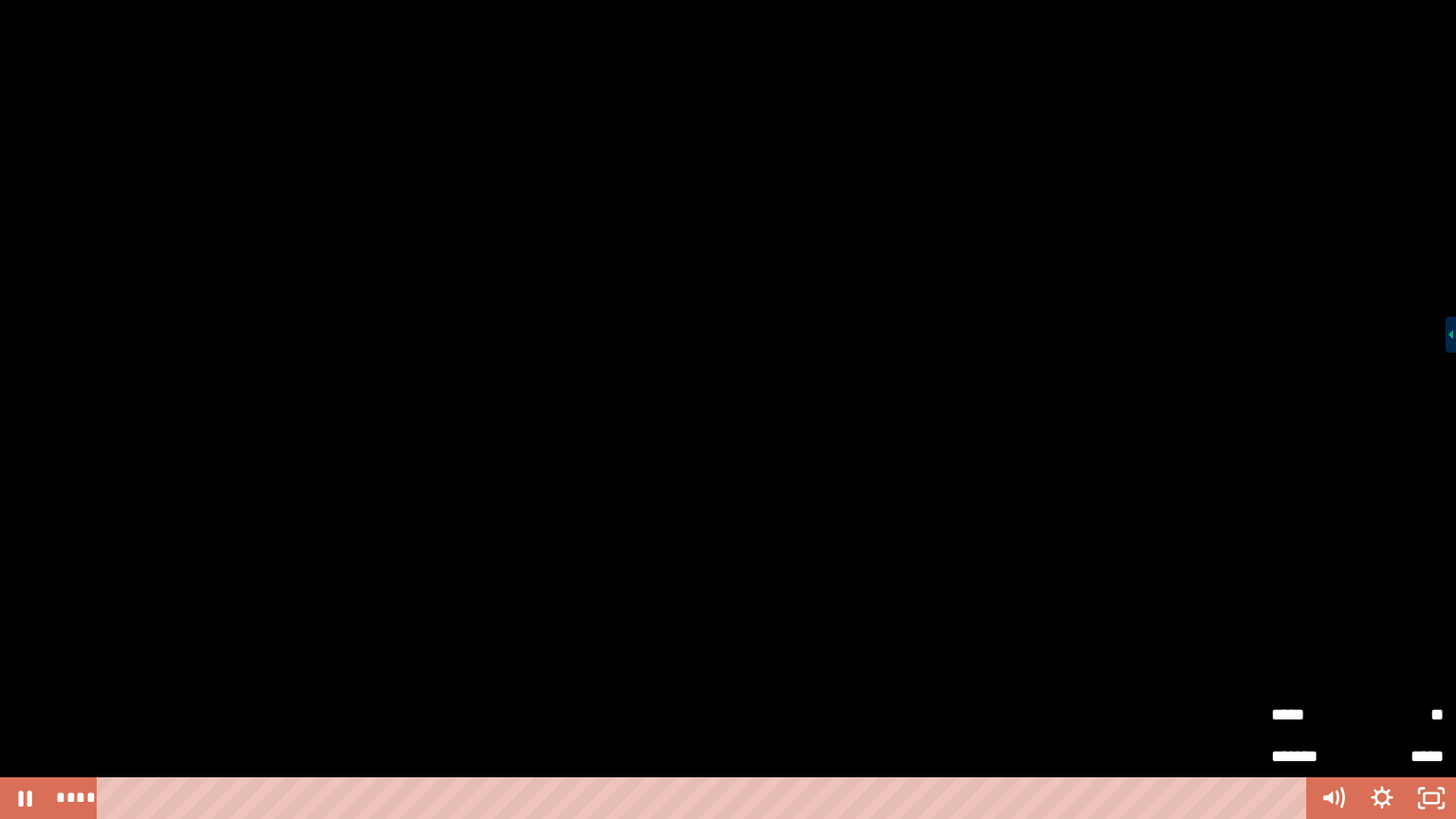 click on "**" at bounding box center (1400, 715) 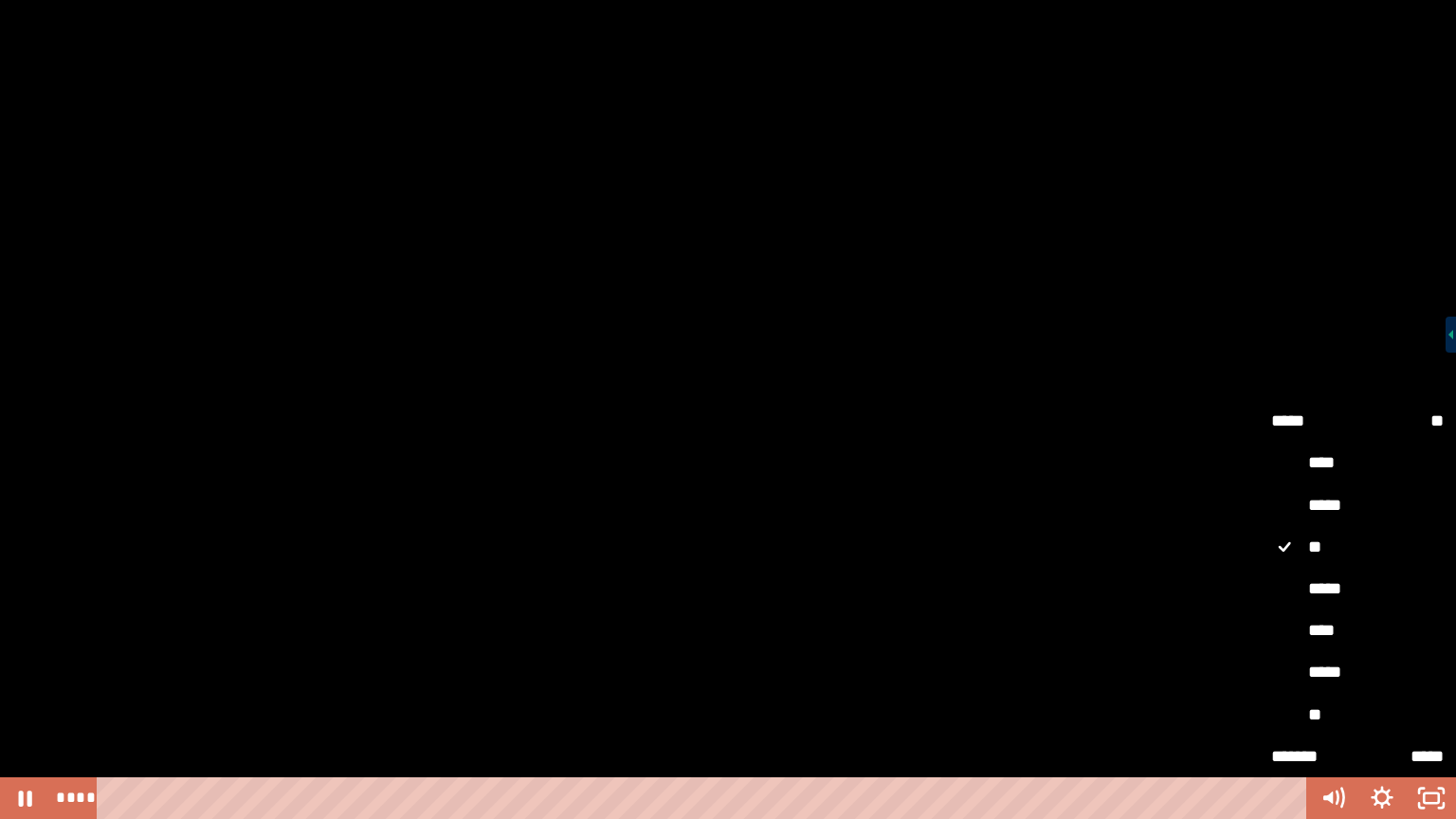 click on "*****" at bounding box center (1357, 590) 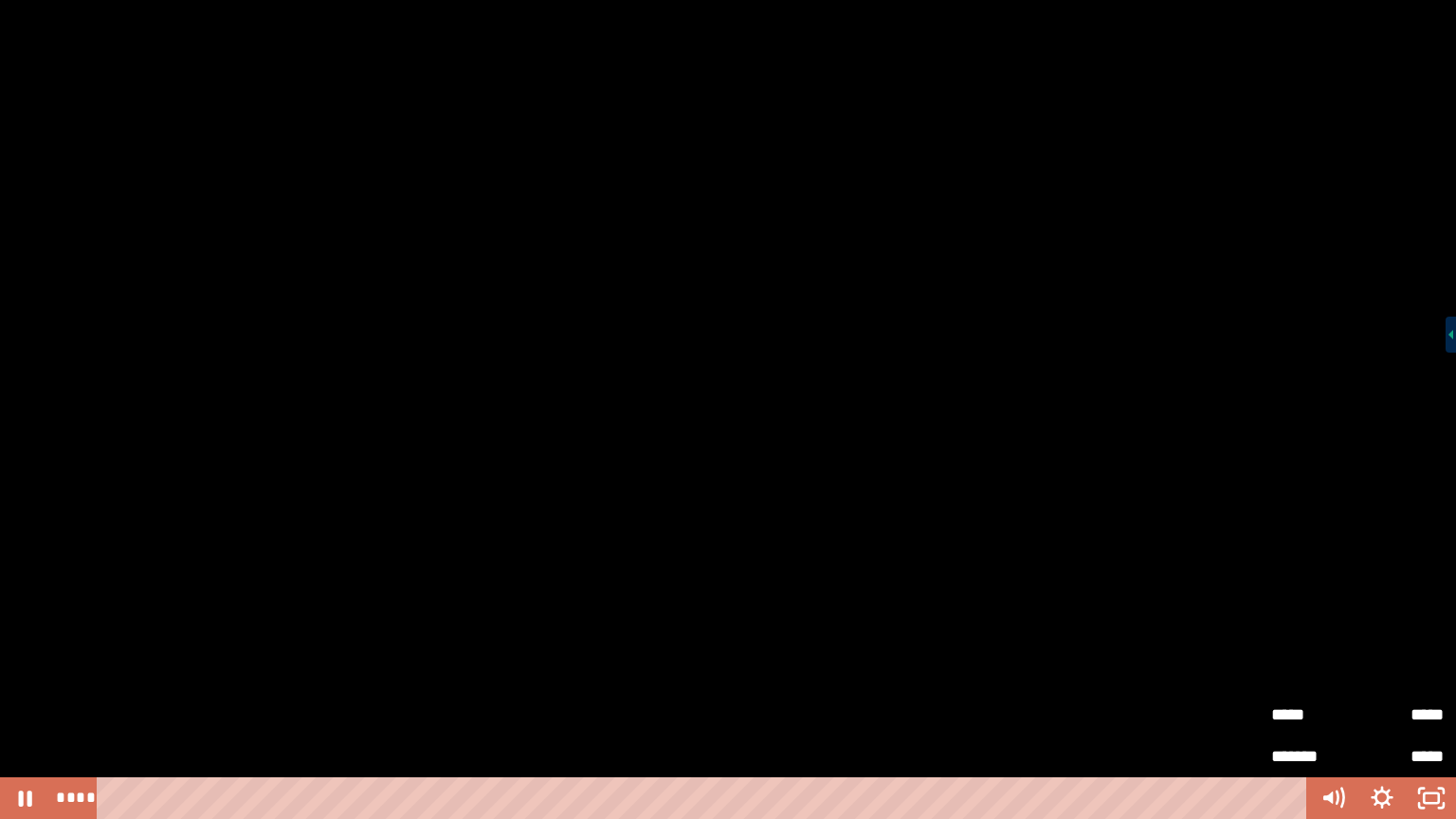 click at bounding box center (728, 410) 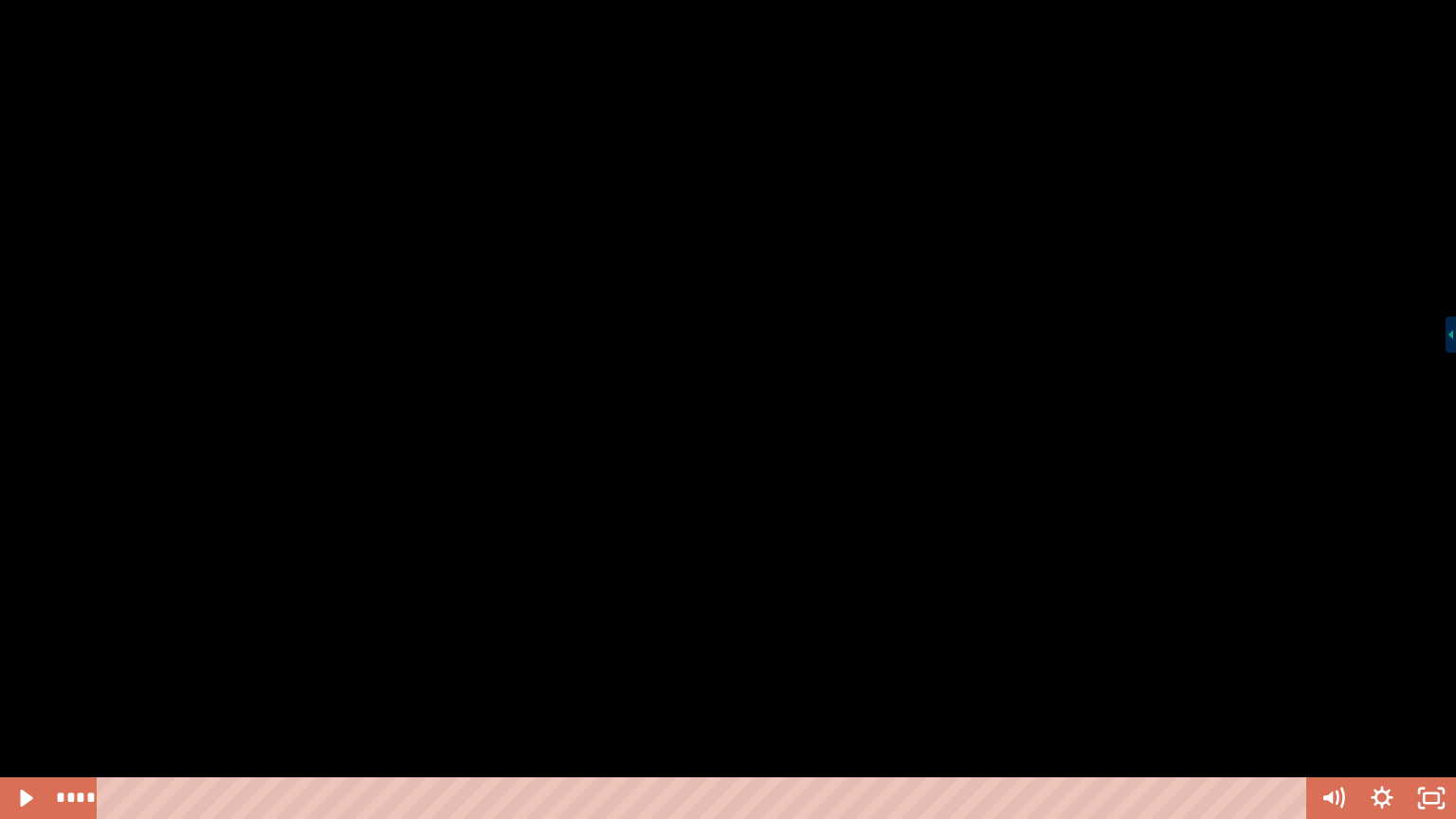click at bounding box center (728, 410) 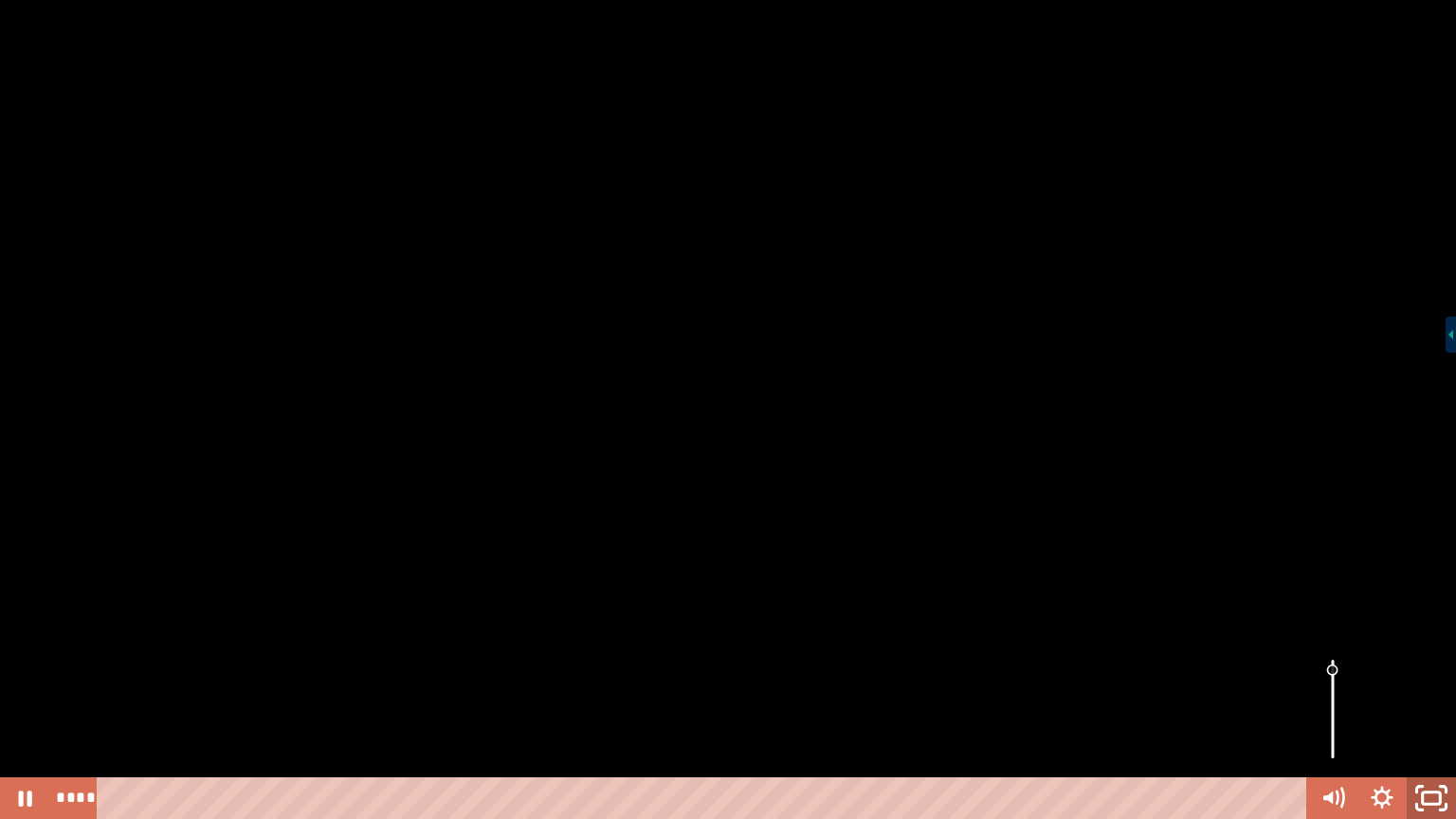 click 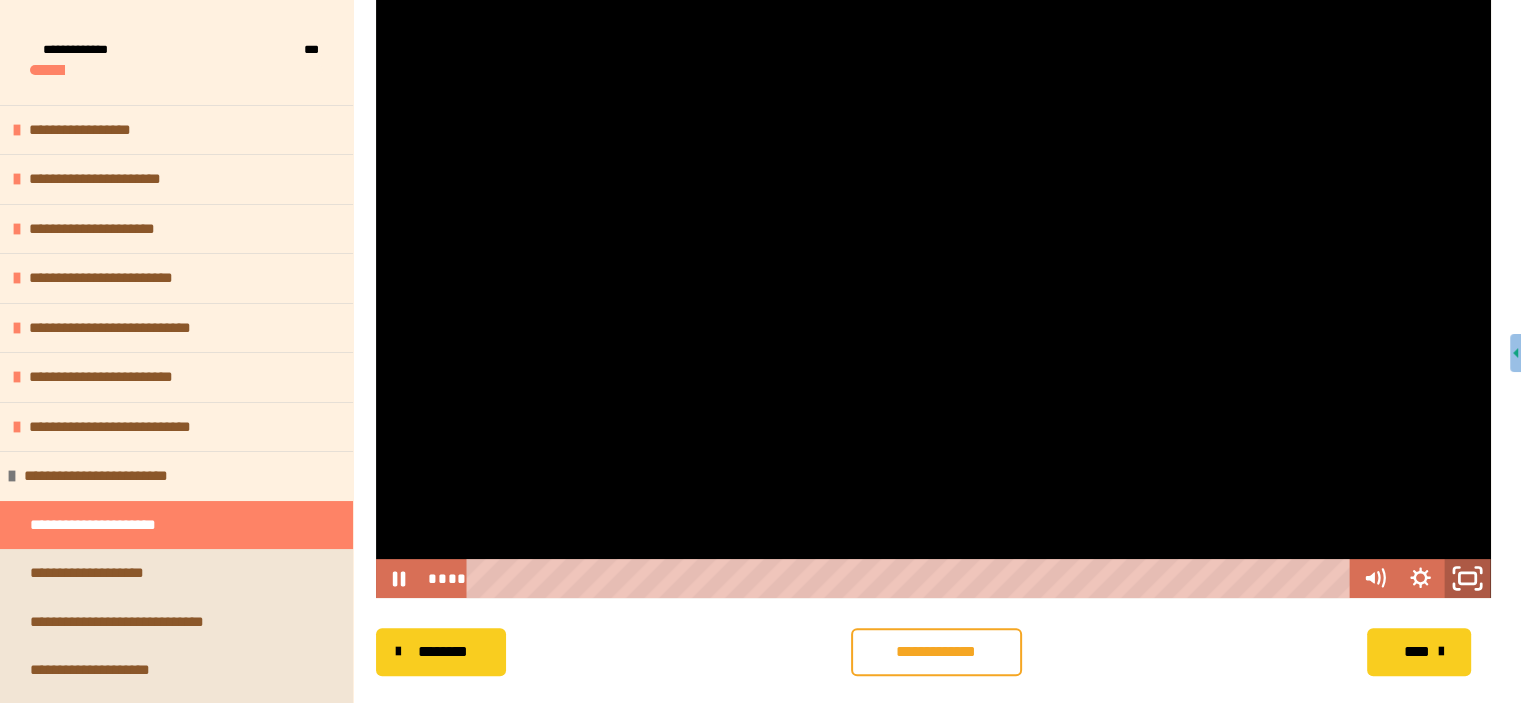 click 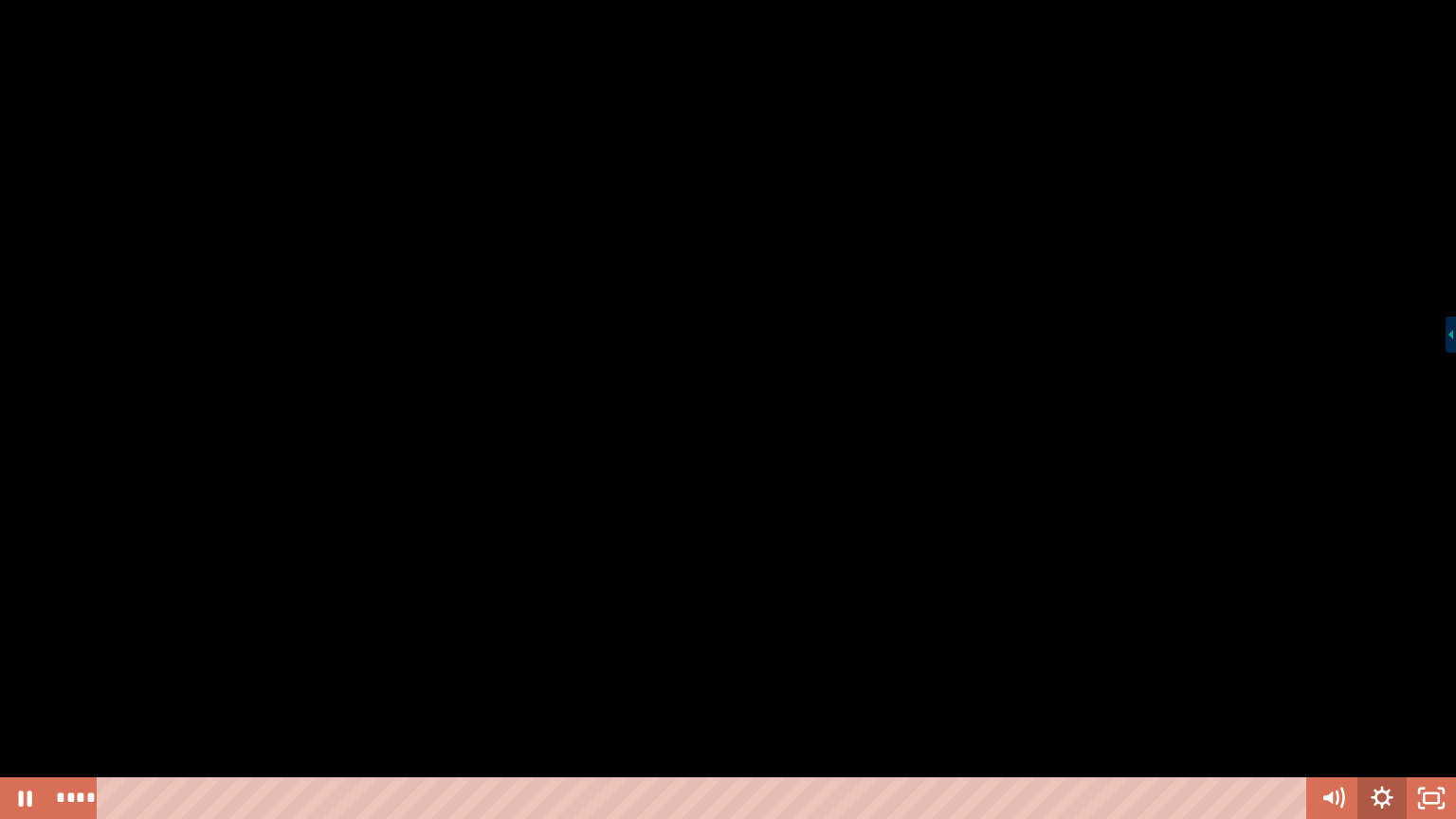 click 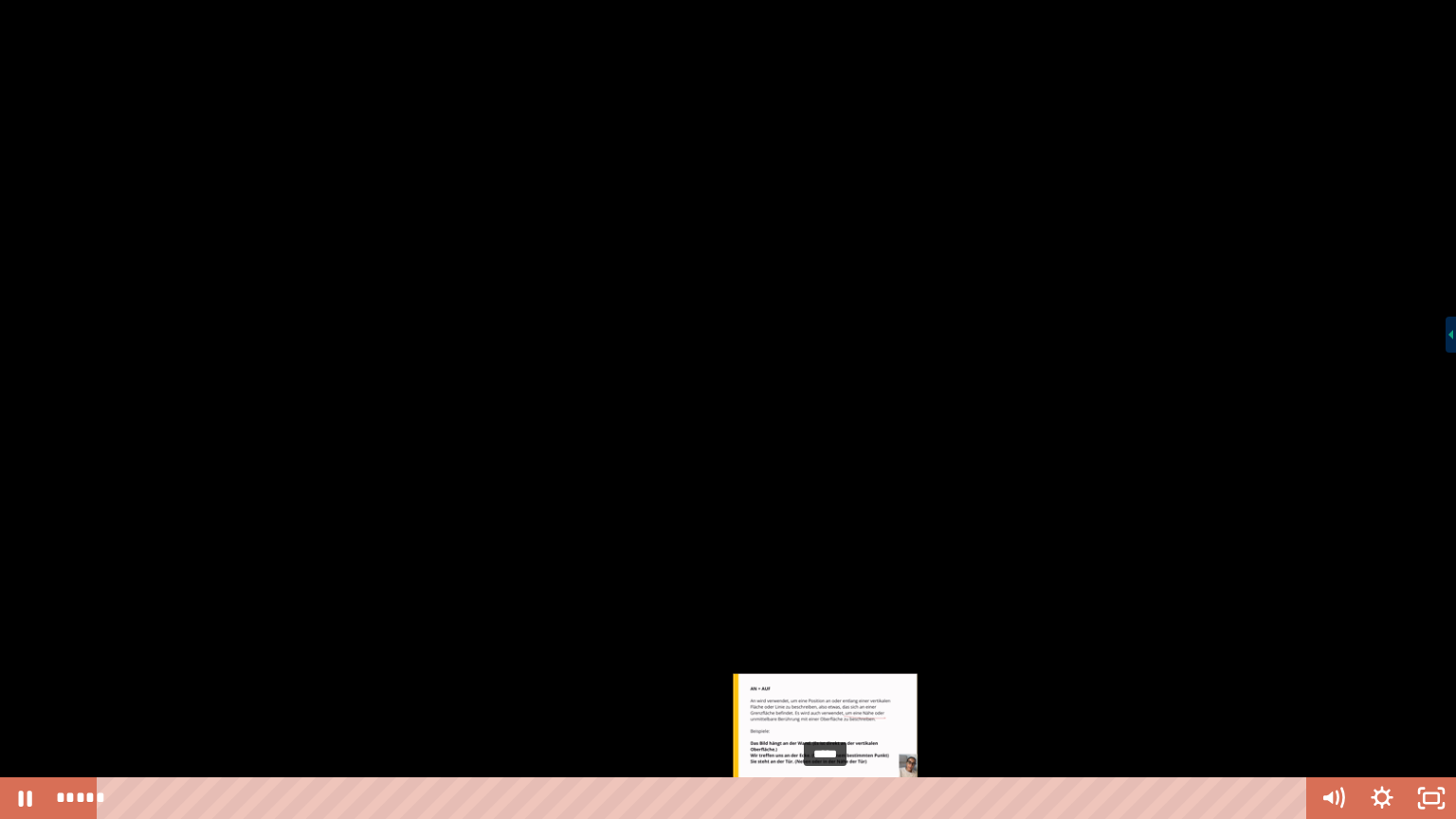 click on "*****" at bounding box center (705, 798) 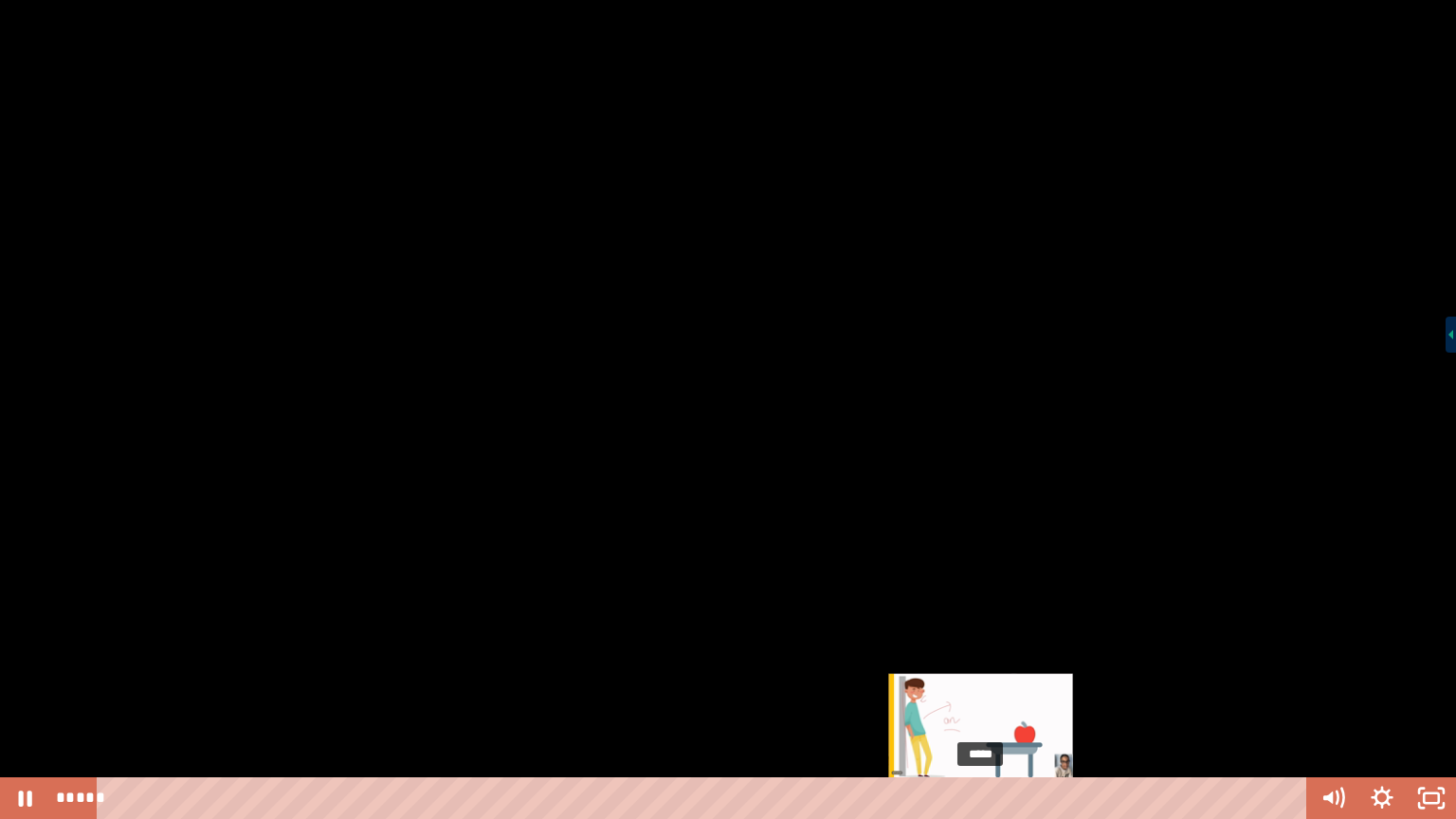 click on "*****" at bounding box center (705, 798) 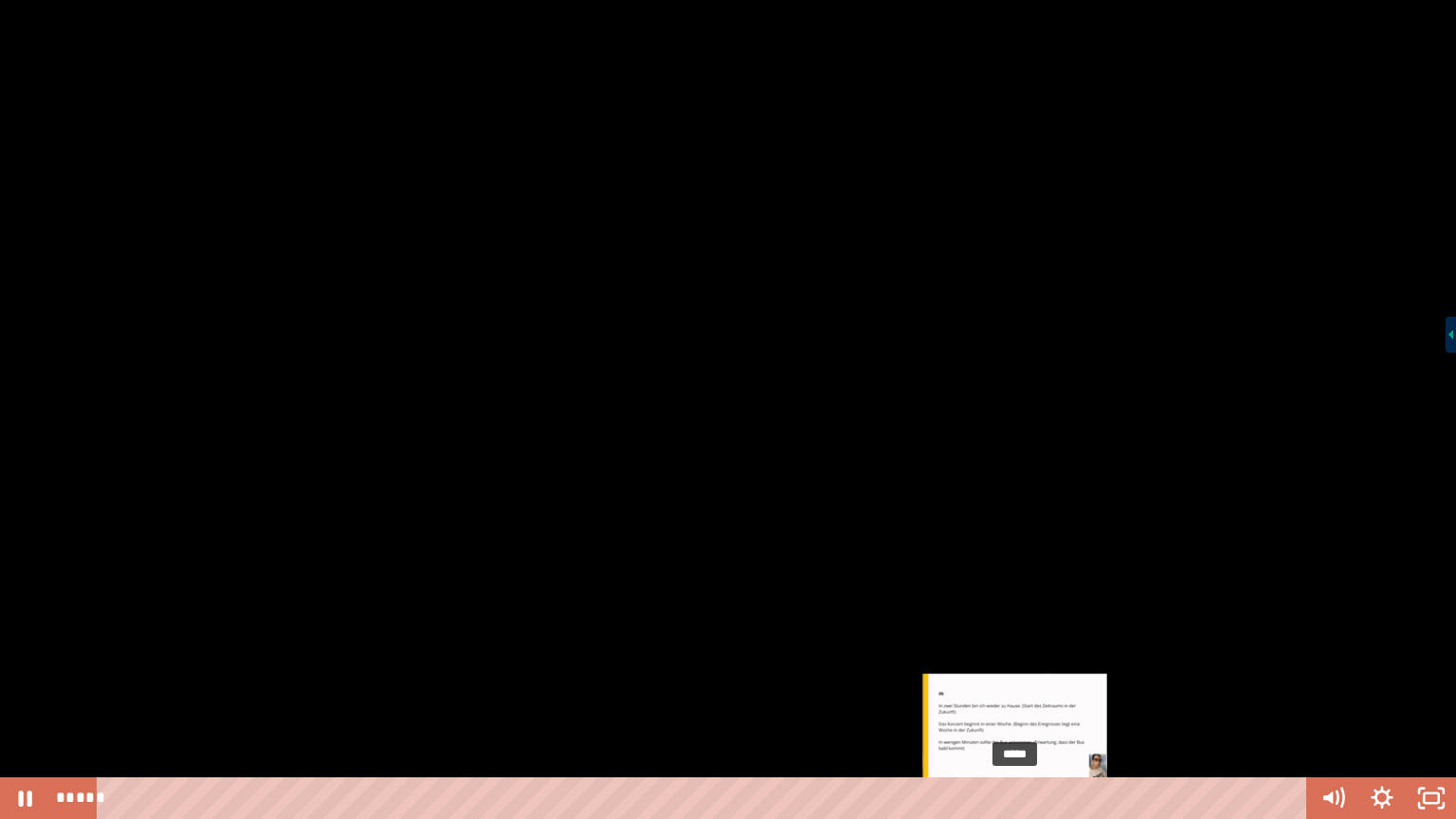 click on "*****" at bounding box center [705, 798] 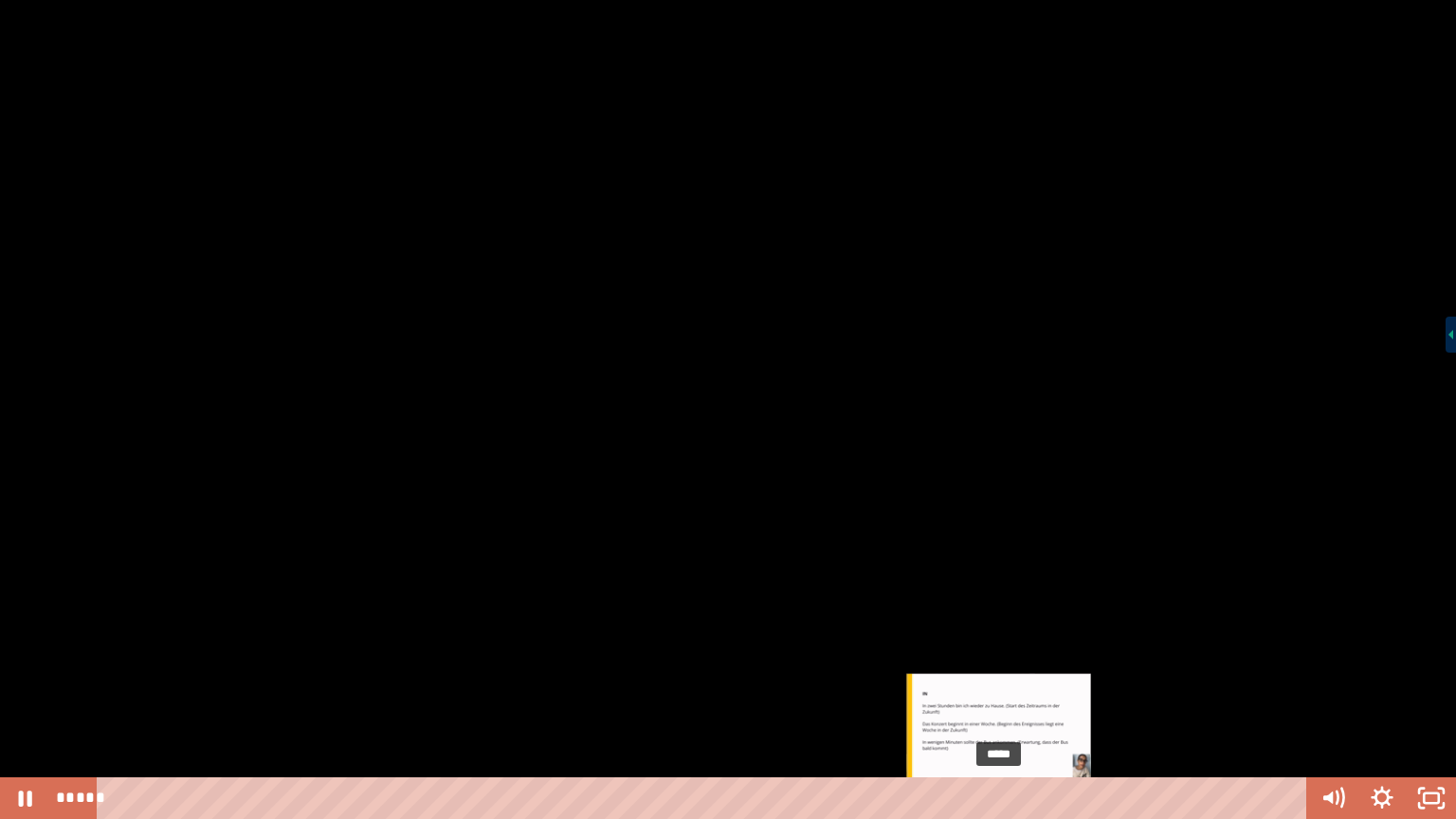 click on "*****" at bounding box center (705, 798) 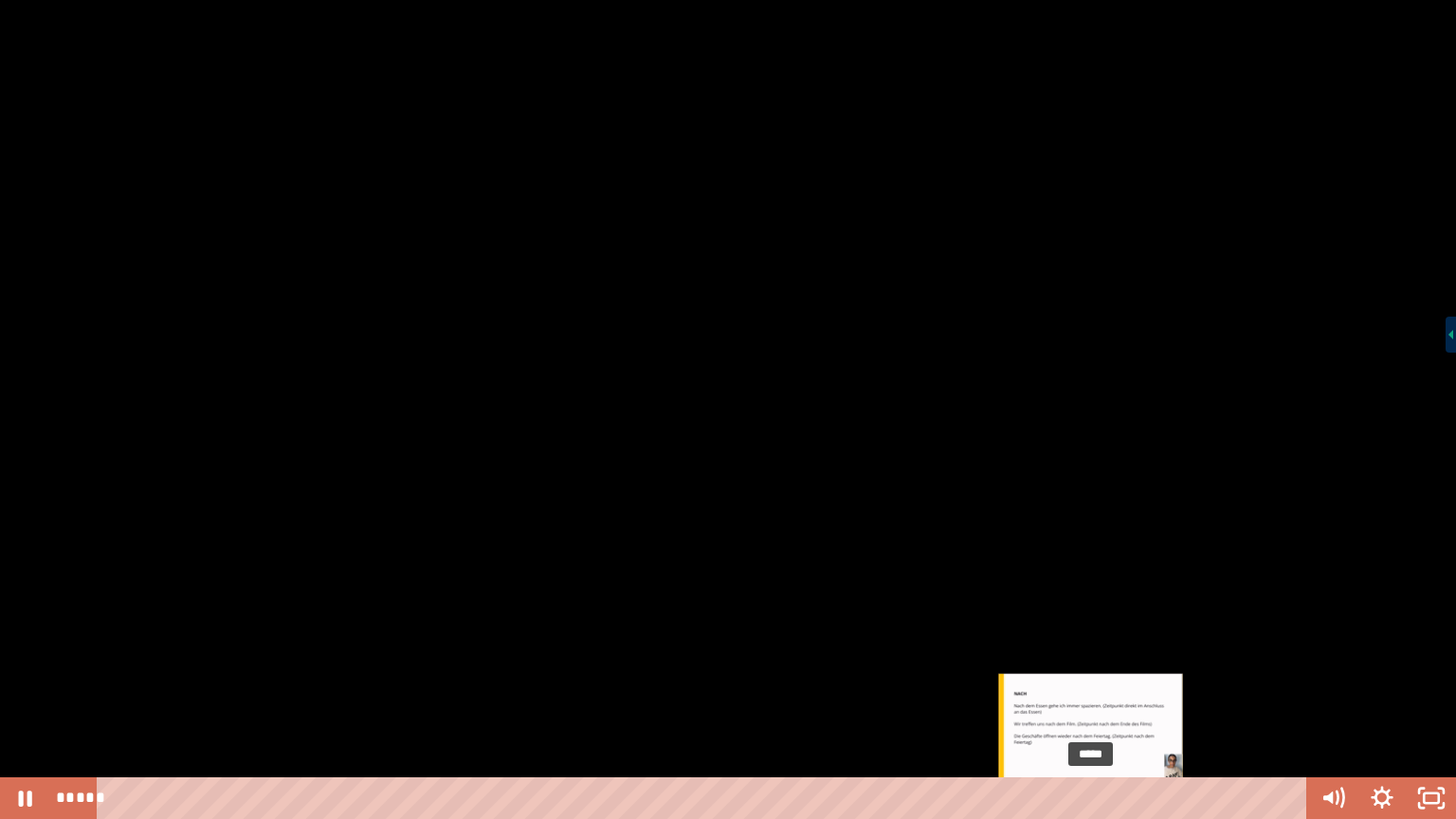 click on "*****" at bounding box center (705, 798) 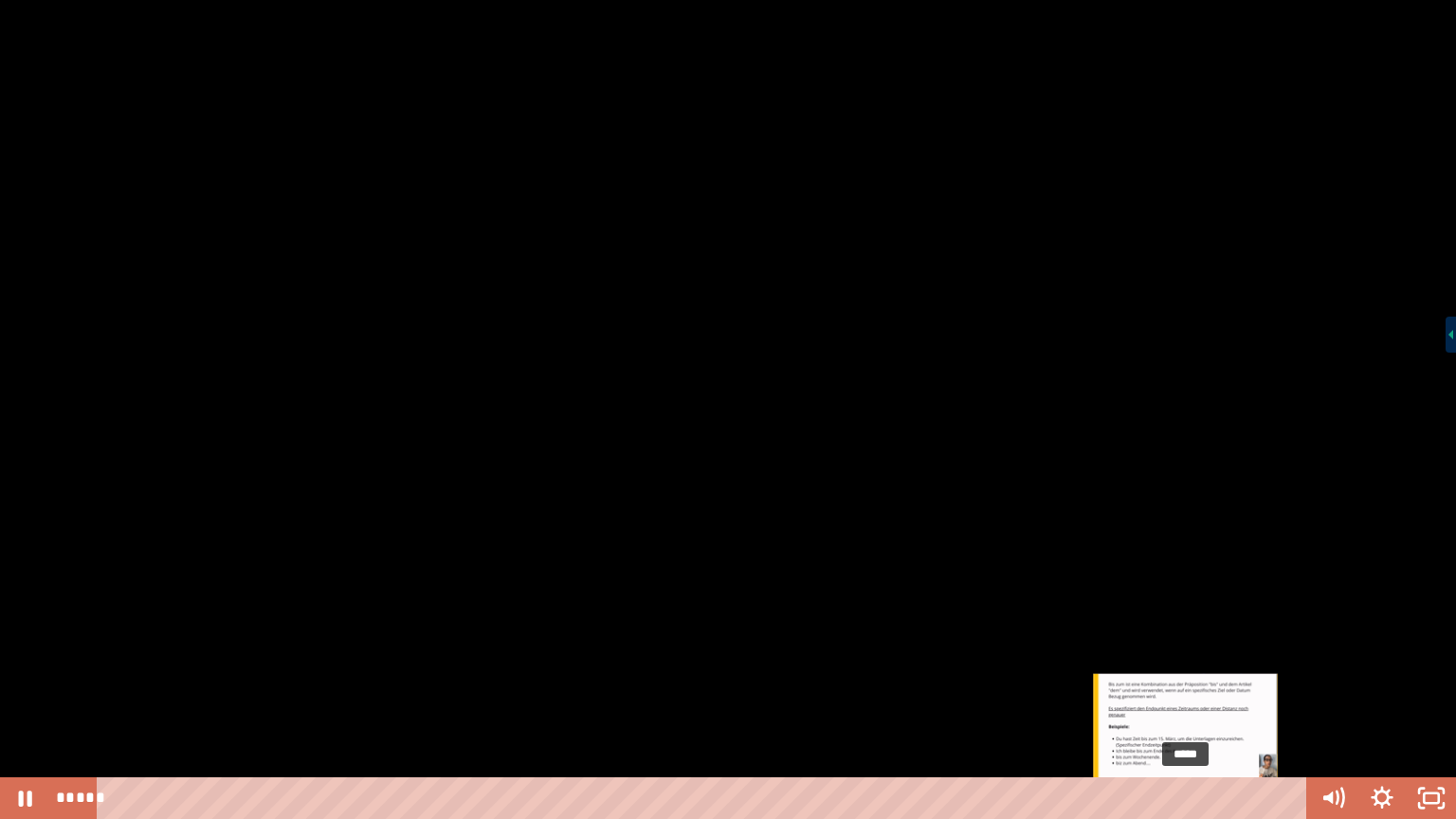 click on "*****" at bounding box center (705, 798) 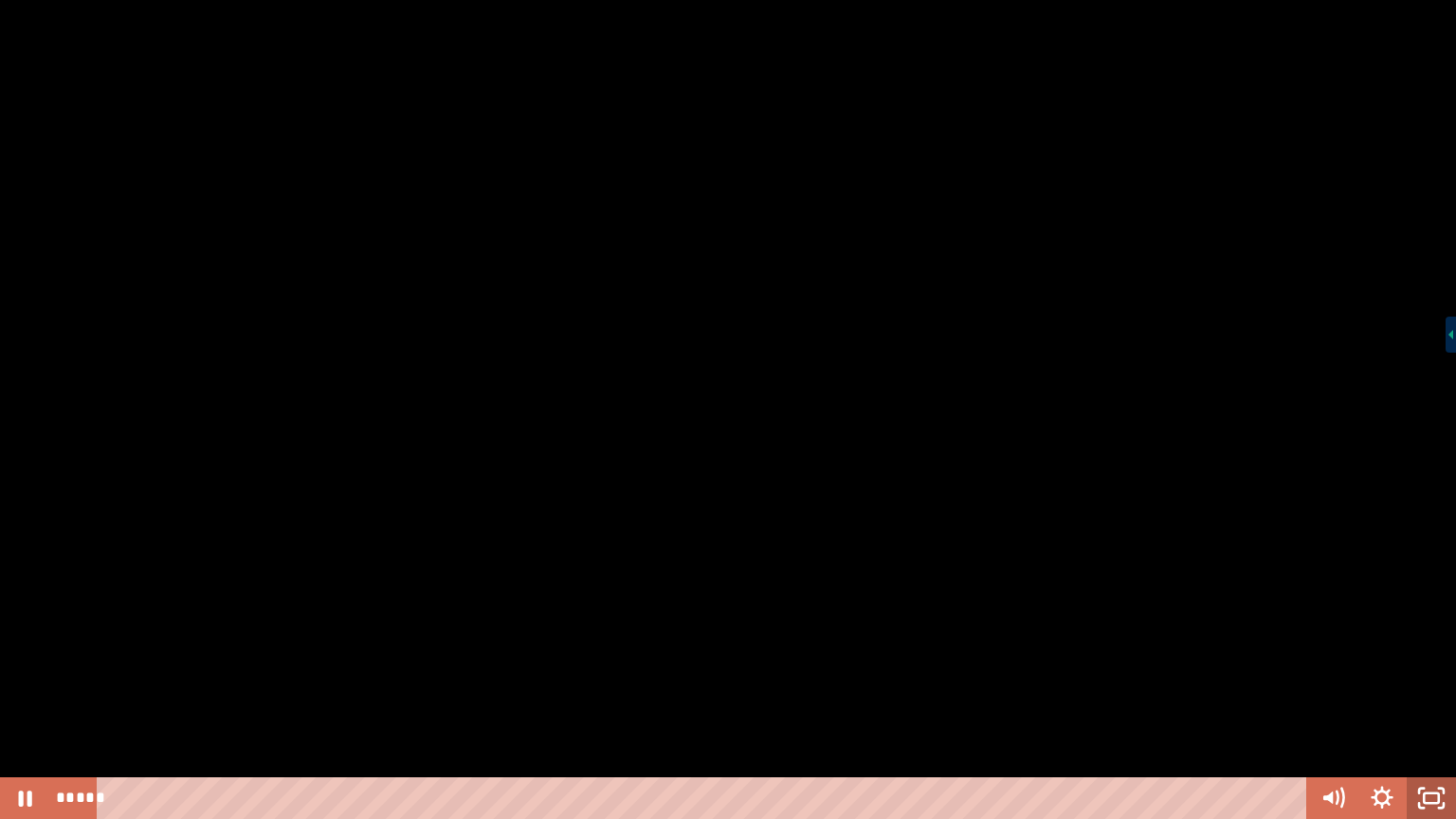 click 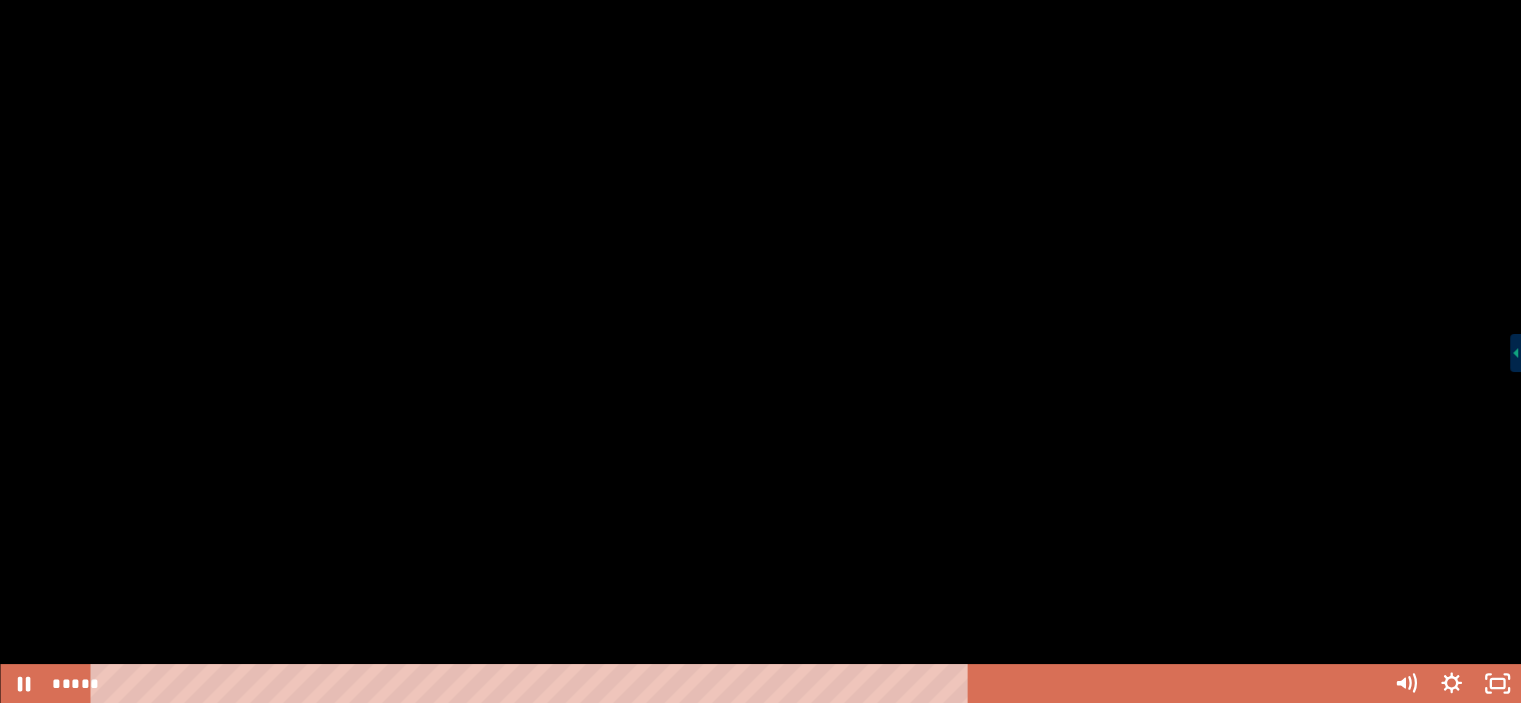 scroll, scrollTop: 388, scrollLeft: 0, axis: vertical 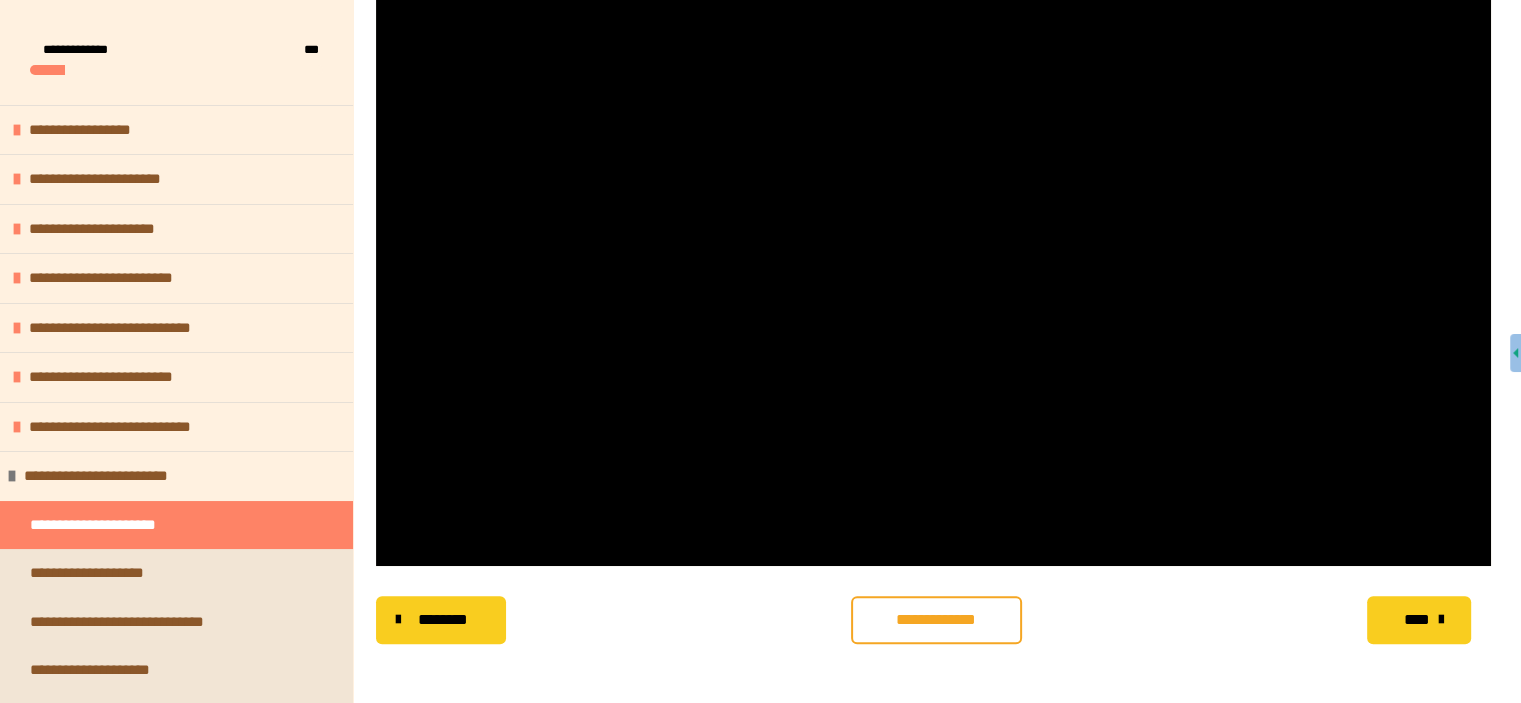click on "**********" at bounding box center (936, 620) 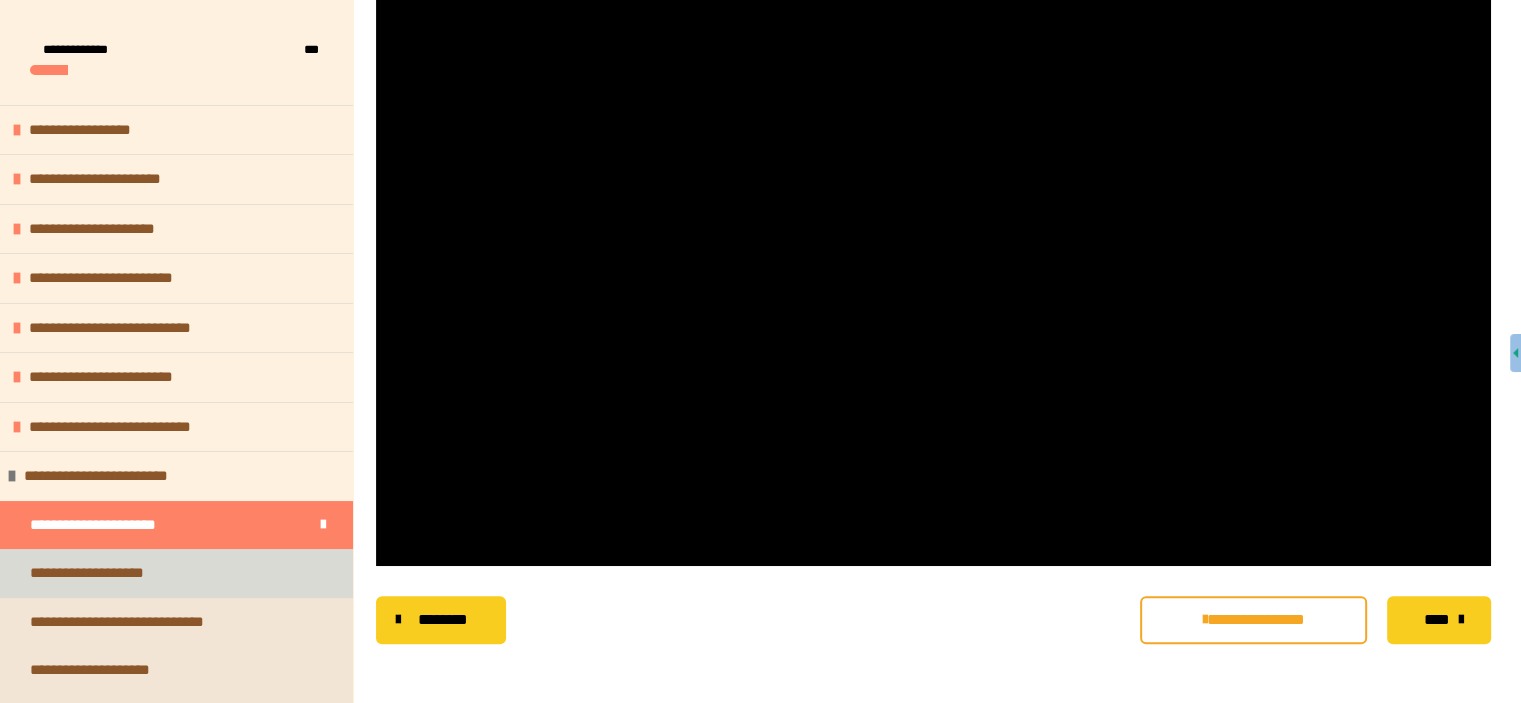 click on "**********" at bounding box center [176, 573] 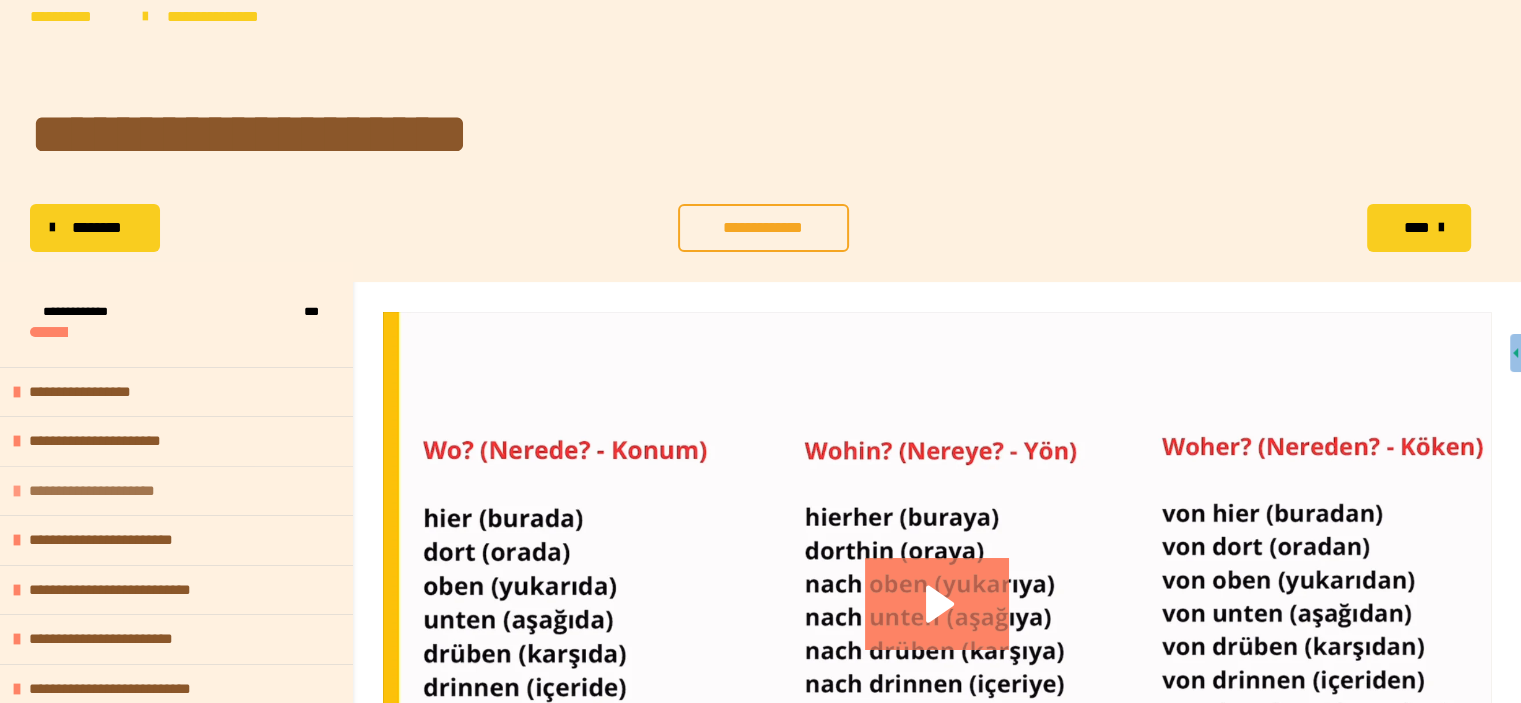 scroll, scrollTop: 0, scrollLeft: 0, axis: both 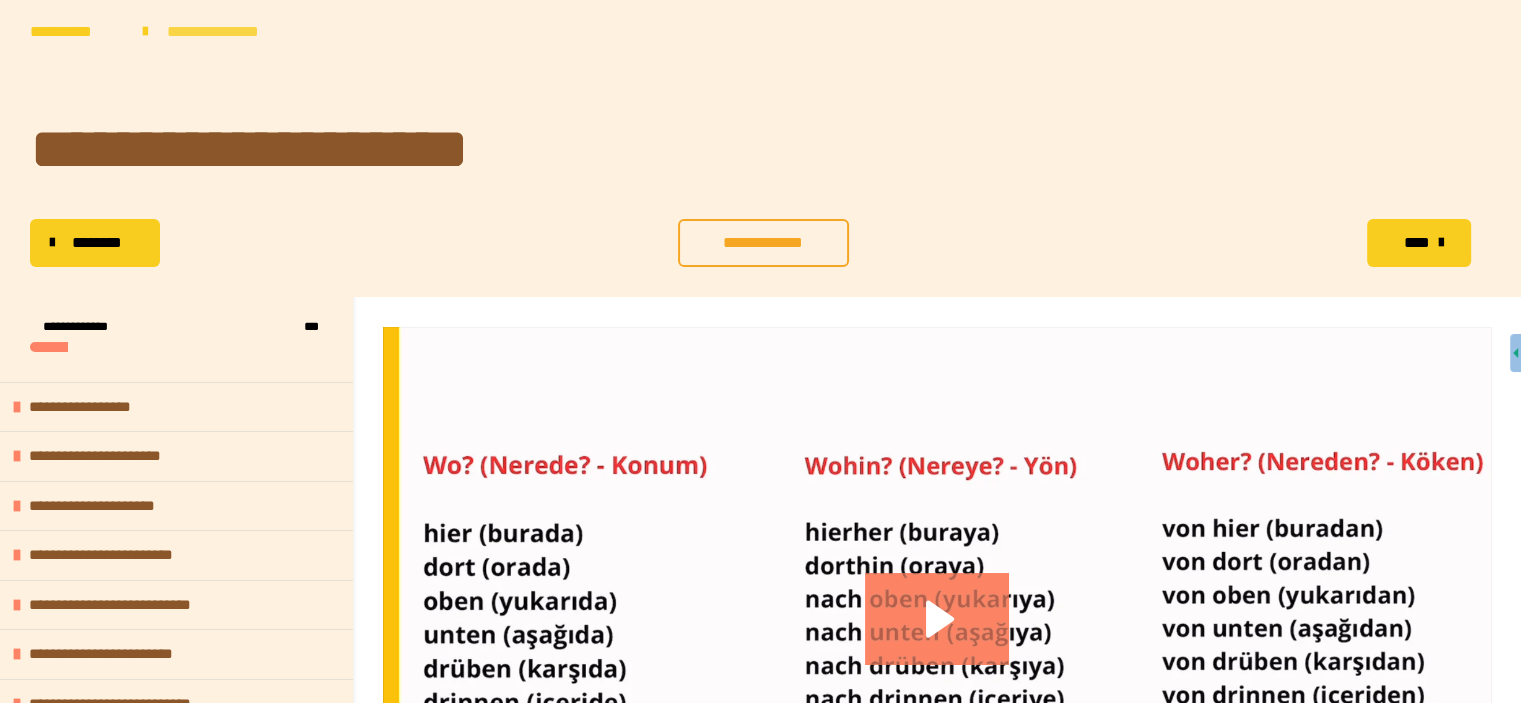 click on "**********" at bounding box center (232, 32) 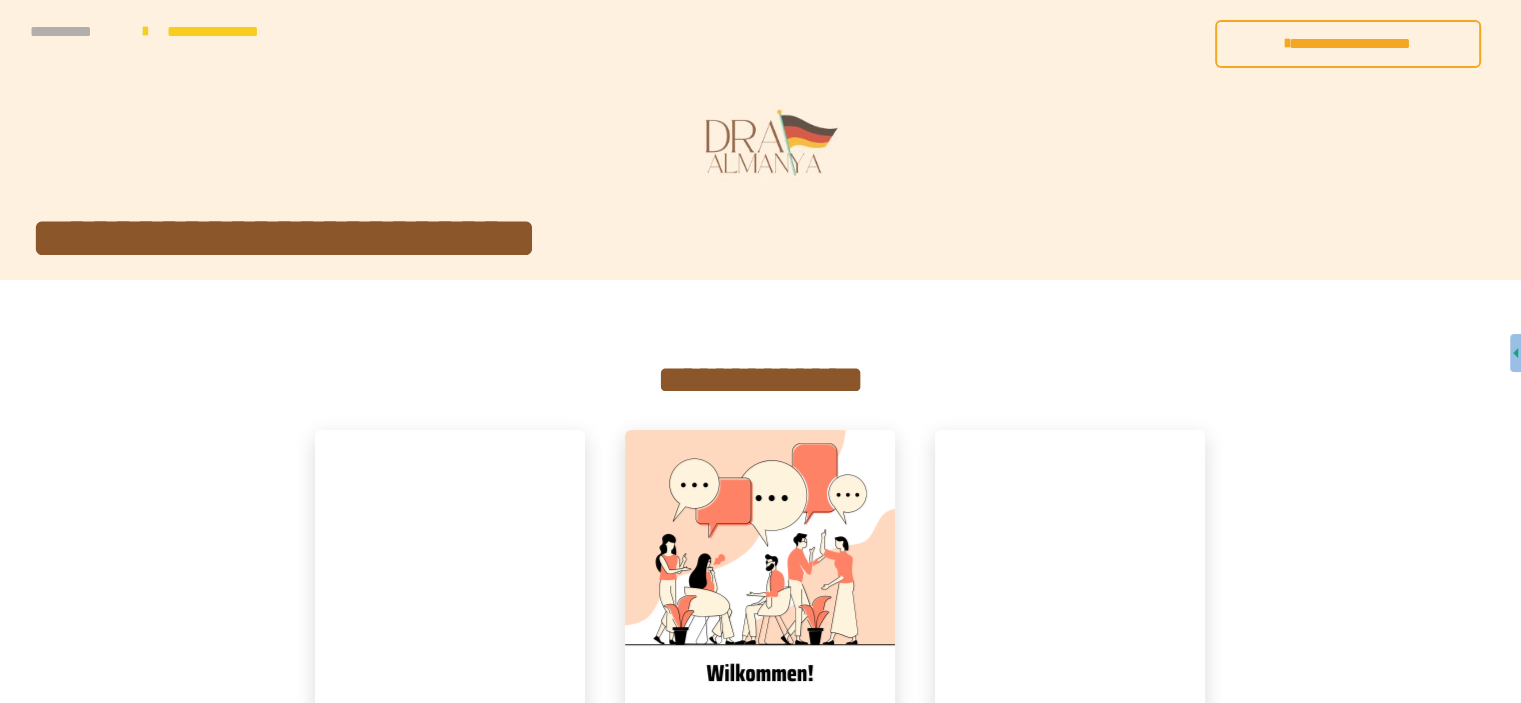 click on "**********" at bounding box center [76, 32] 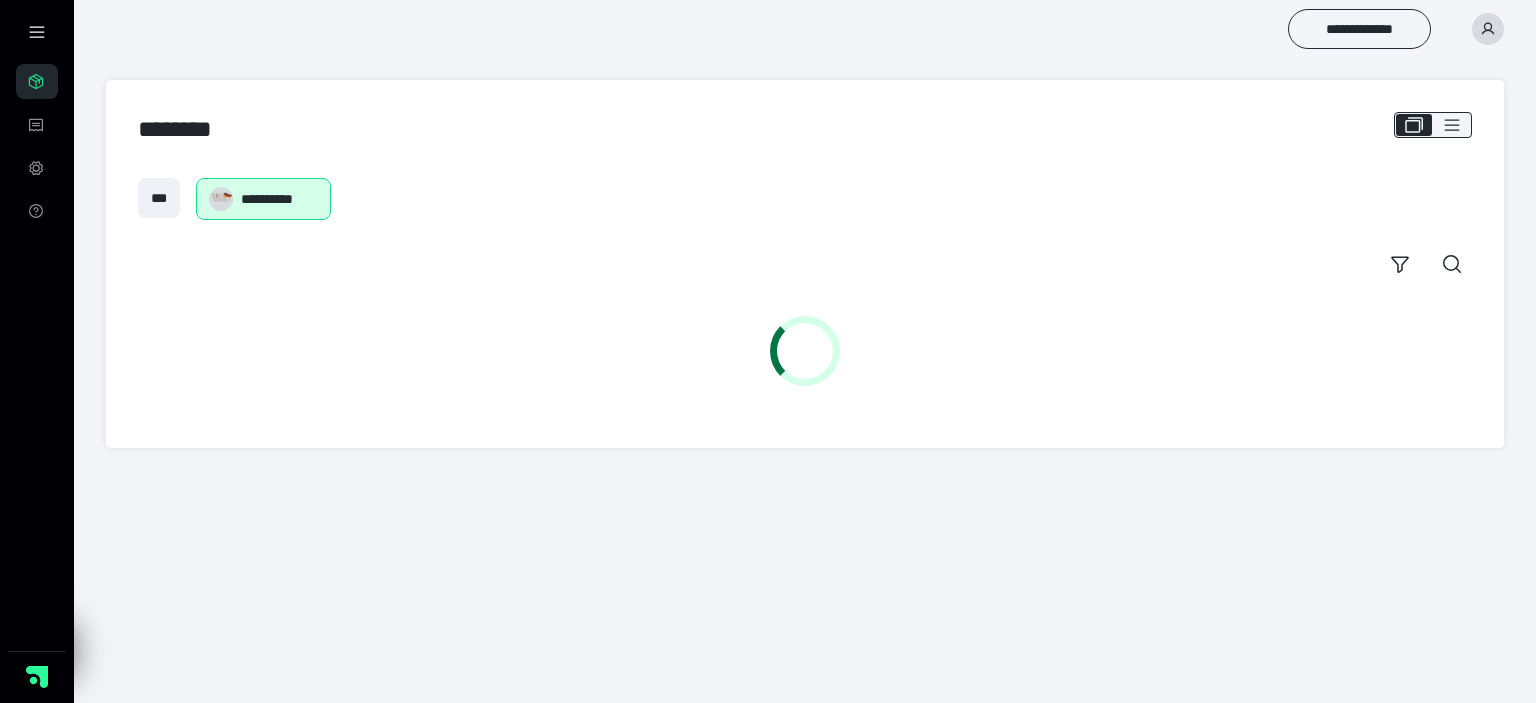 scroll, scrollTop: 0, scrollLeft: 0, axis: both 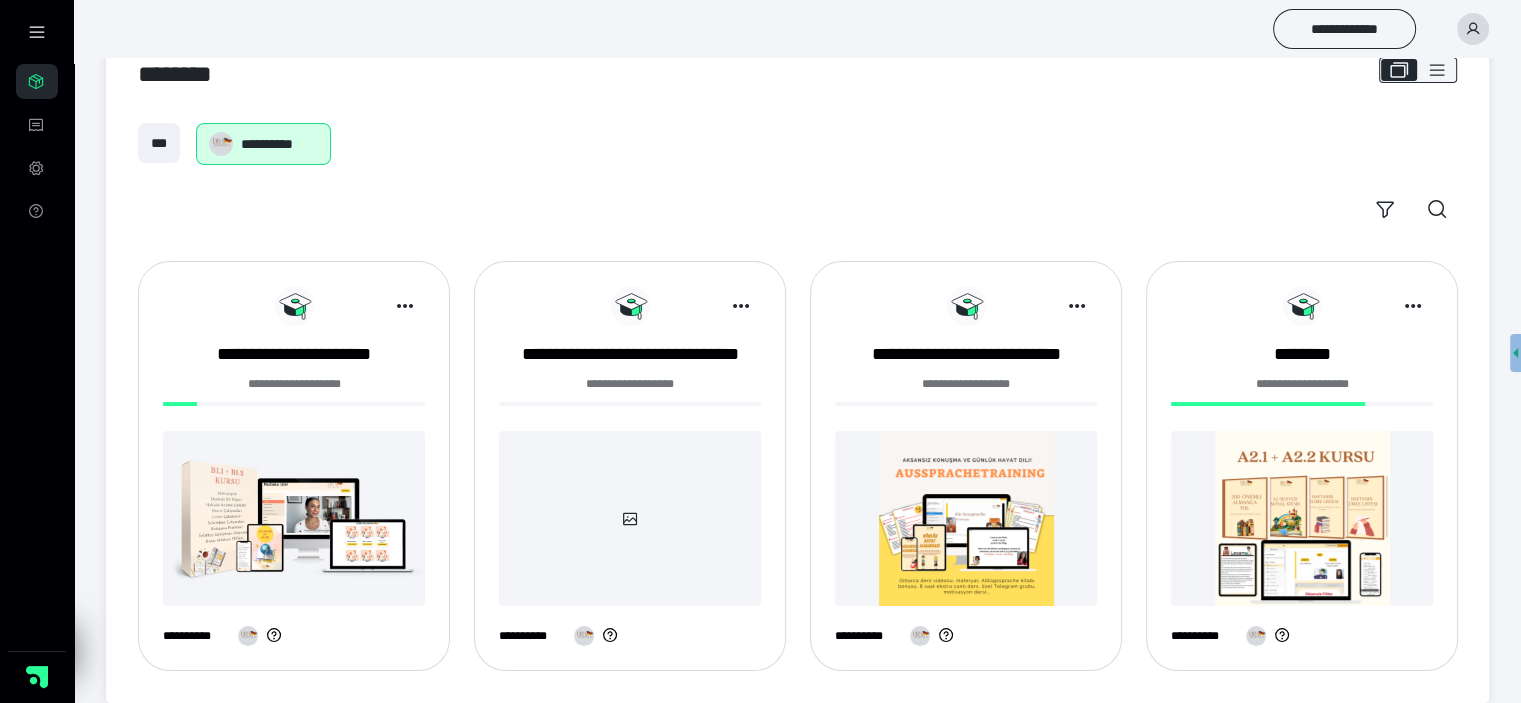 click at bounding box center [1302, 518] 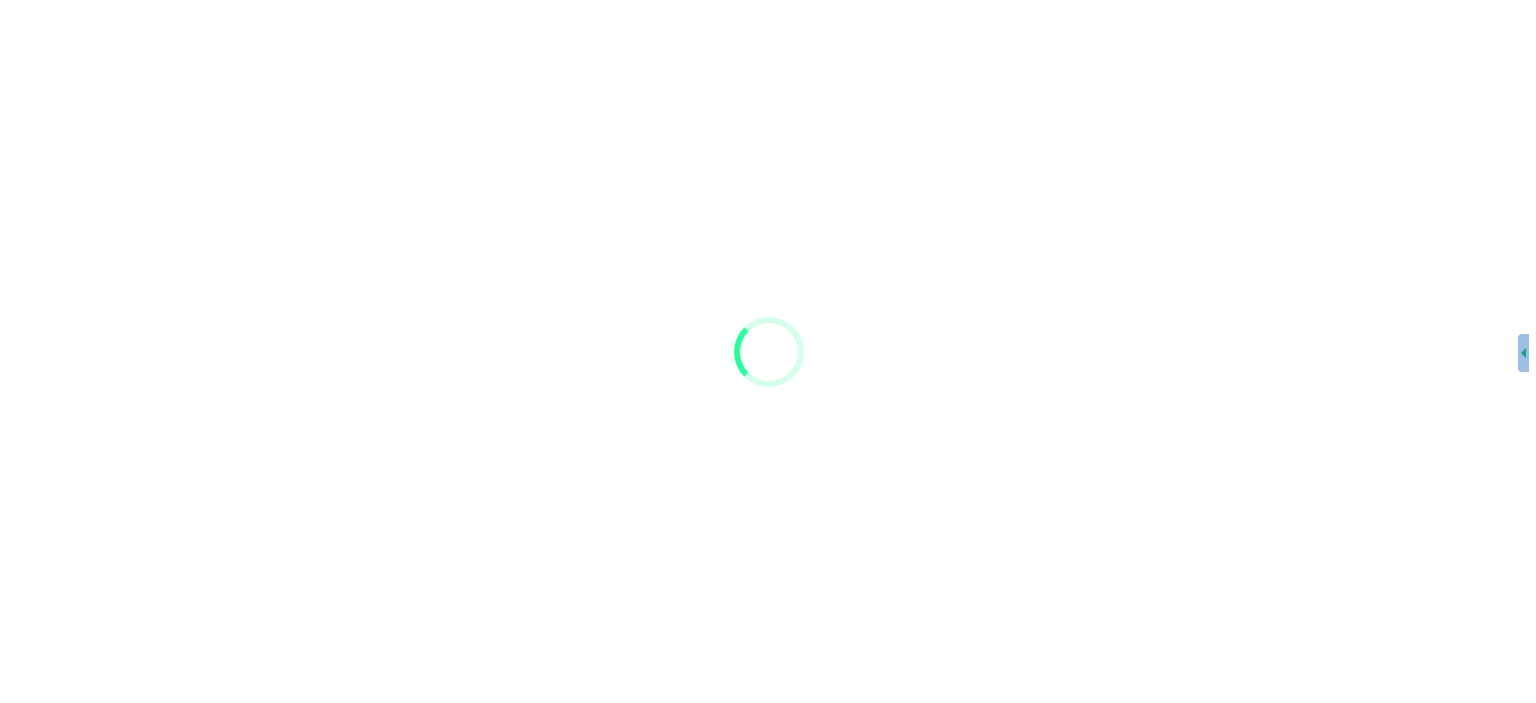 scroll, scrollTop: 0, scrollLeft: 0, axis: both 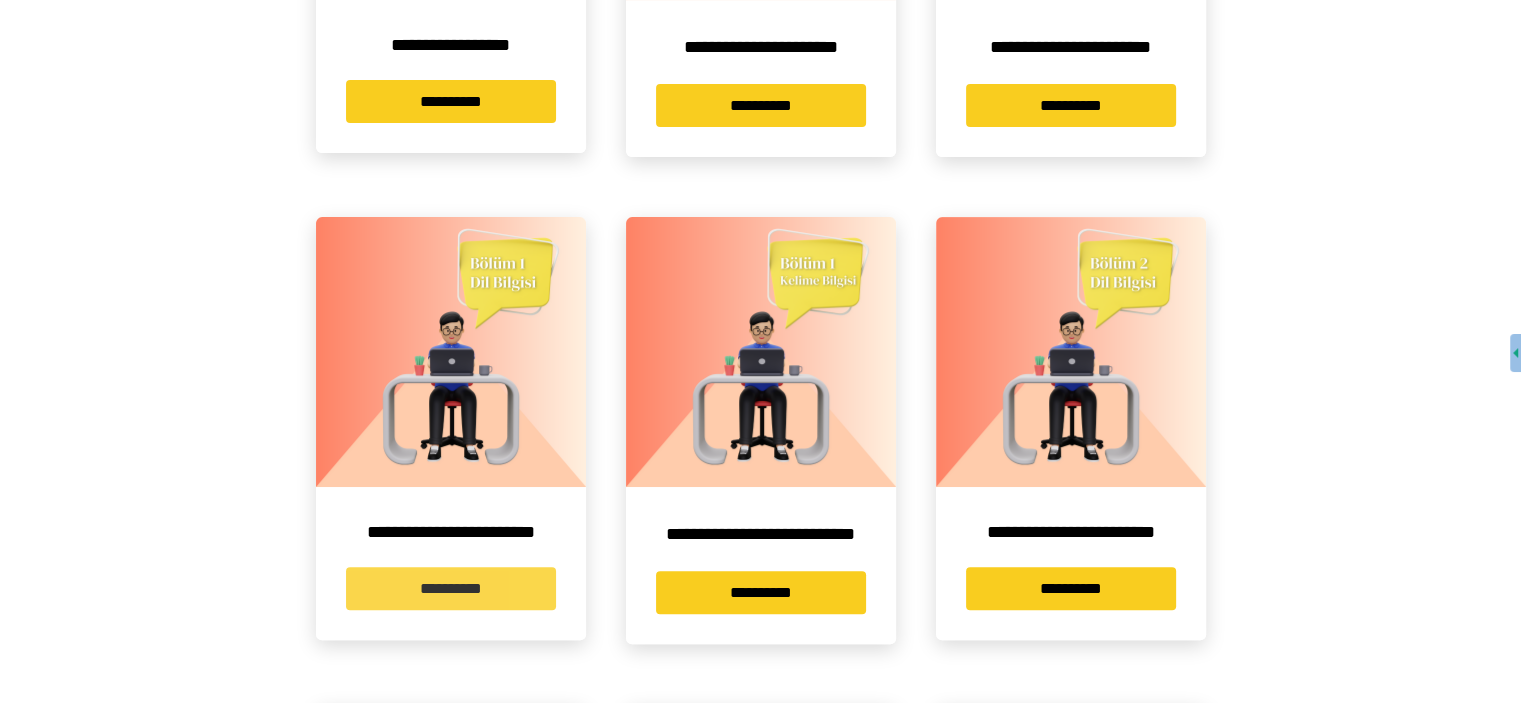click on "**********" at bounding box center (451, 588) 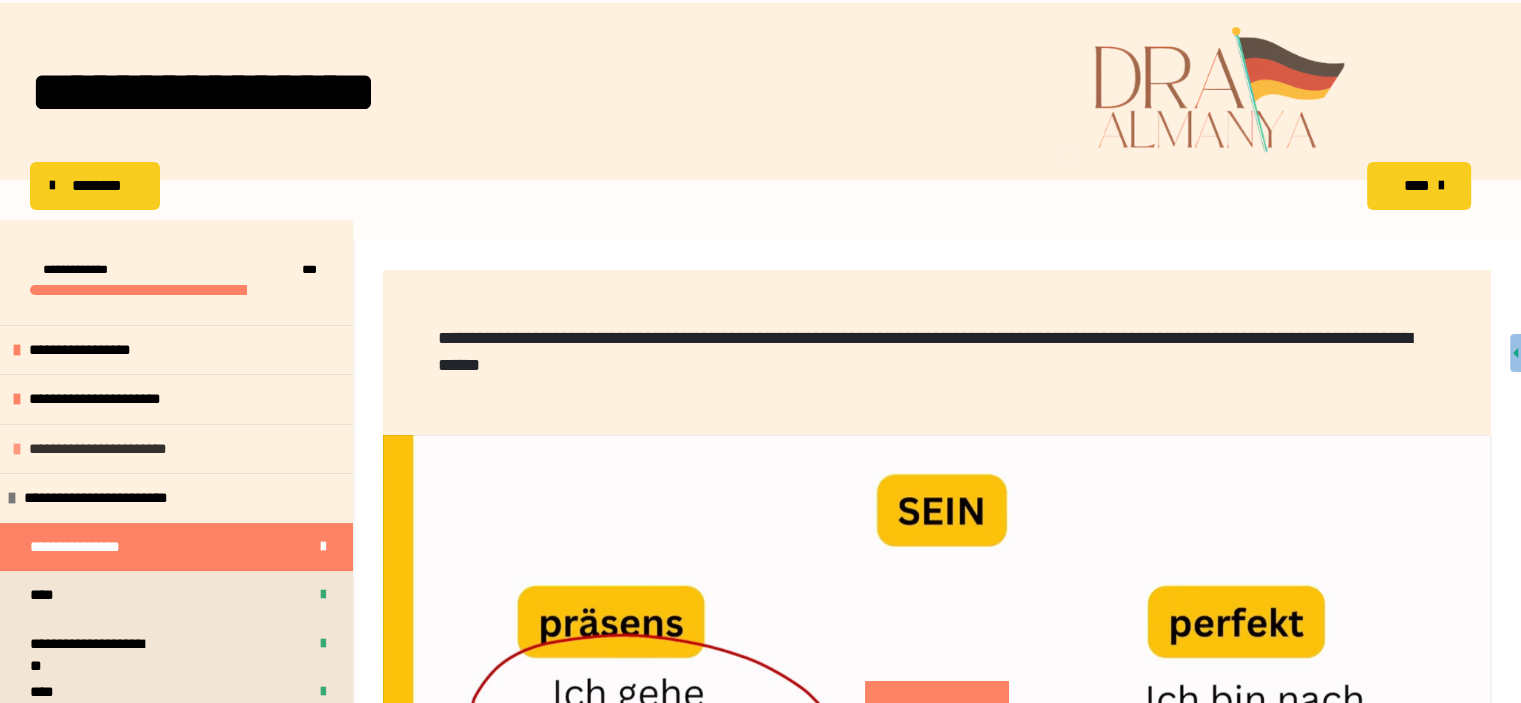 scroll, scrollTop: 300, scrollLeft: 0, axis: vertical 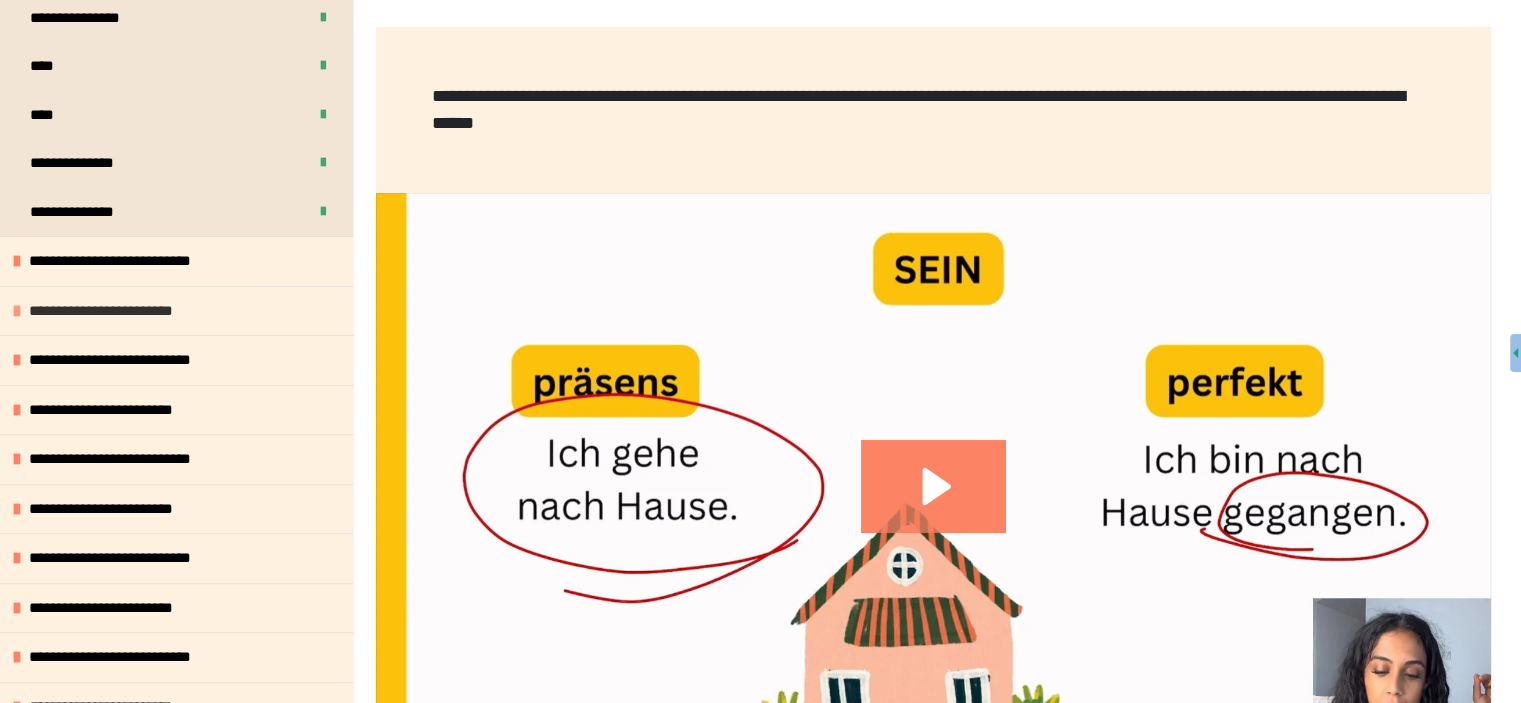 click at bounding box center [17, 311] 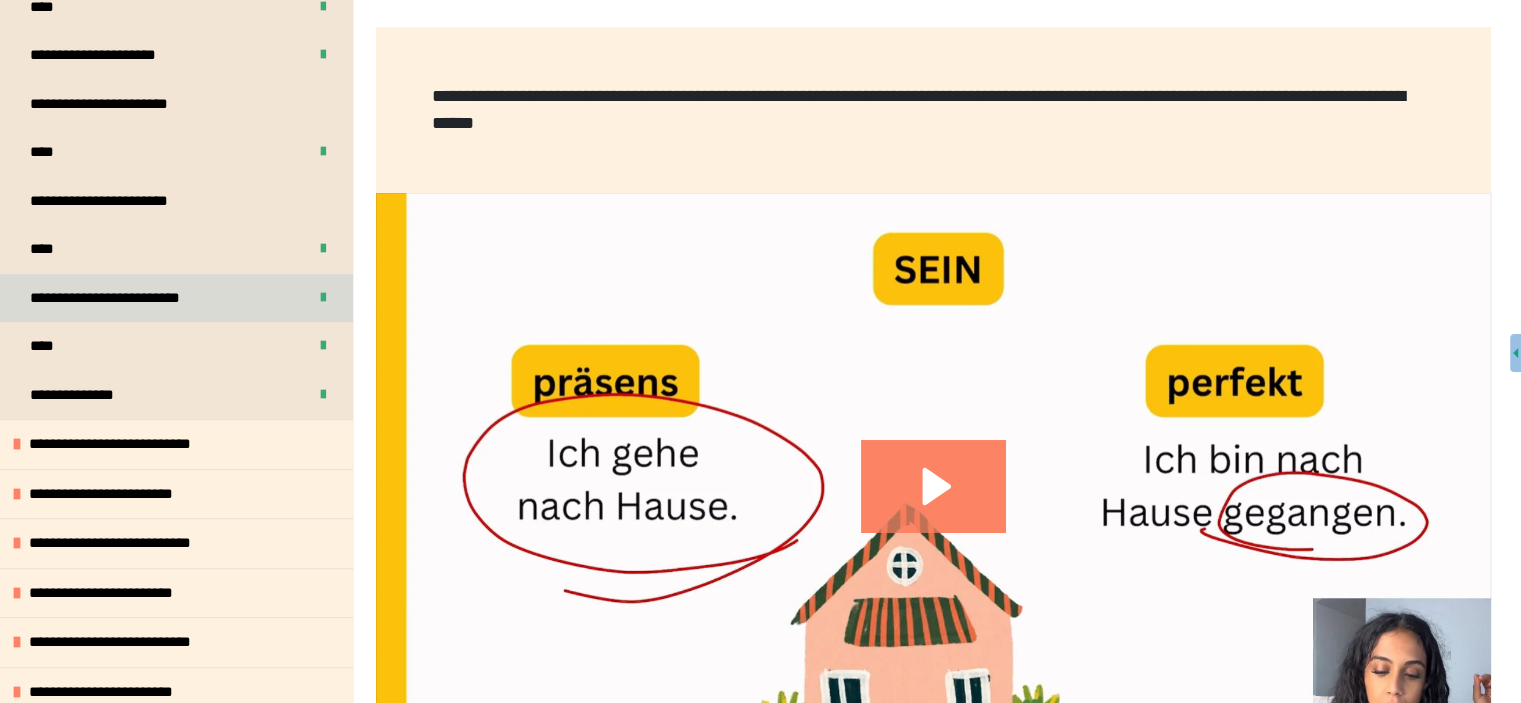 scroll, scrollTop: 1100, scrollLeft: 0, axis: vertical 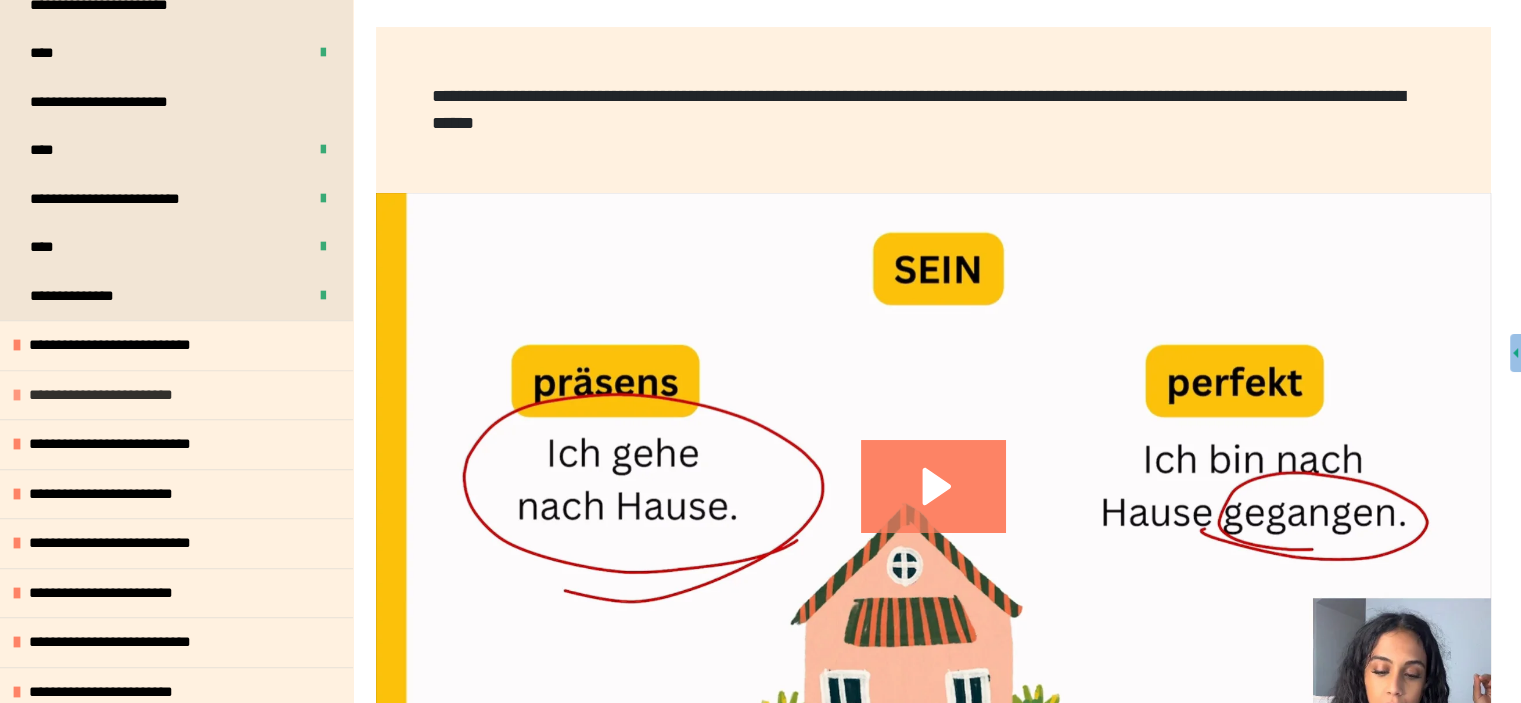 click on "**********" at bounding box center [176, 395] 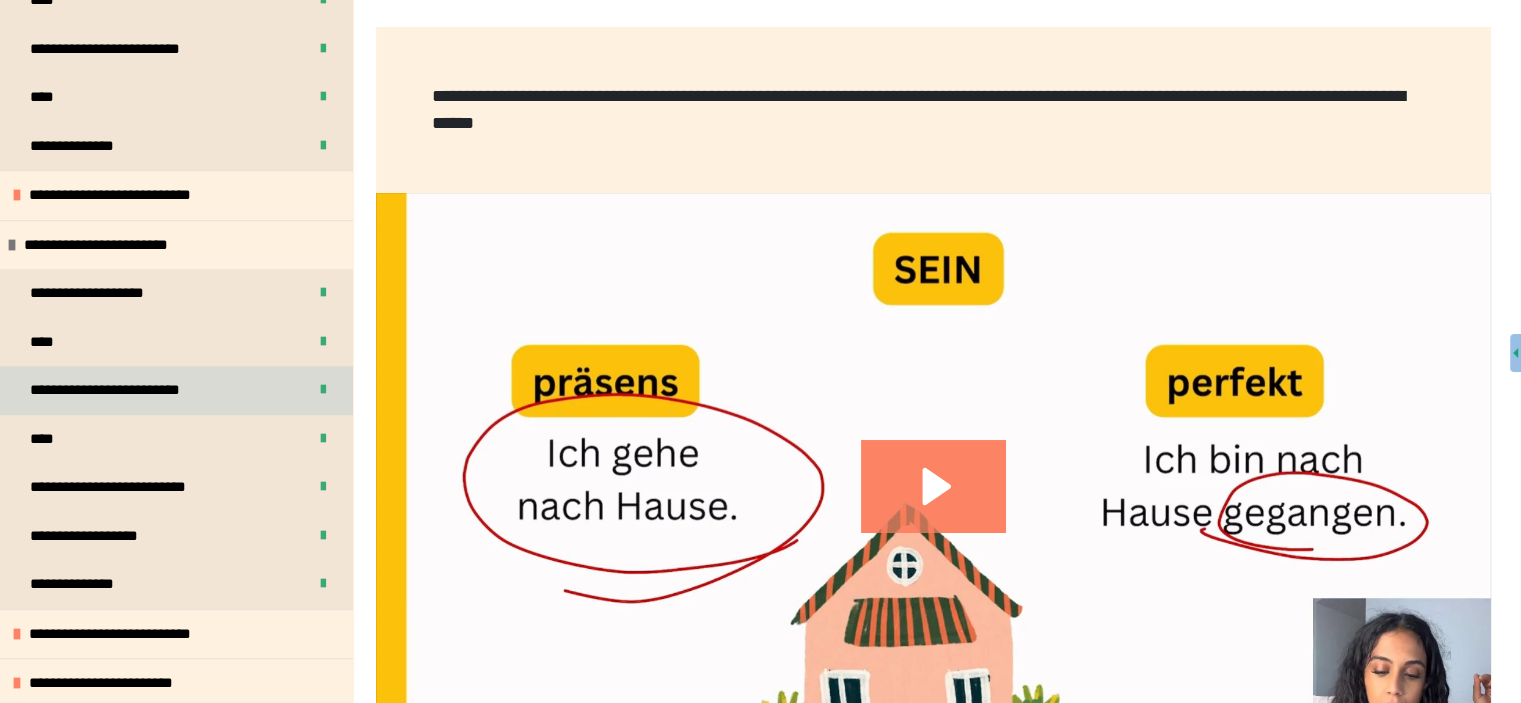 scroll, scrollTop: 1300, scrollLeft: 0, axis: vertical 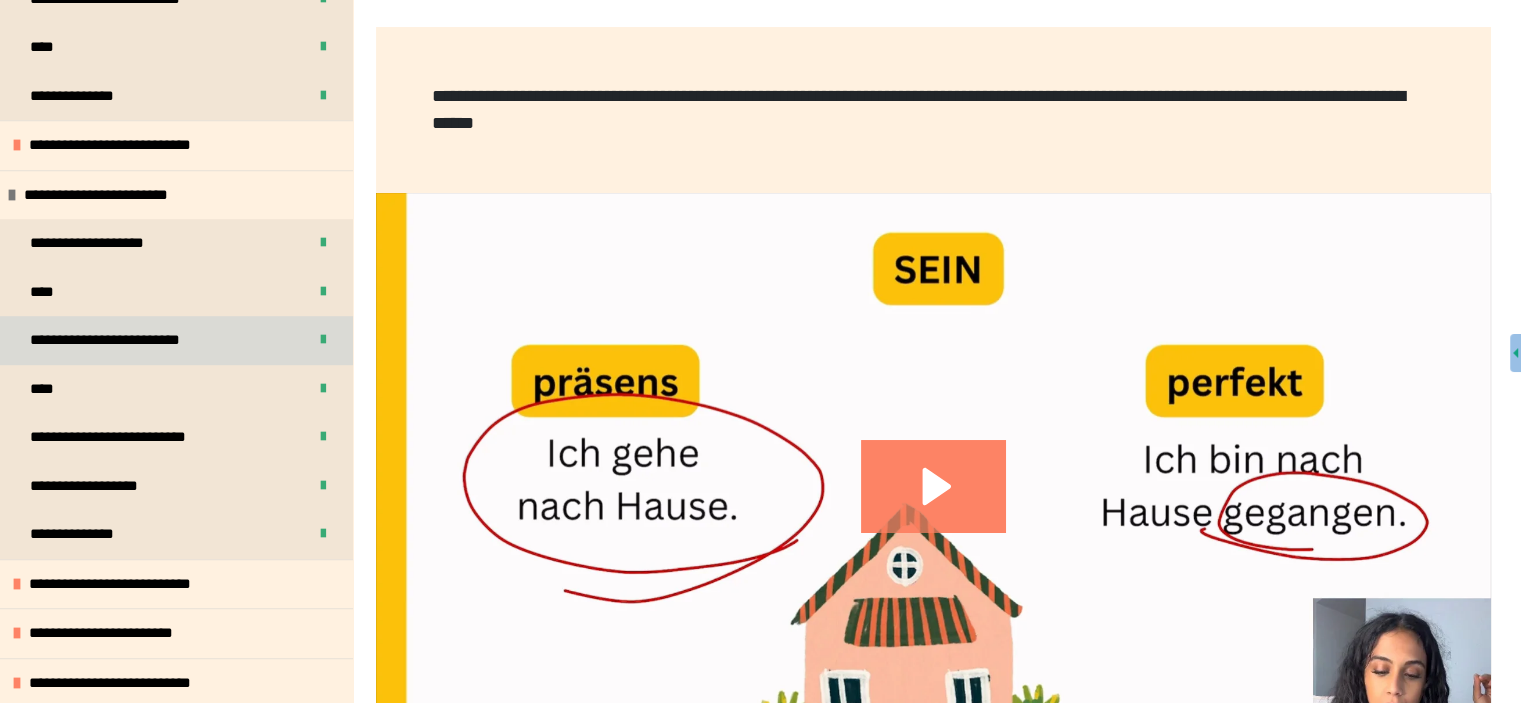 click on "**********" at bounding box center (118, 340) 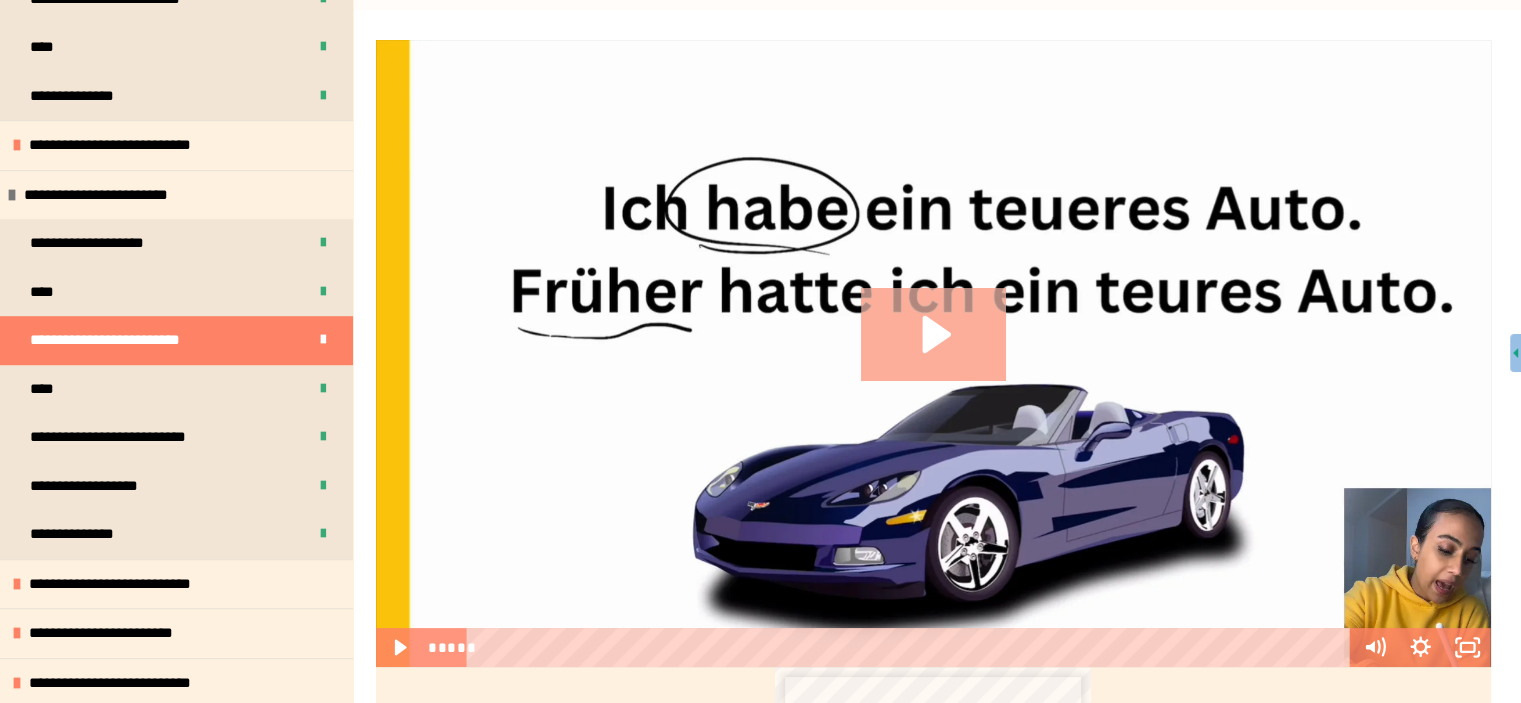 click 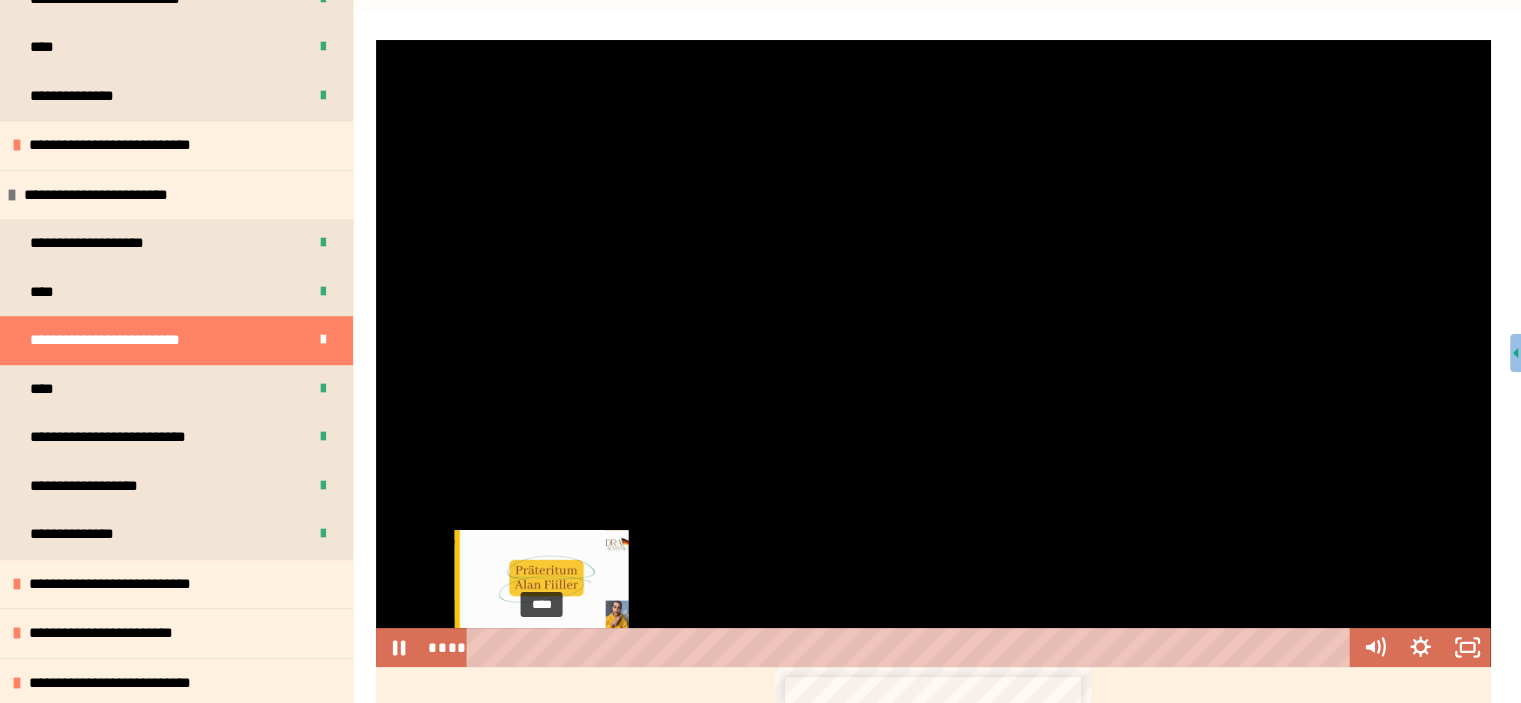 click on "****" at bounding box center [912, 647] 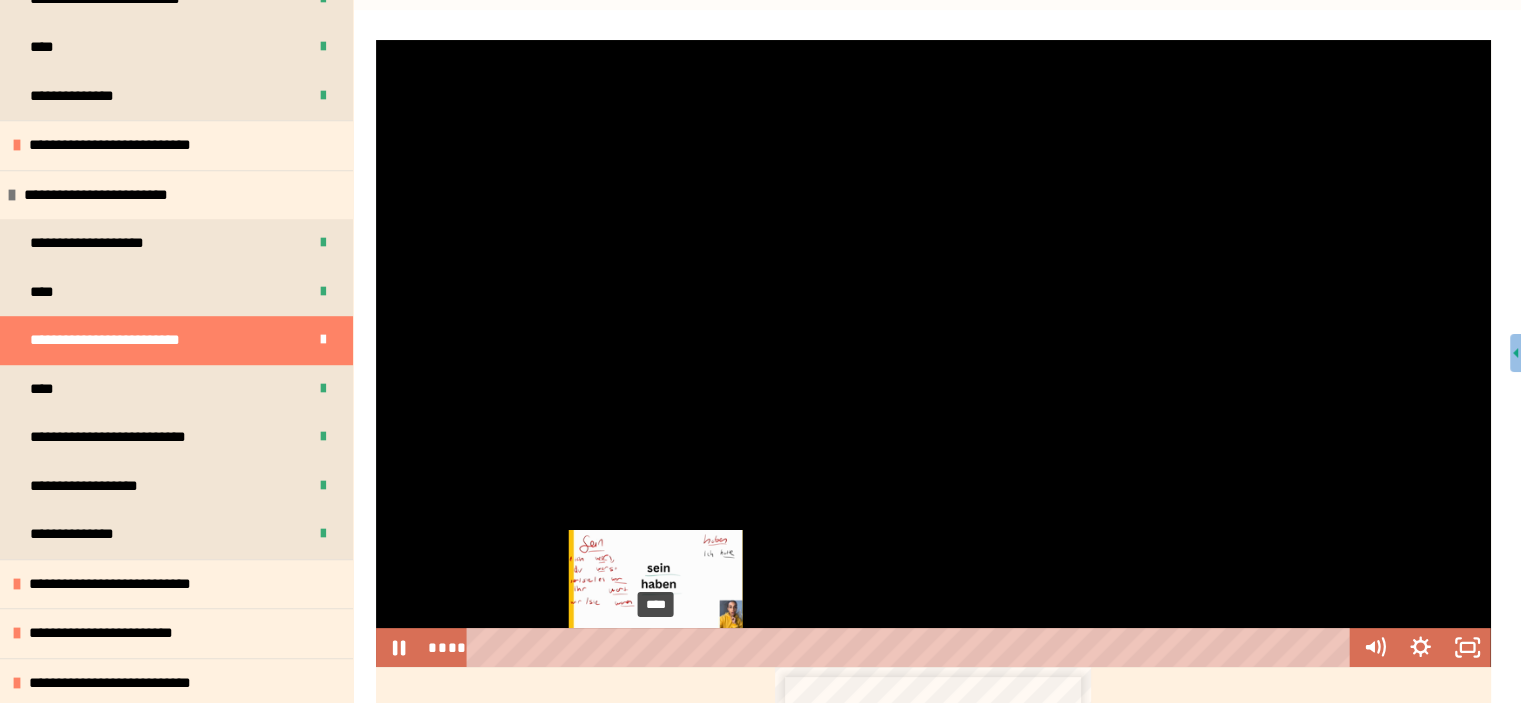 click on "****" at bounding box center [912, 647] 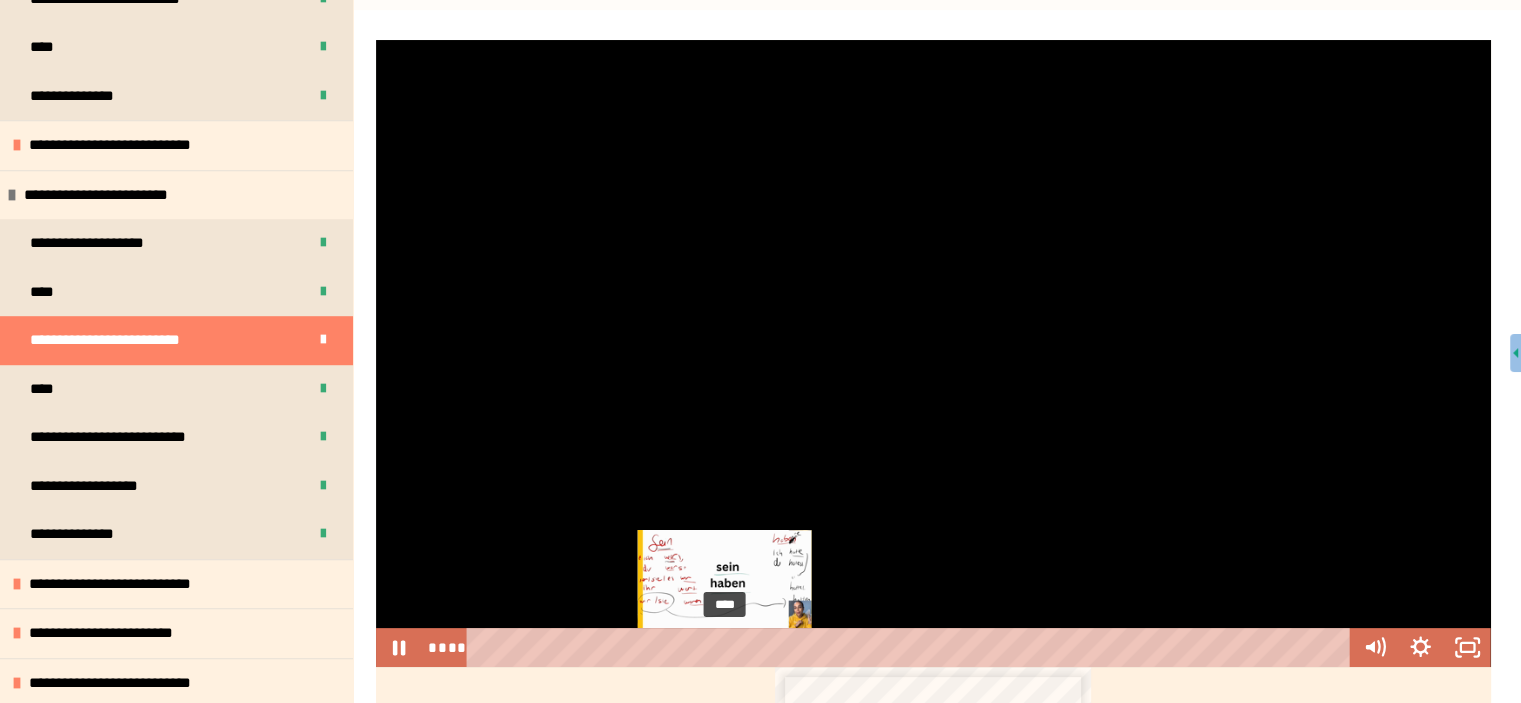 click on "****" at bounding box center (912, 647) 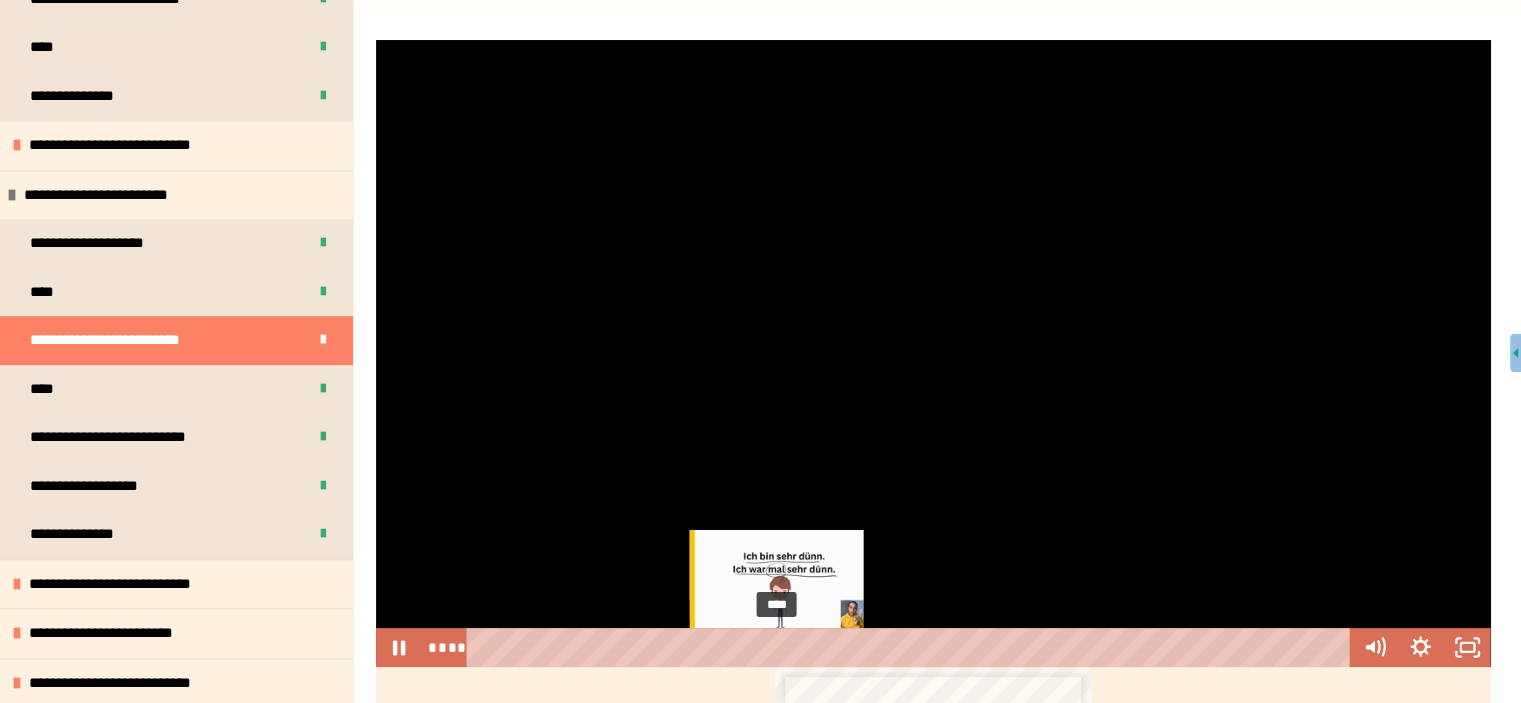 click on "****" at bounding box center (912, 647) 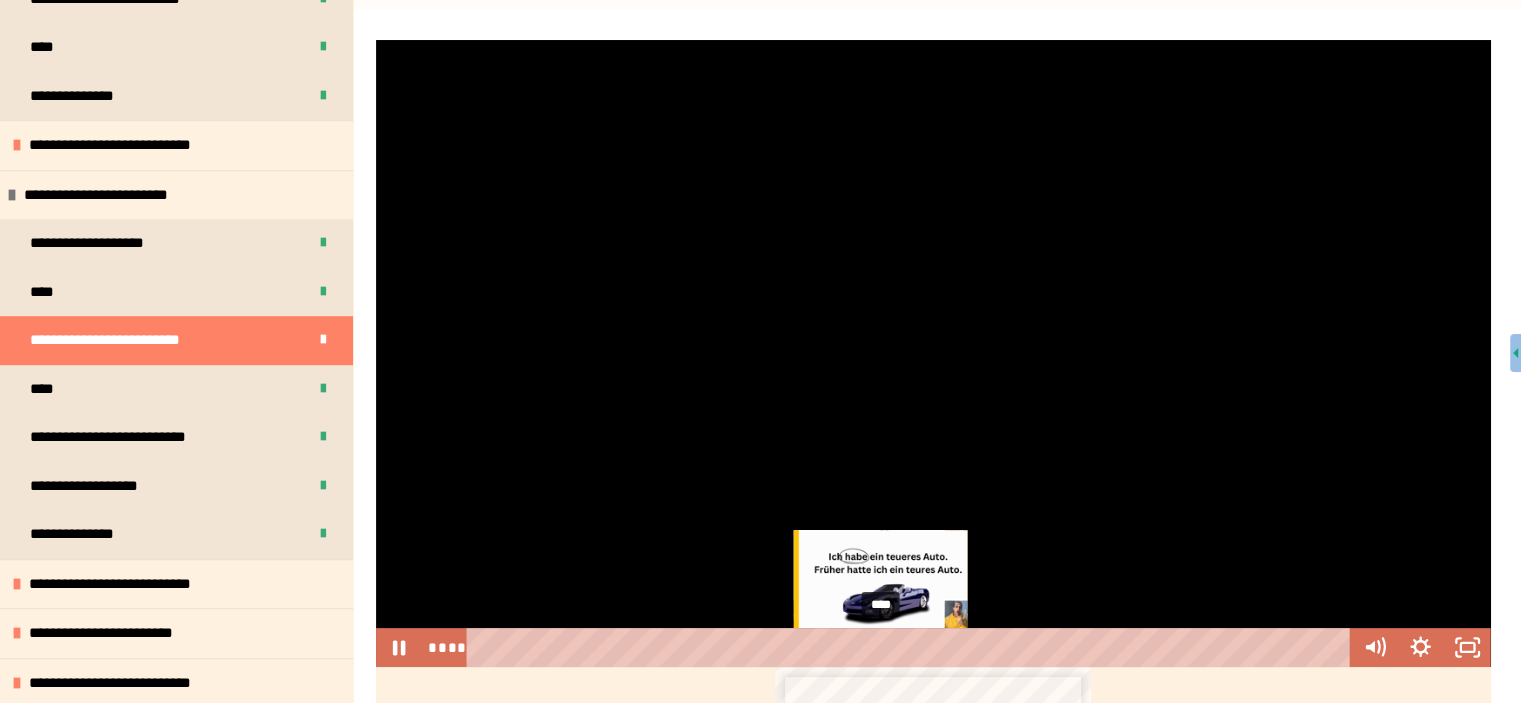 click on "****" at bounding box center (912, 647) 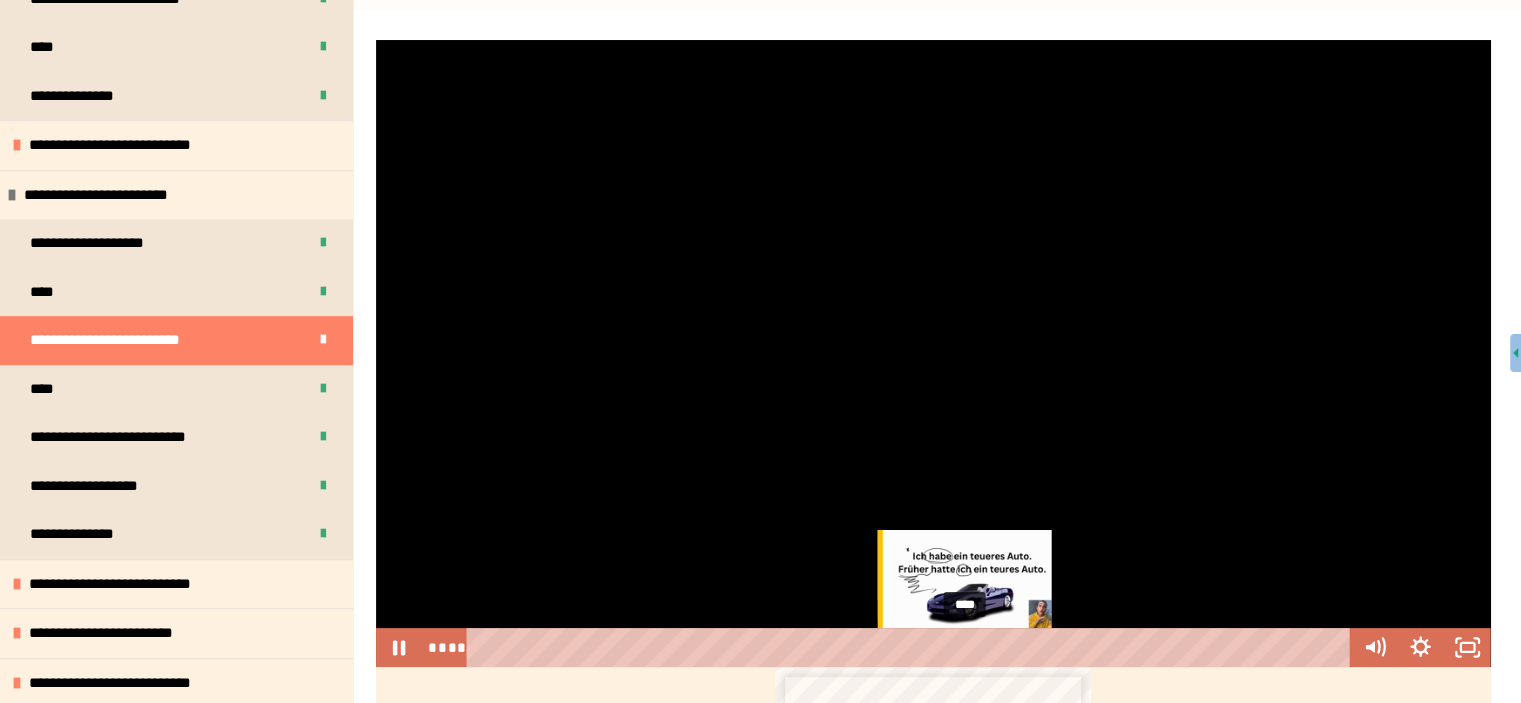 click on "****" at bounding box center [912, 647] 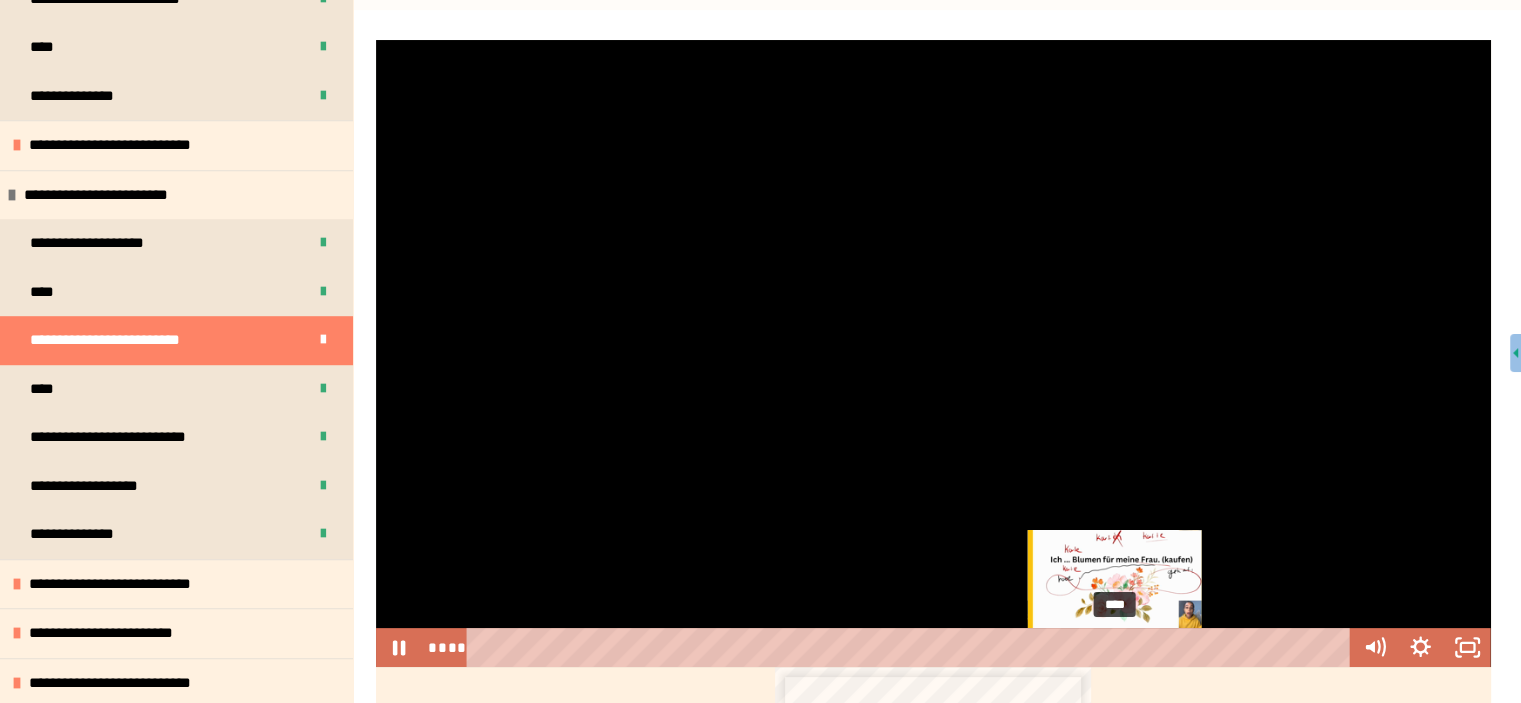 click on "****" at bounding box center (912, 647) 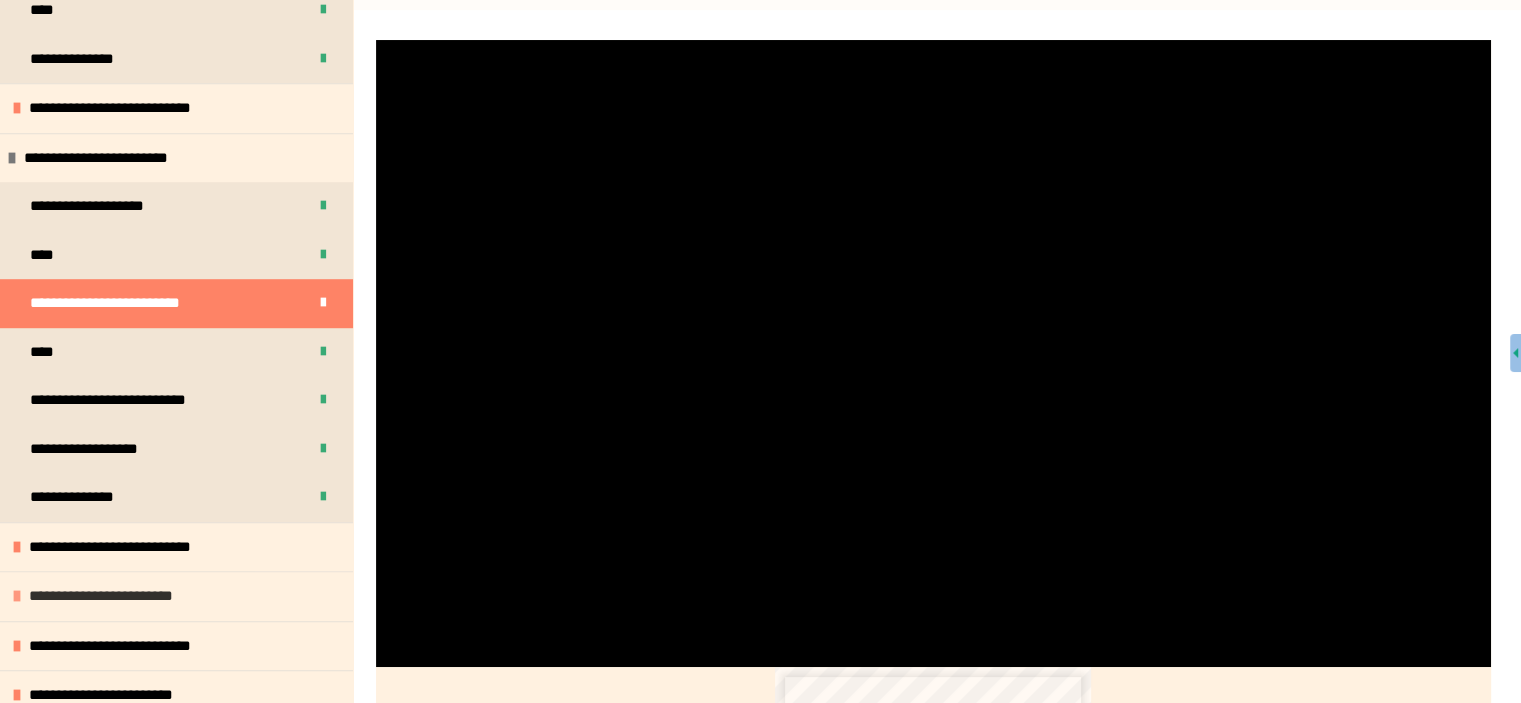 scroll, scrollTop: 1400, scrollLeft: 0, axis: vertical 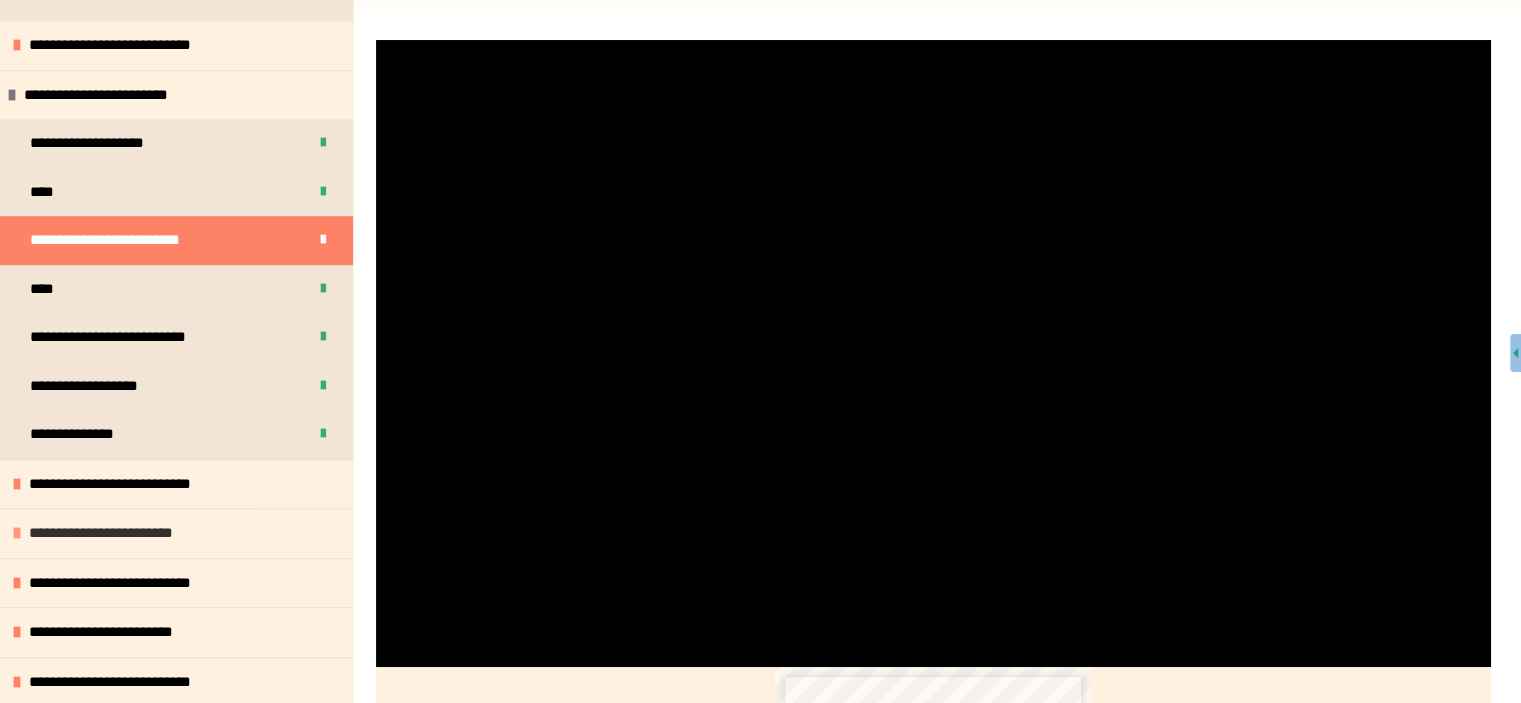 click at bounding box center [17, 533] 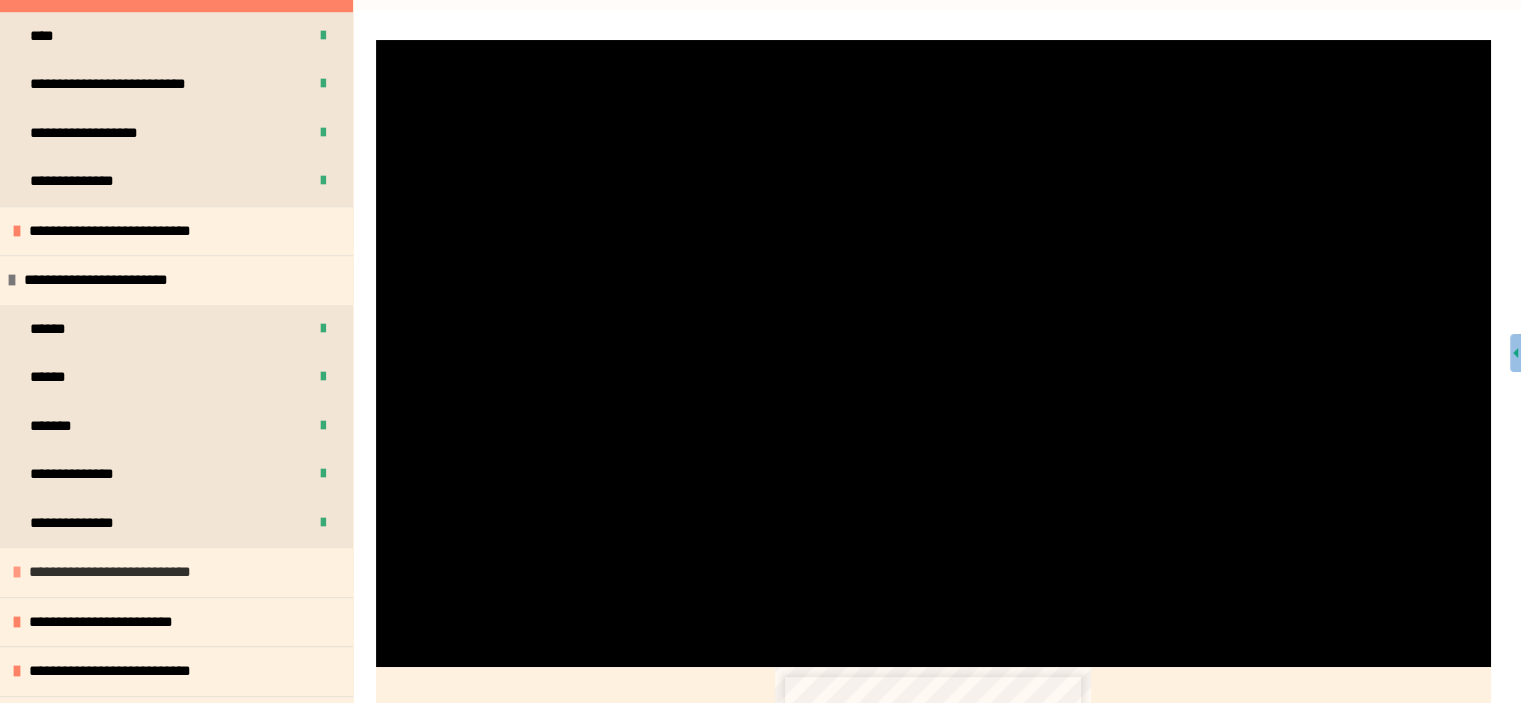 scroll, scrollTop: 1700, scrollLeft: 0, axis: vertical 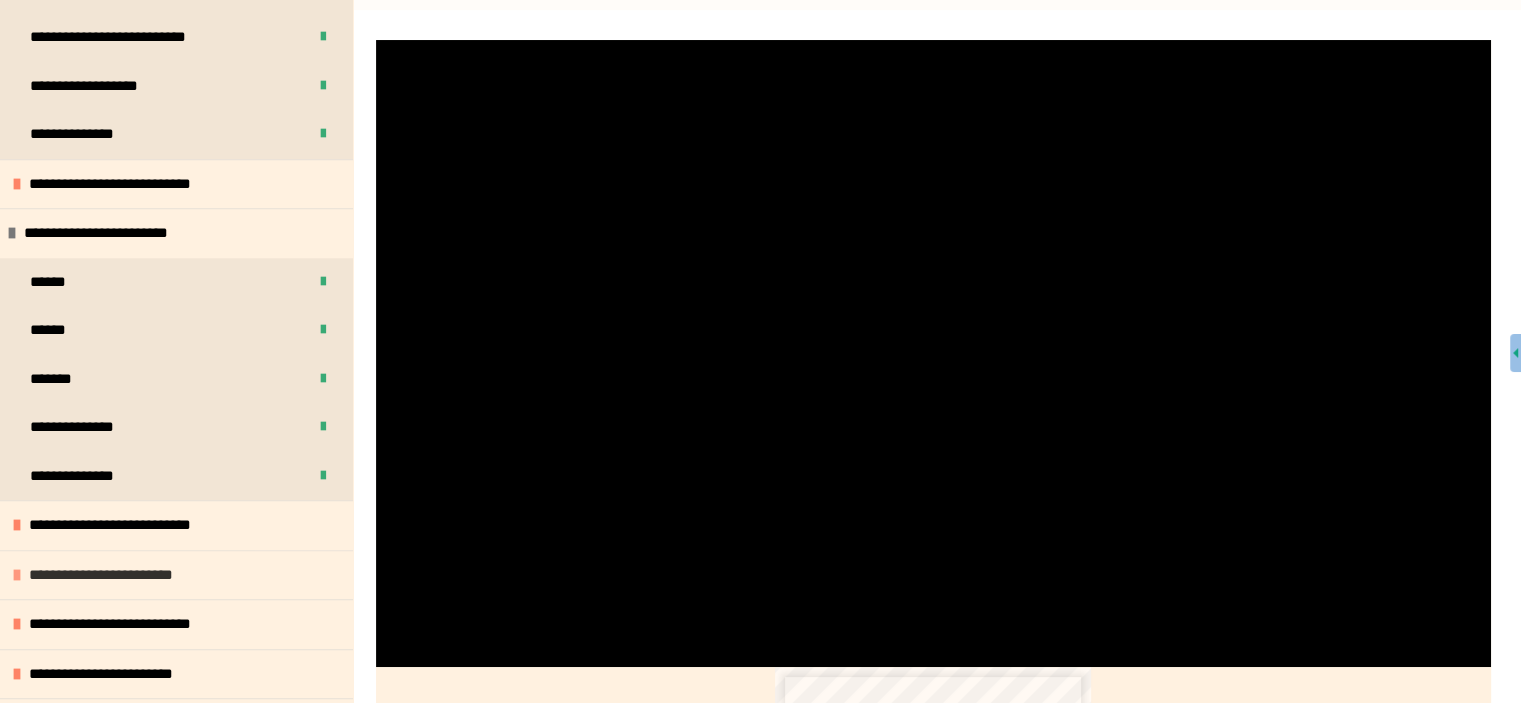 click at bounding box center [17, 575] 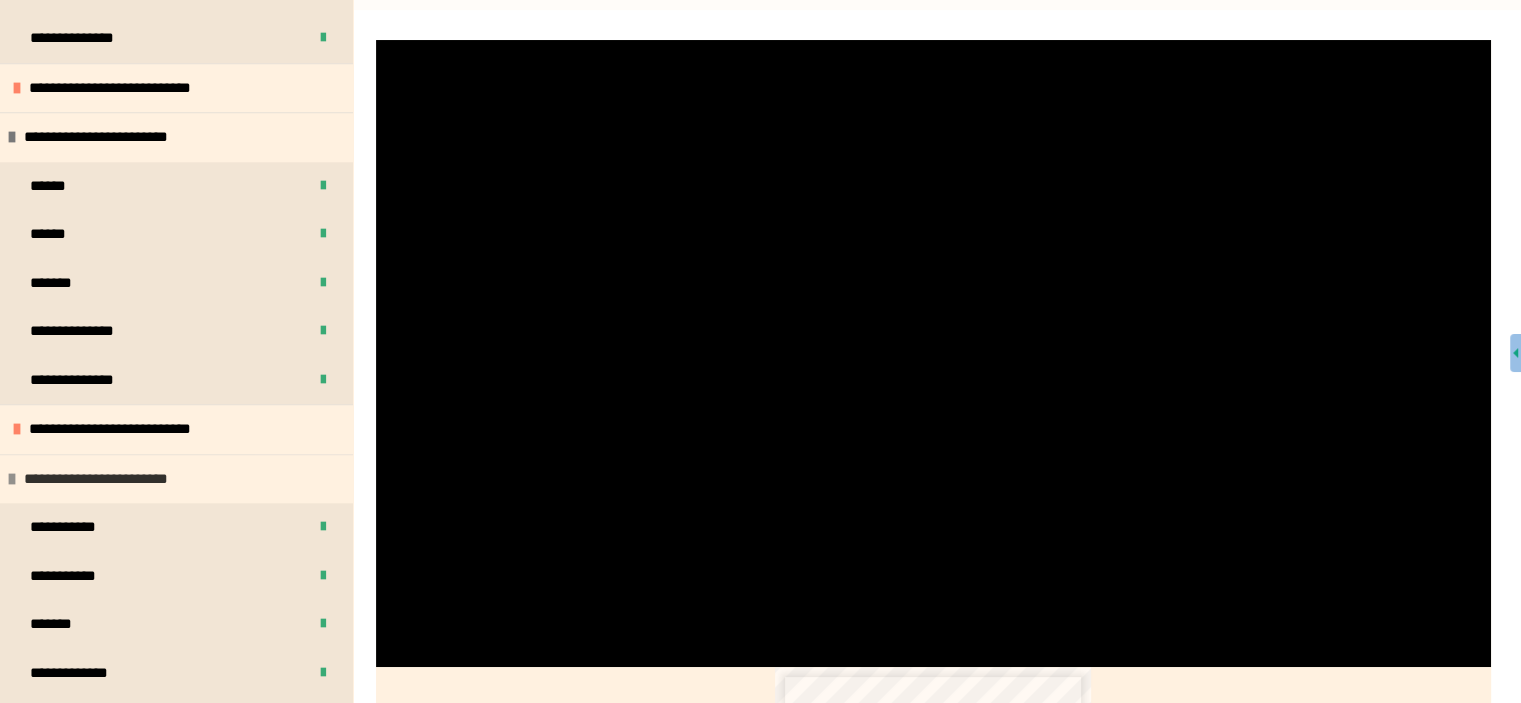 scroll, scrollTop: 1800, scrollLeft: 0, axis: vertical 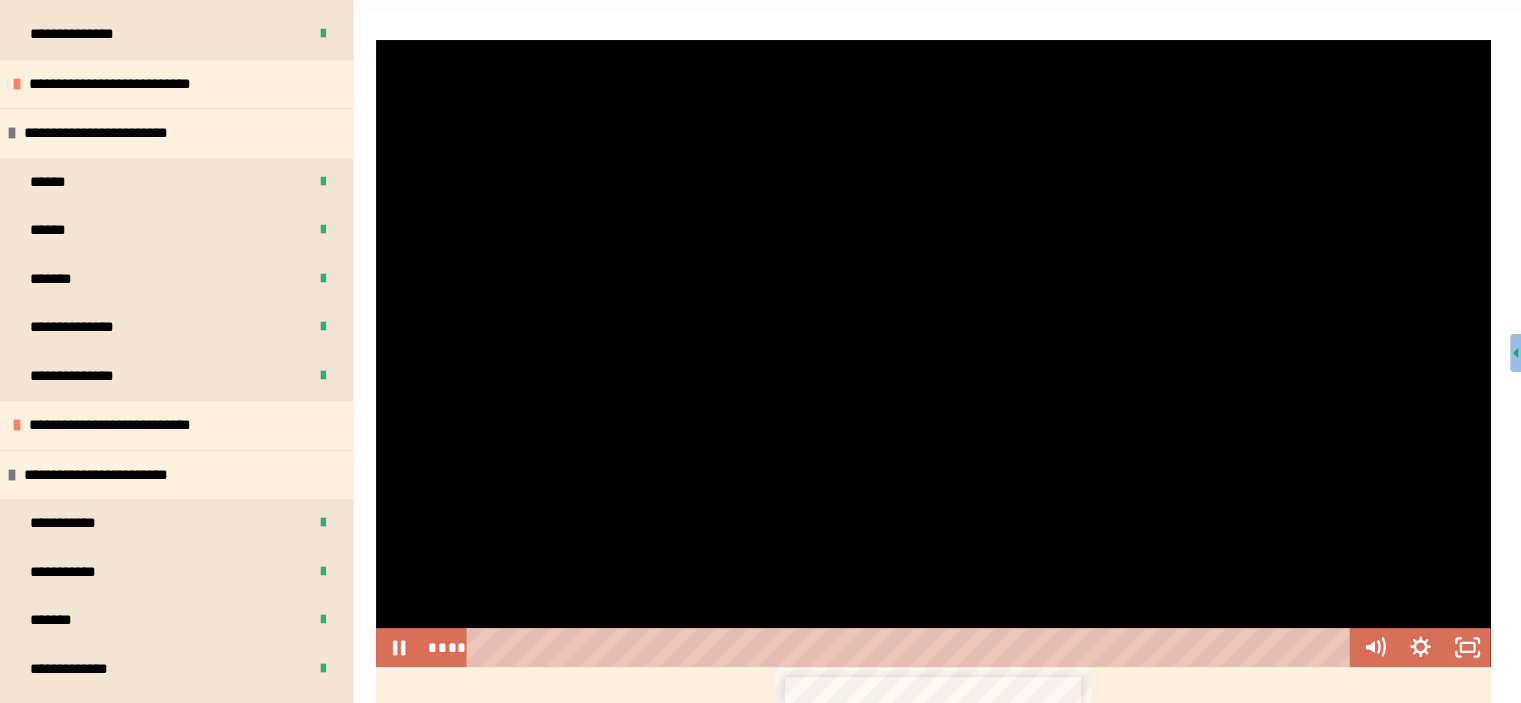 click at bounding box center [933, 353] 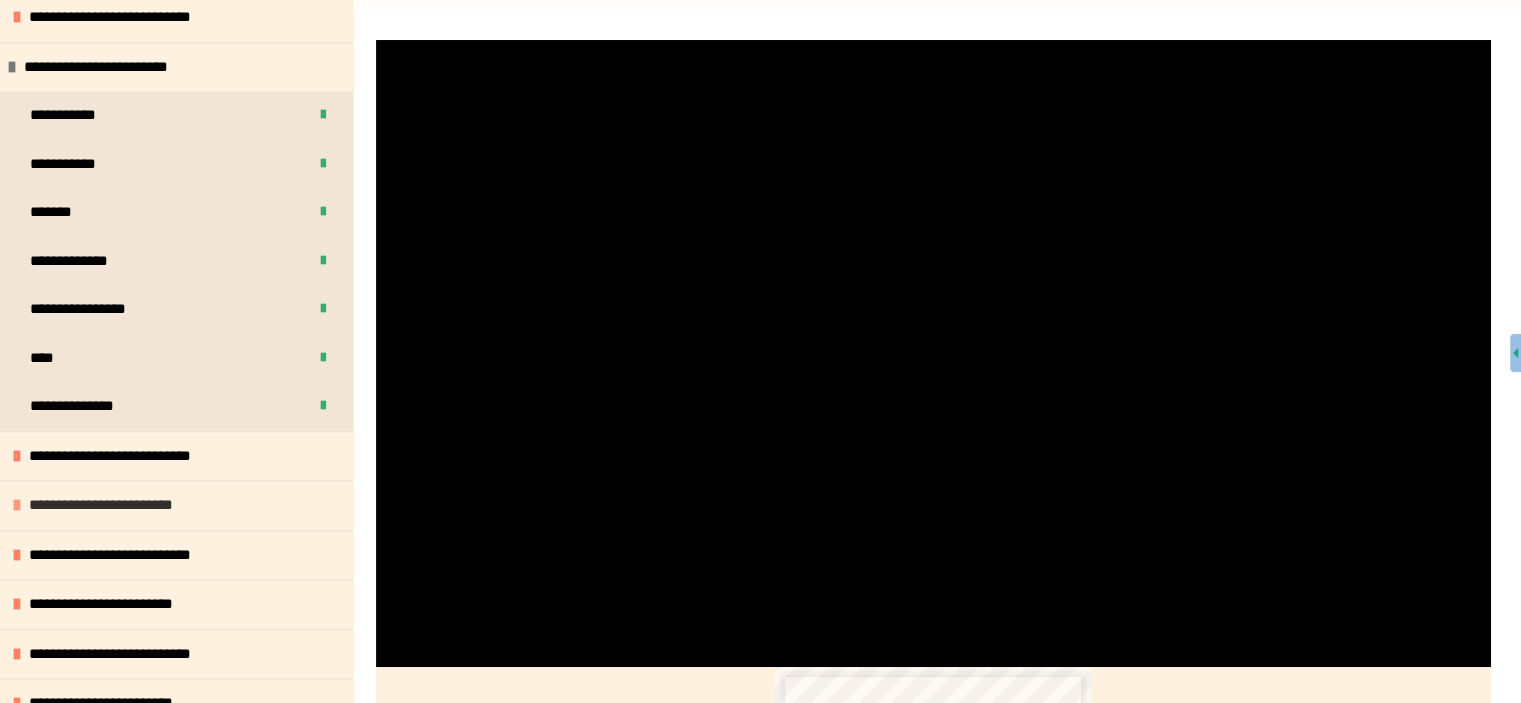 scroll, scrollTop: 2300, scrollLeft: 0, axis: vertical 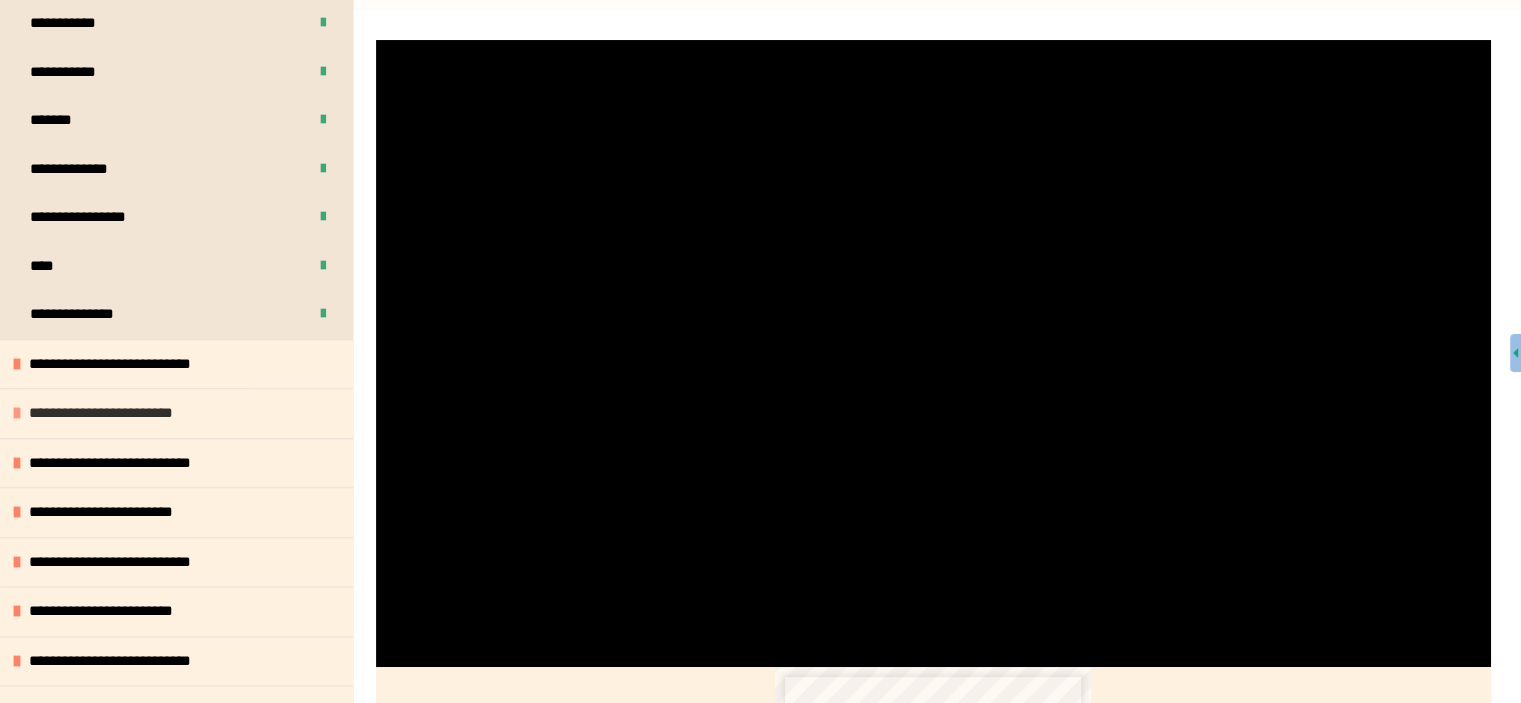 click on "**********" at bounding box center (114, 413) 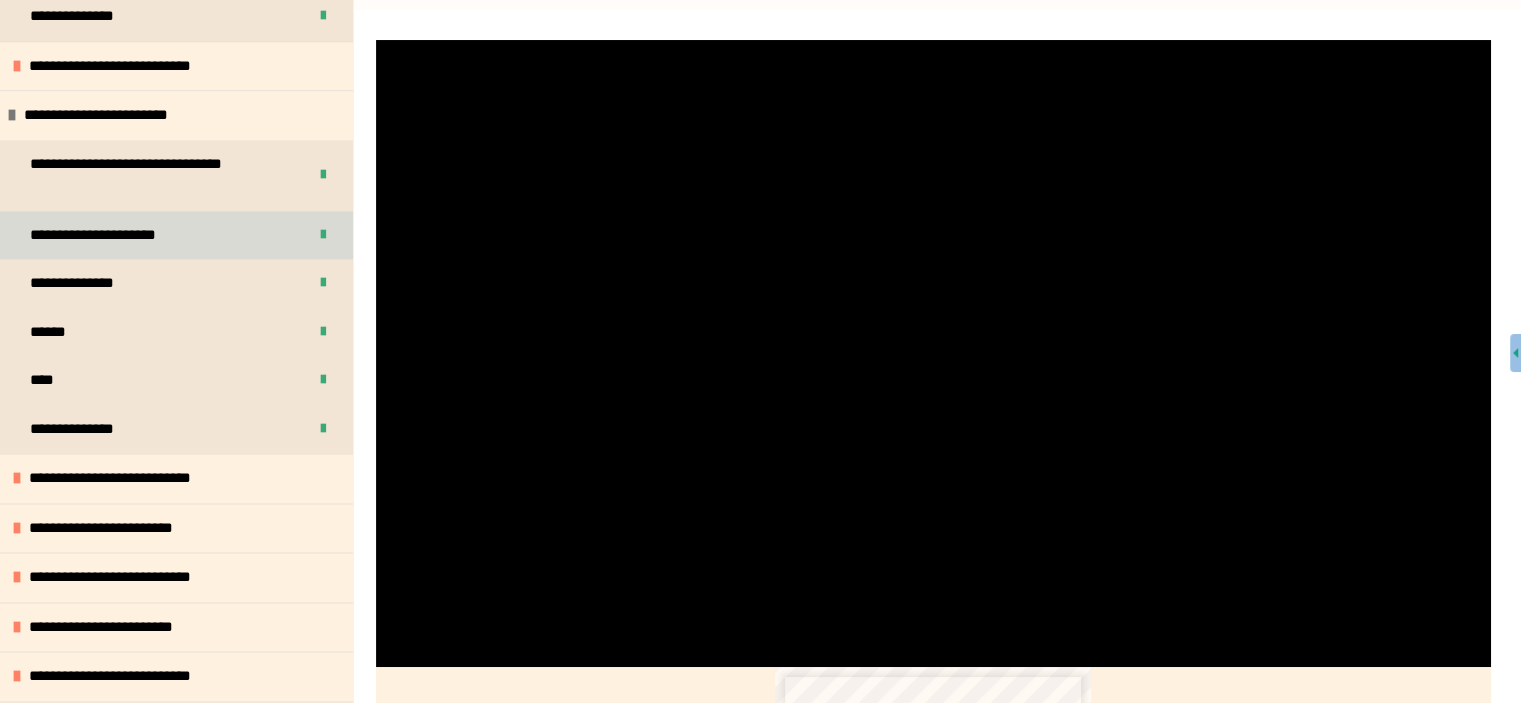 scroll, scrollTop: 2600, scrollLeft: 0, axis: vertical 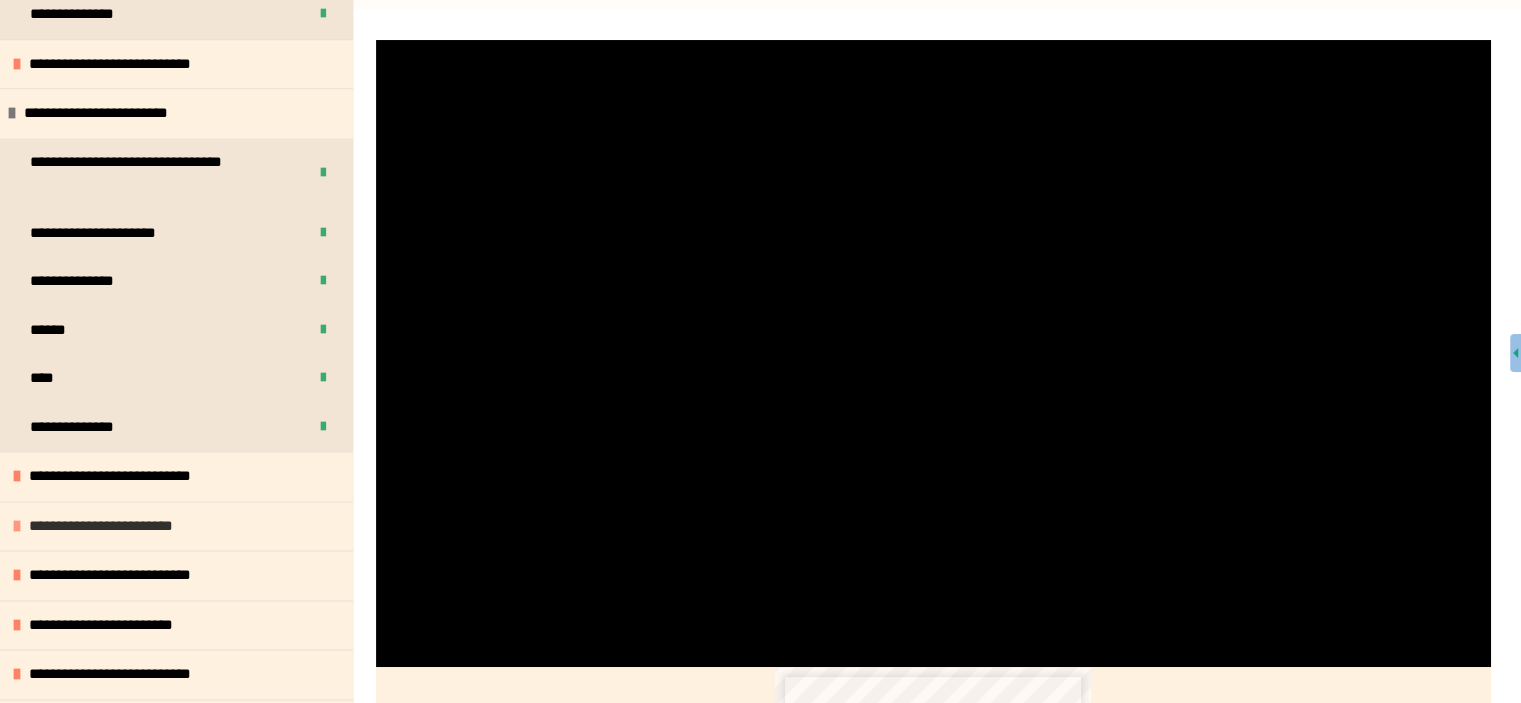 click on "**********" at bounding box center [113, 526] 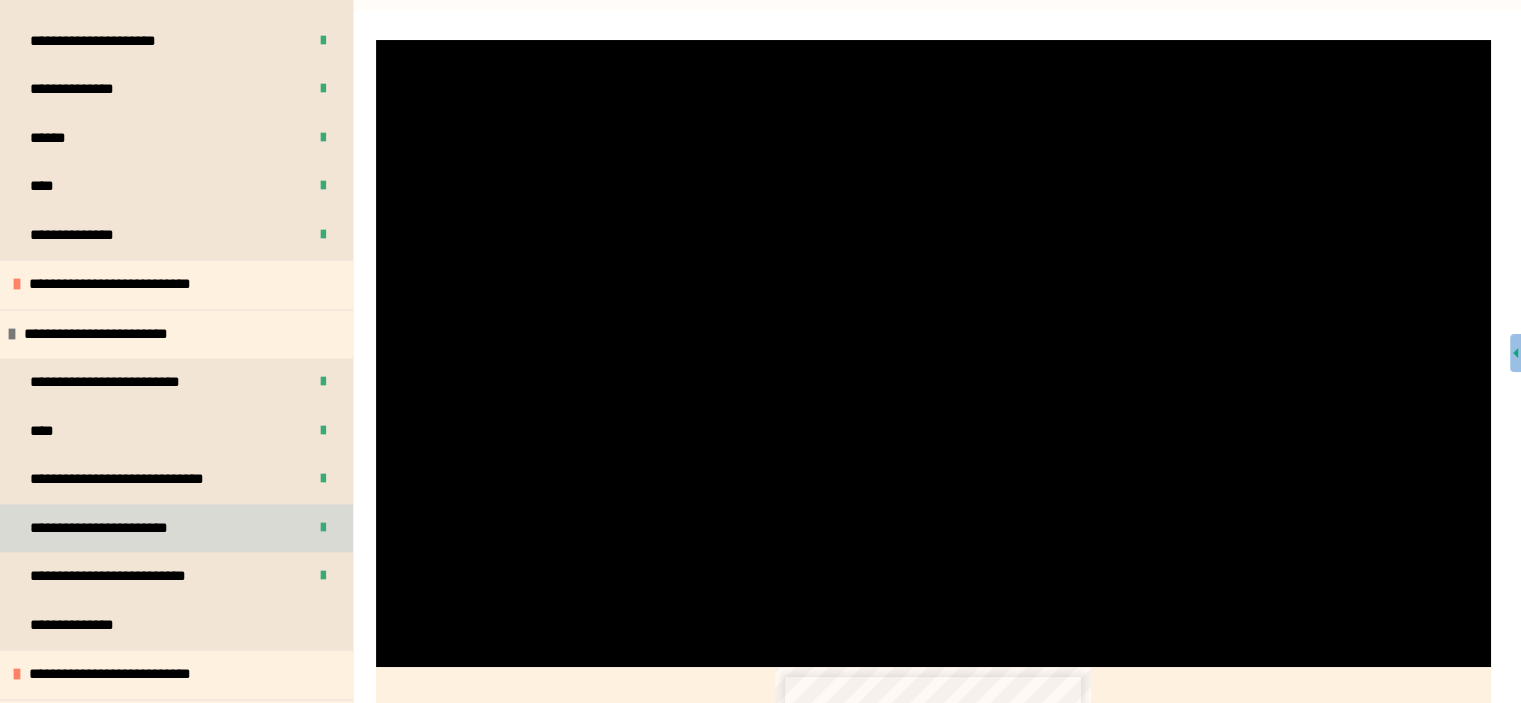 scroll, scrollTop: 2800, scrollLeft: 0, axis: vertical 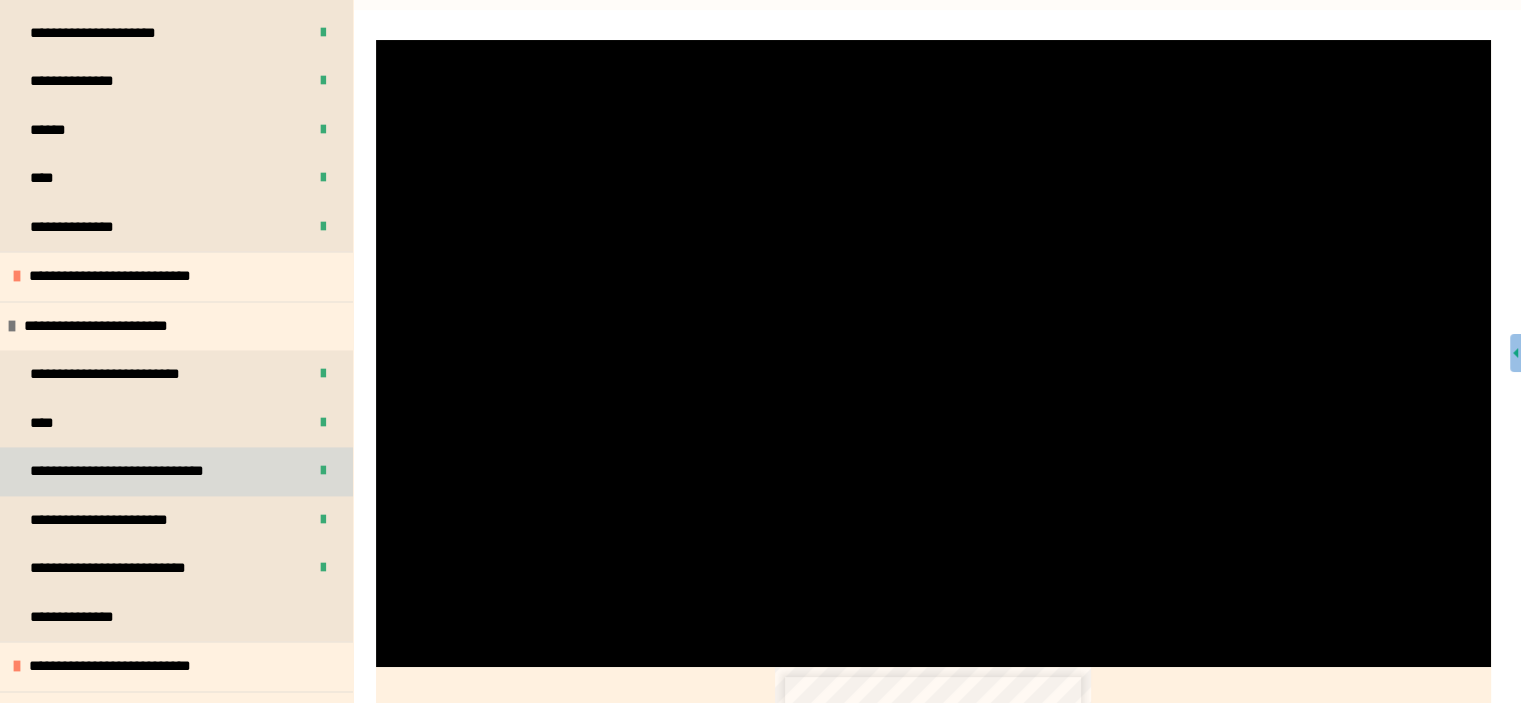 click on "**********" at bounding box center (145, 471) 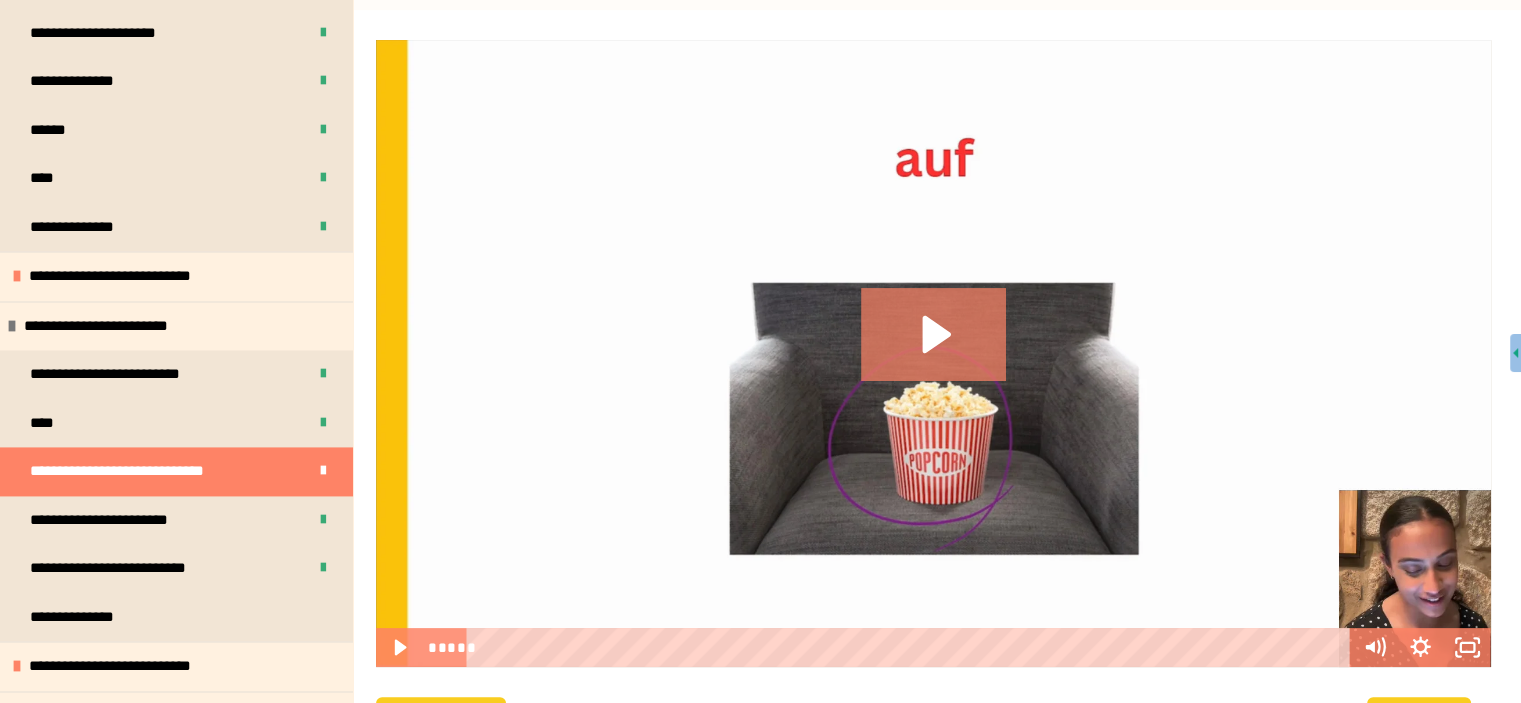 click at bounding box center (933, 353) 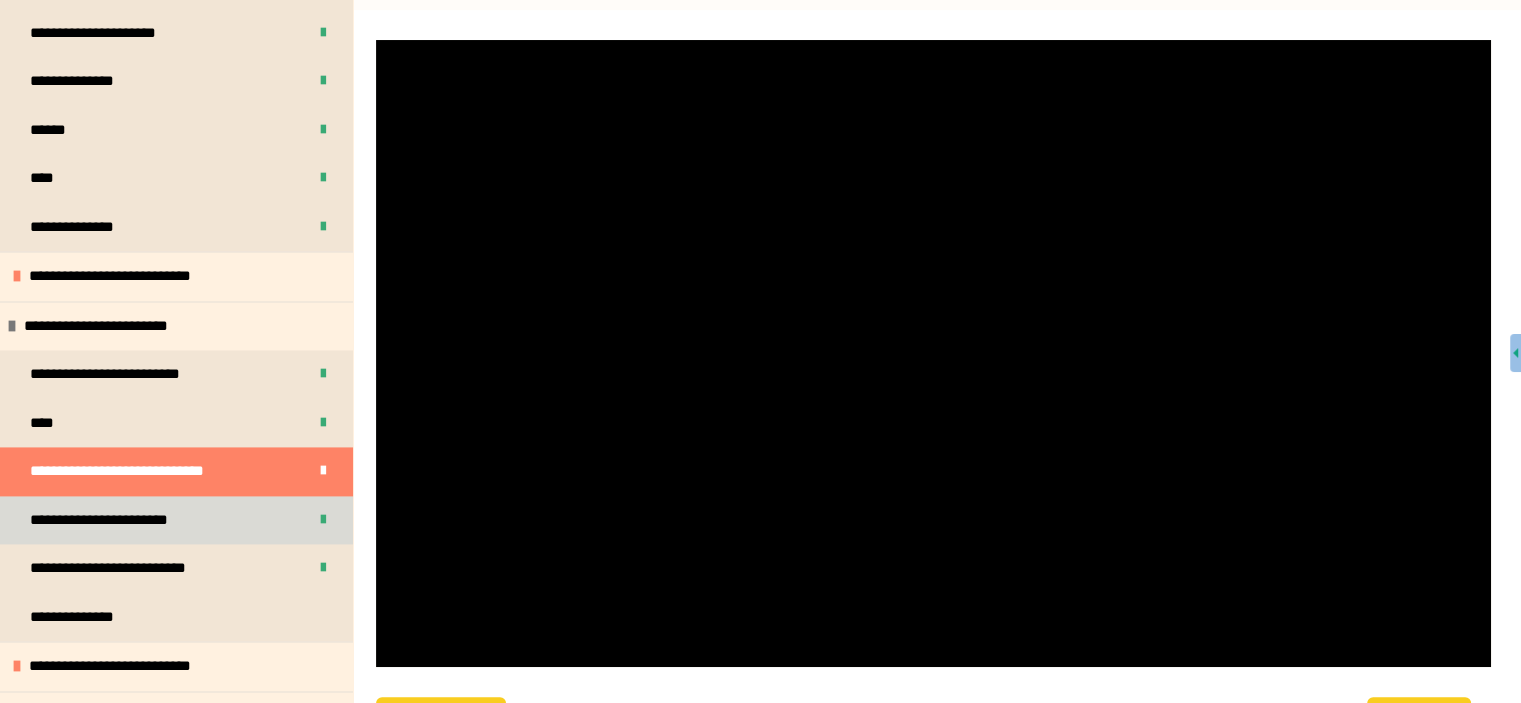 click on "**********" at bounding box center (118, 520) 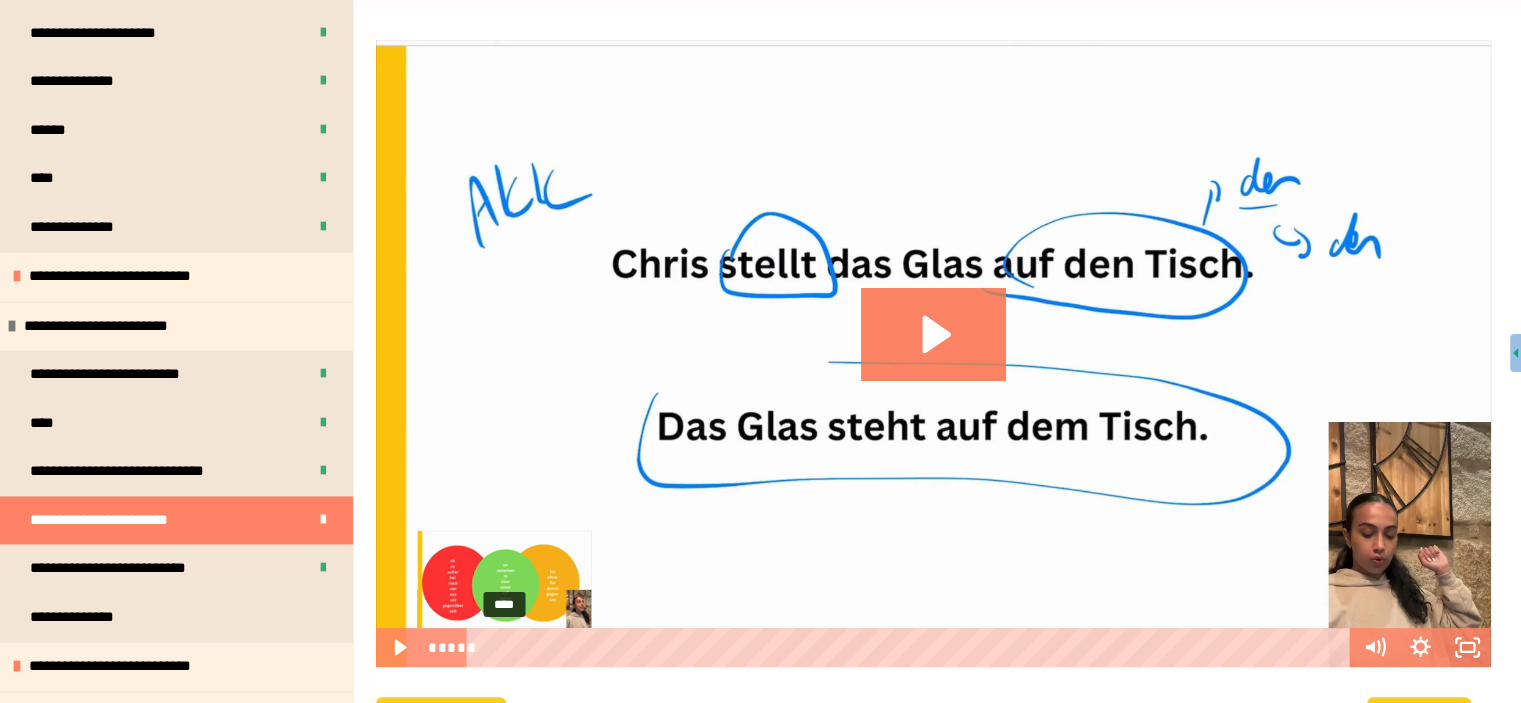 click on "****" at bounding box center [912, 647] 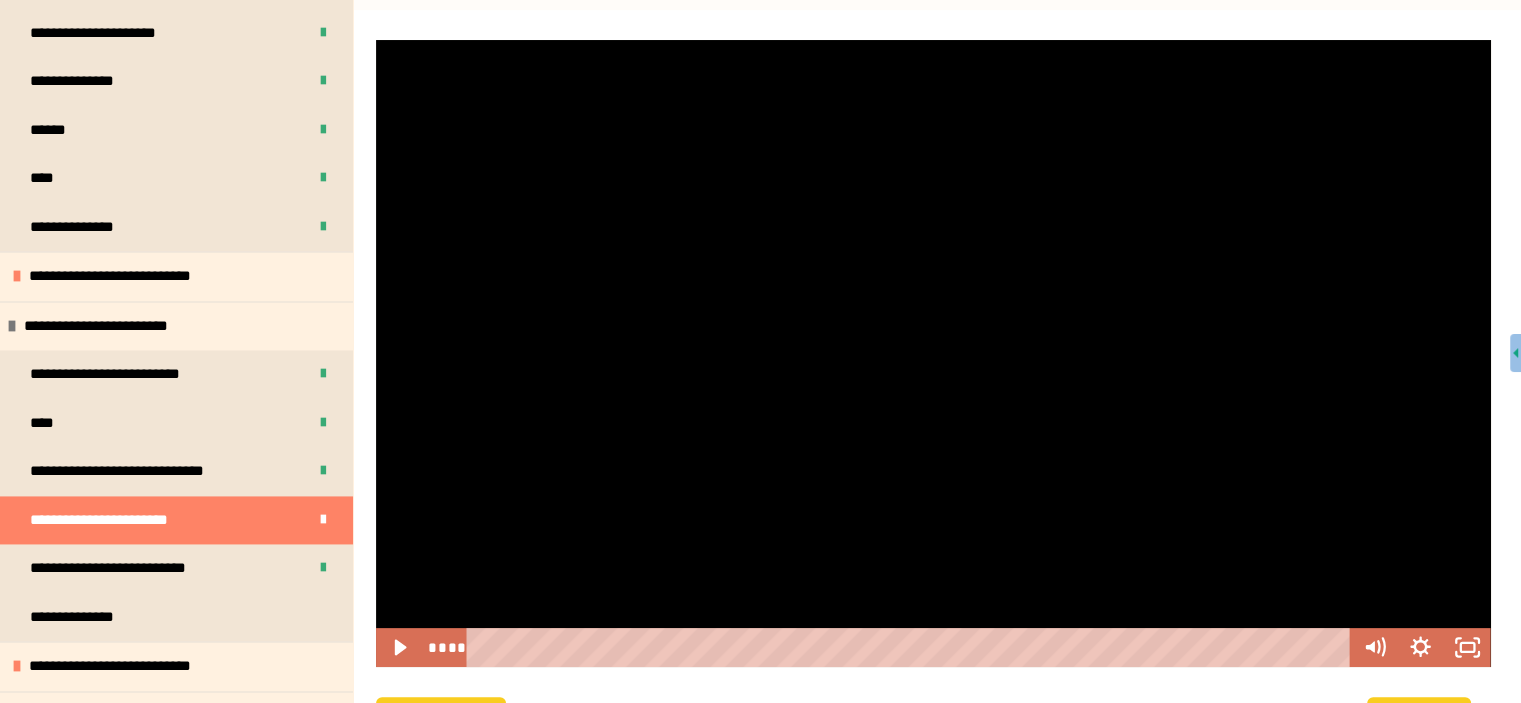click at bounding box center [933, 353] 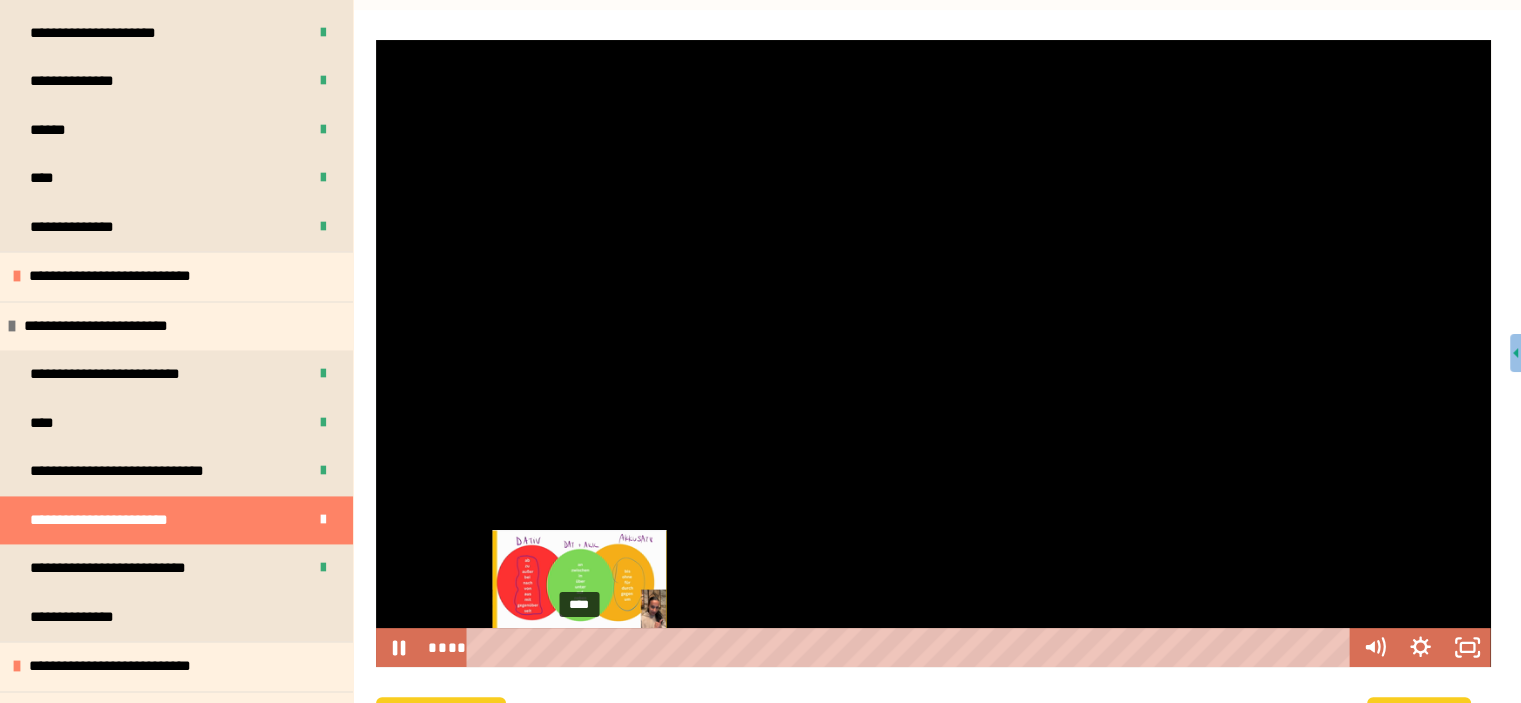 click on "****" at bounding box center [912, 647] 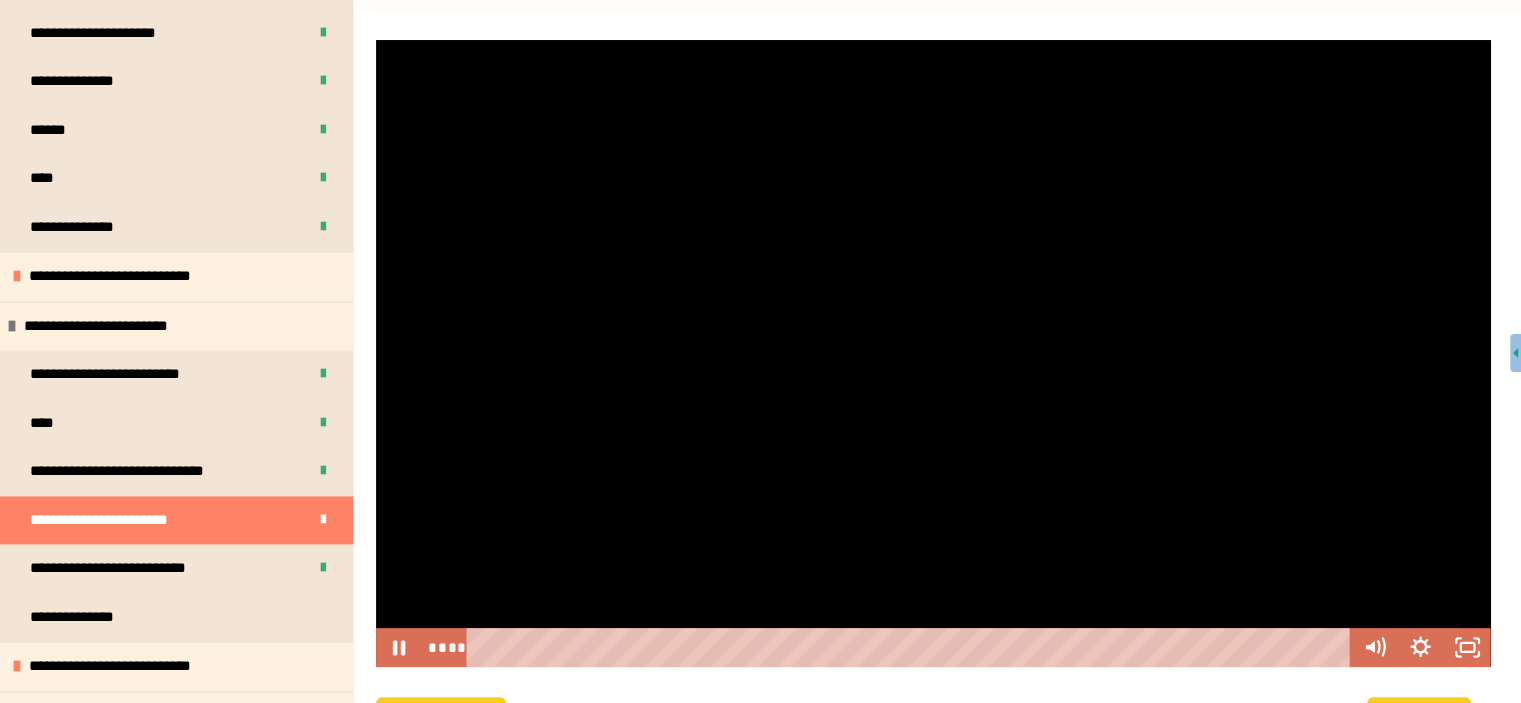 click at bounding box center (933, 353) 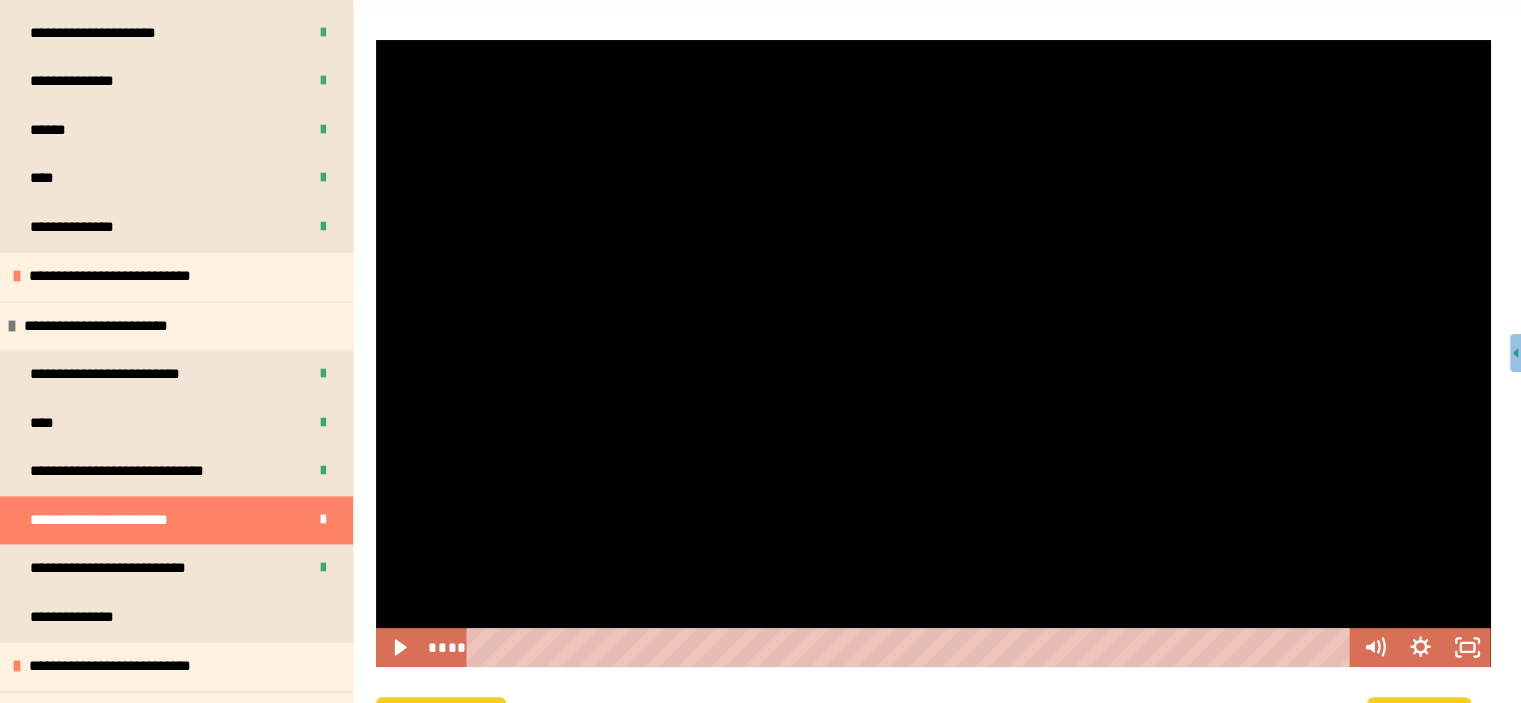 click at bounding box center [933, 353] 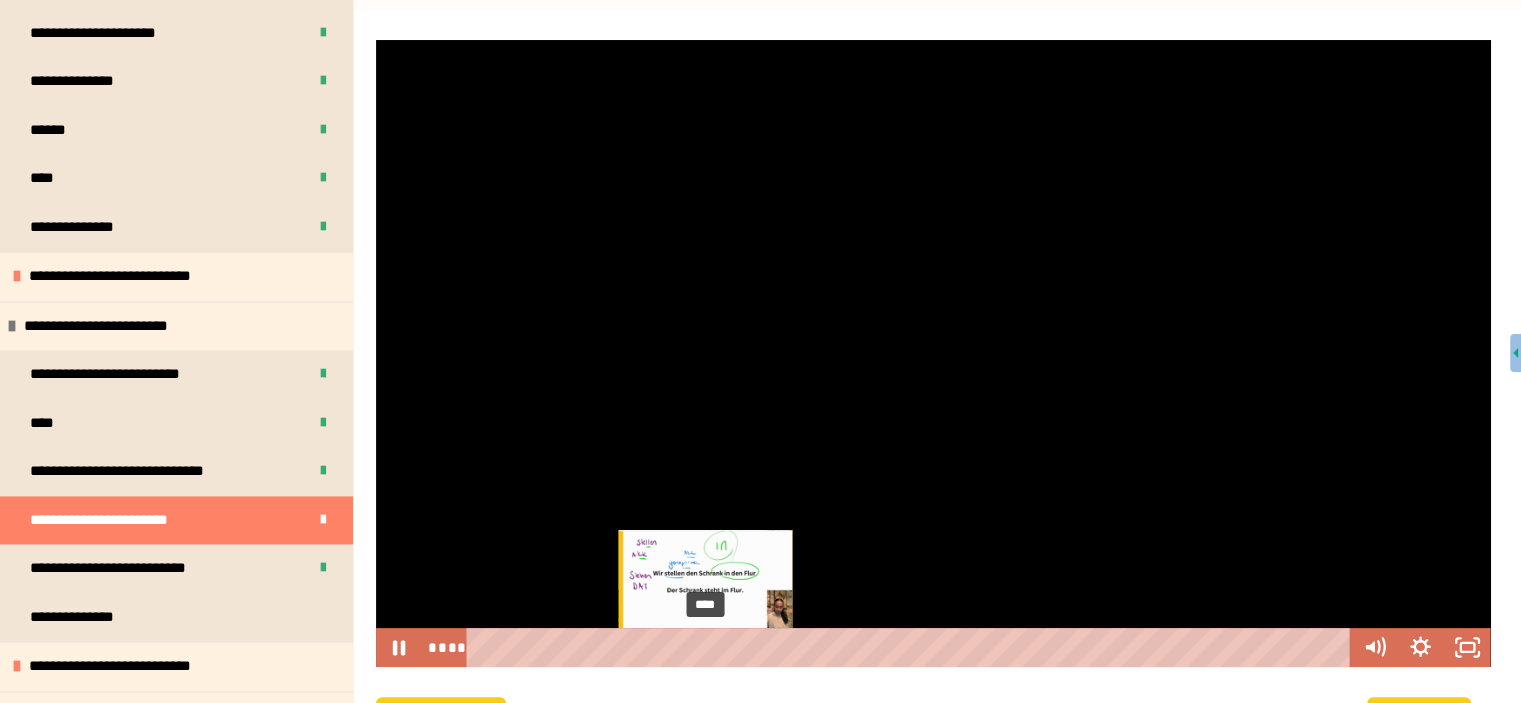 click on "****" at bounding box center (912, 647) 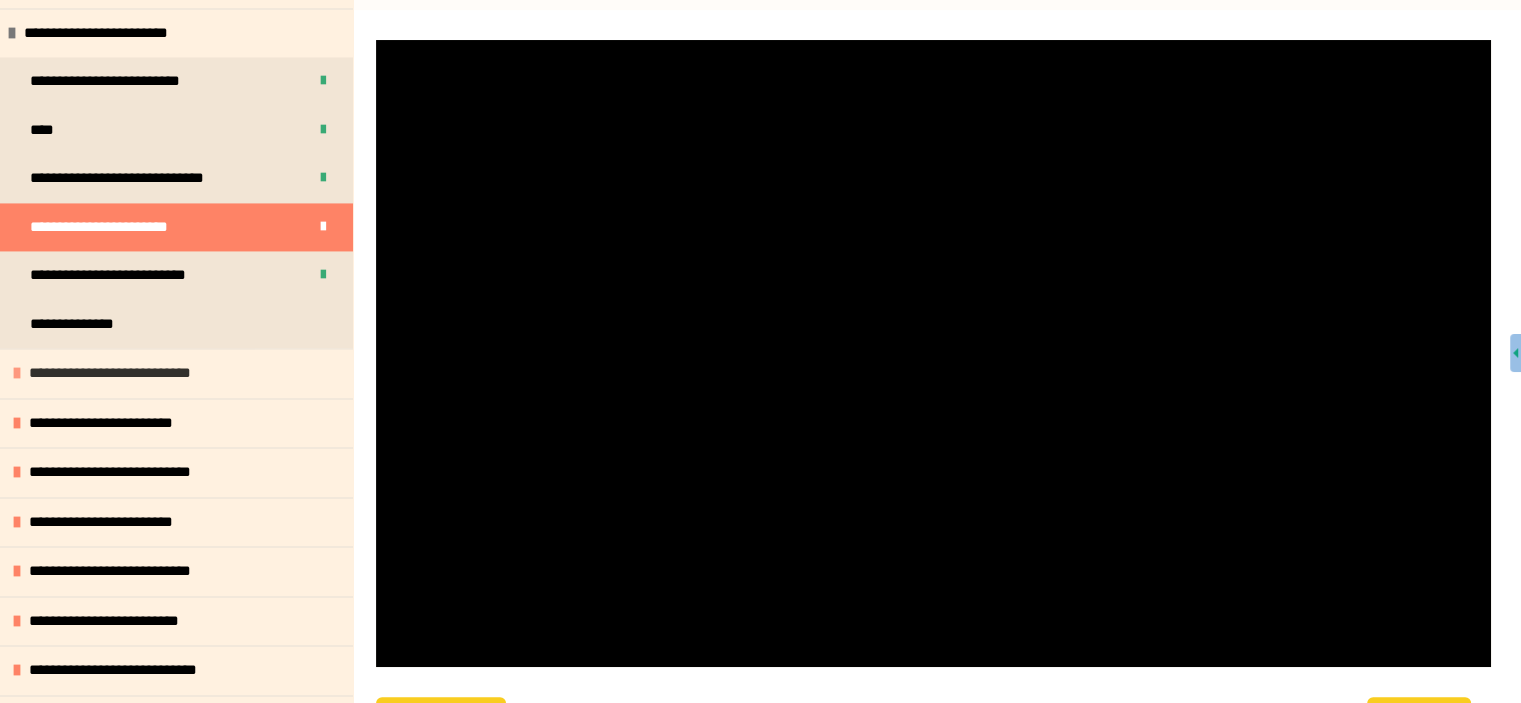 scroll, scrollTop: 3100, scrollLeft: 0, axis: vertical 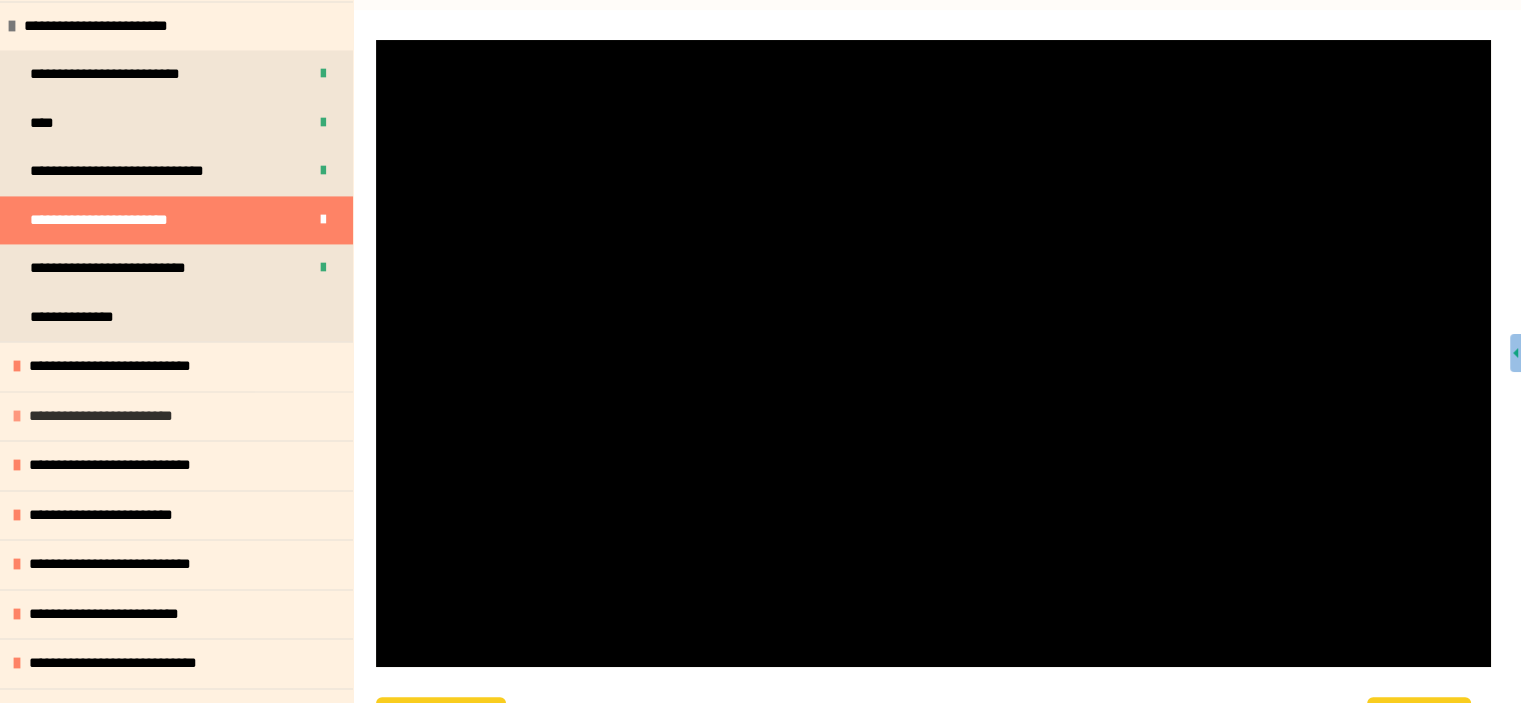 click at bounding box center (17, 416) 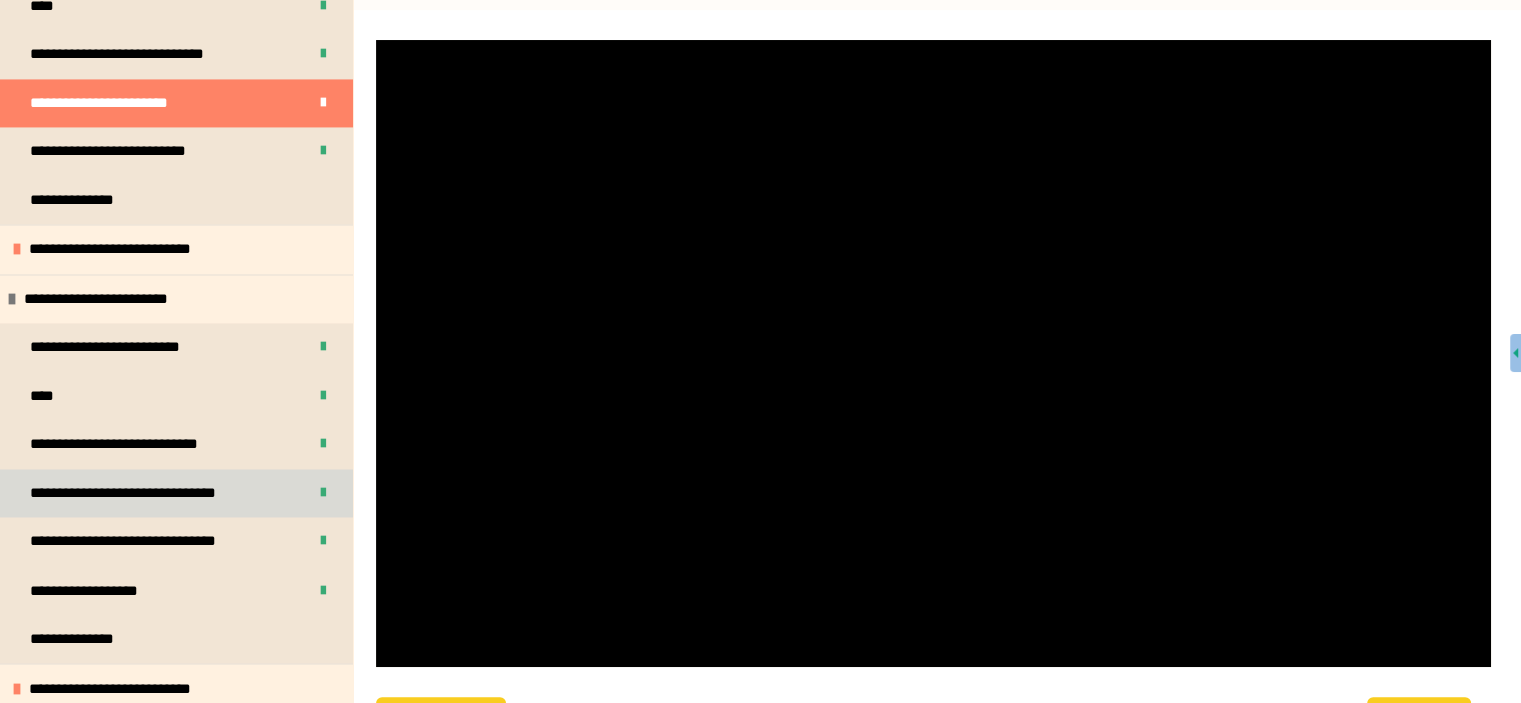 scroll, scrollTop: 3300, scrollLeft: 0, axis: vertical 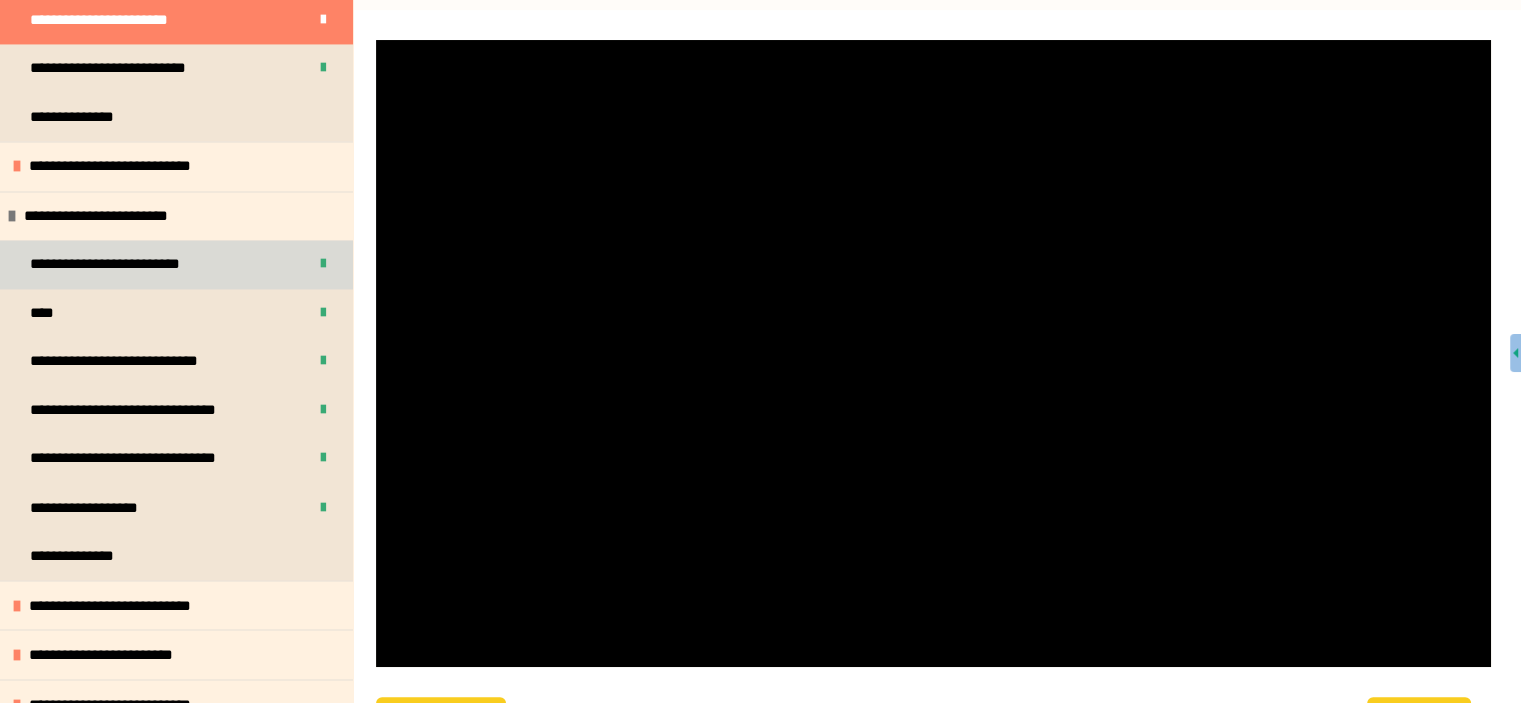click on "**********" at bounding box center [176, 264] 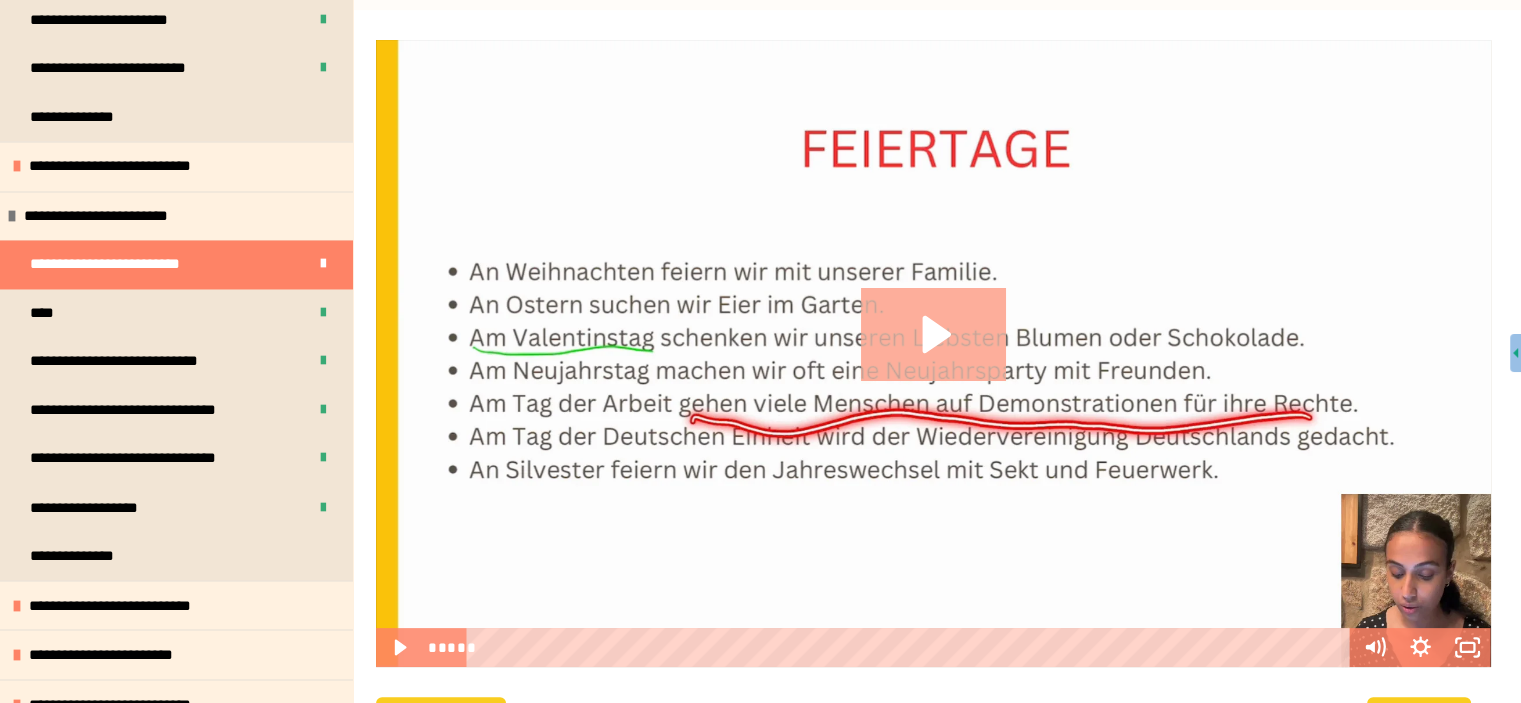 click 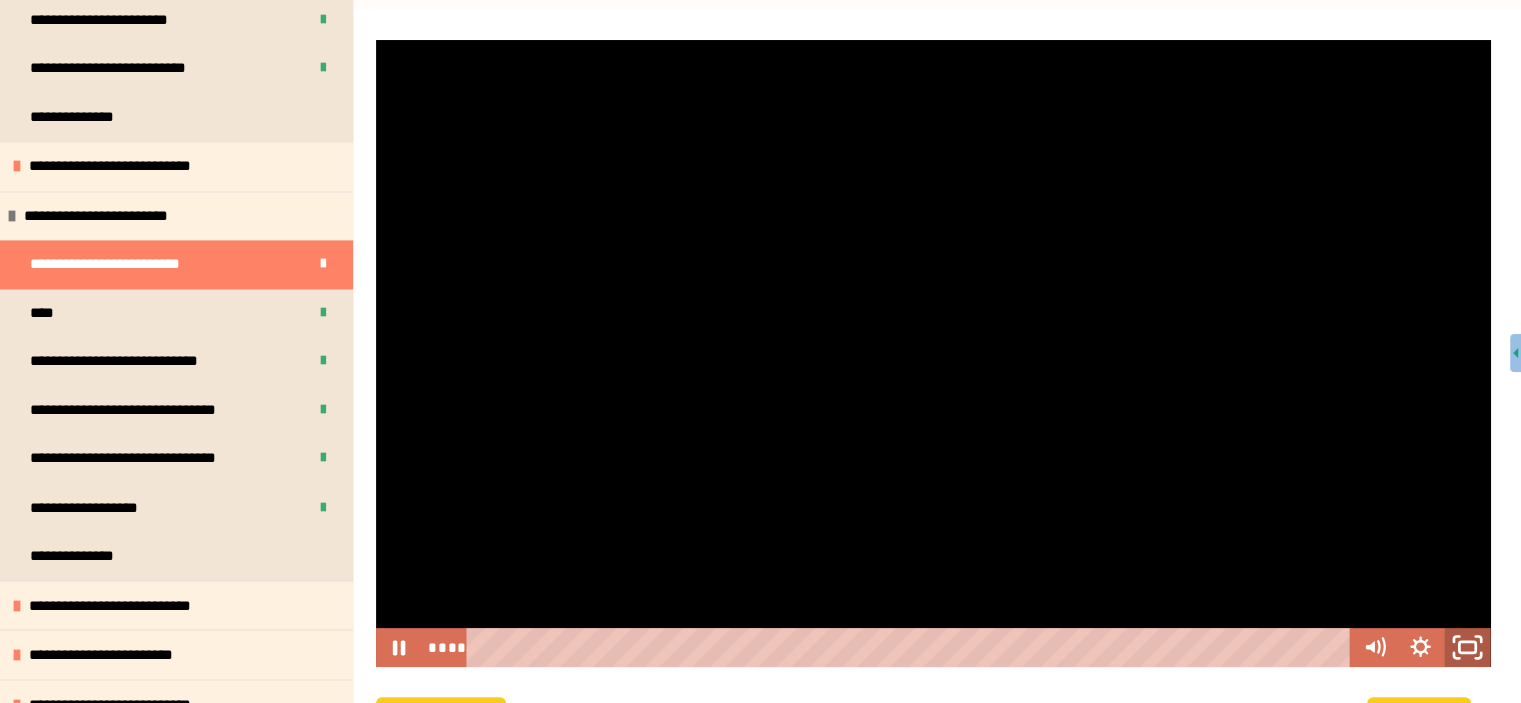 click 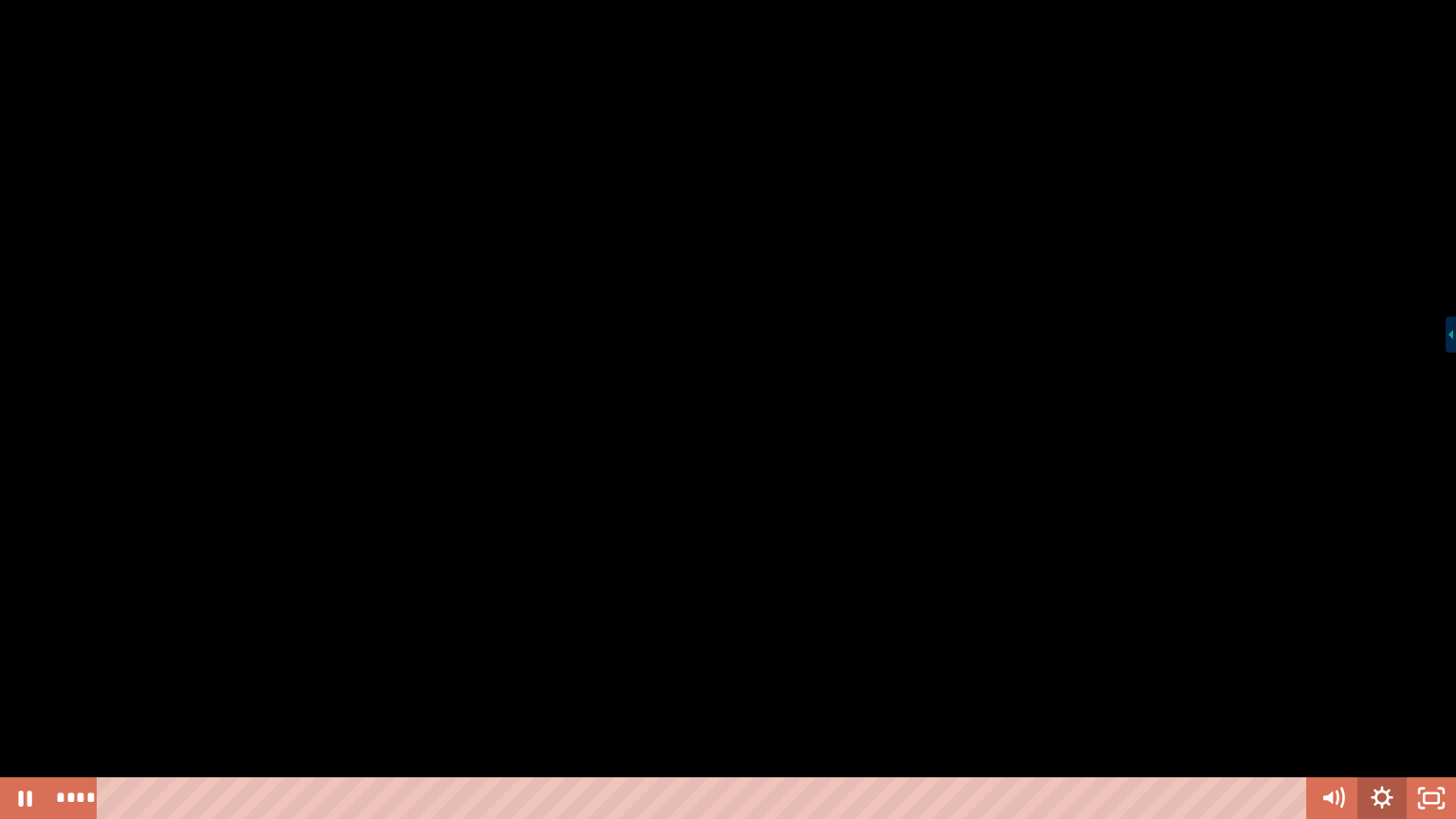 click 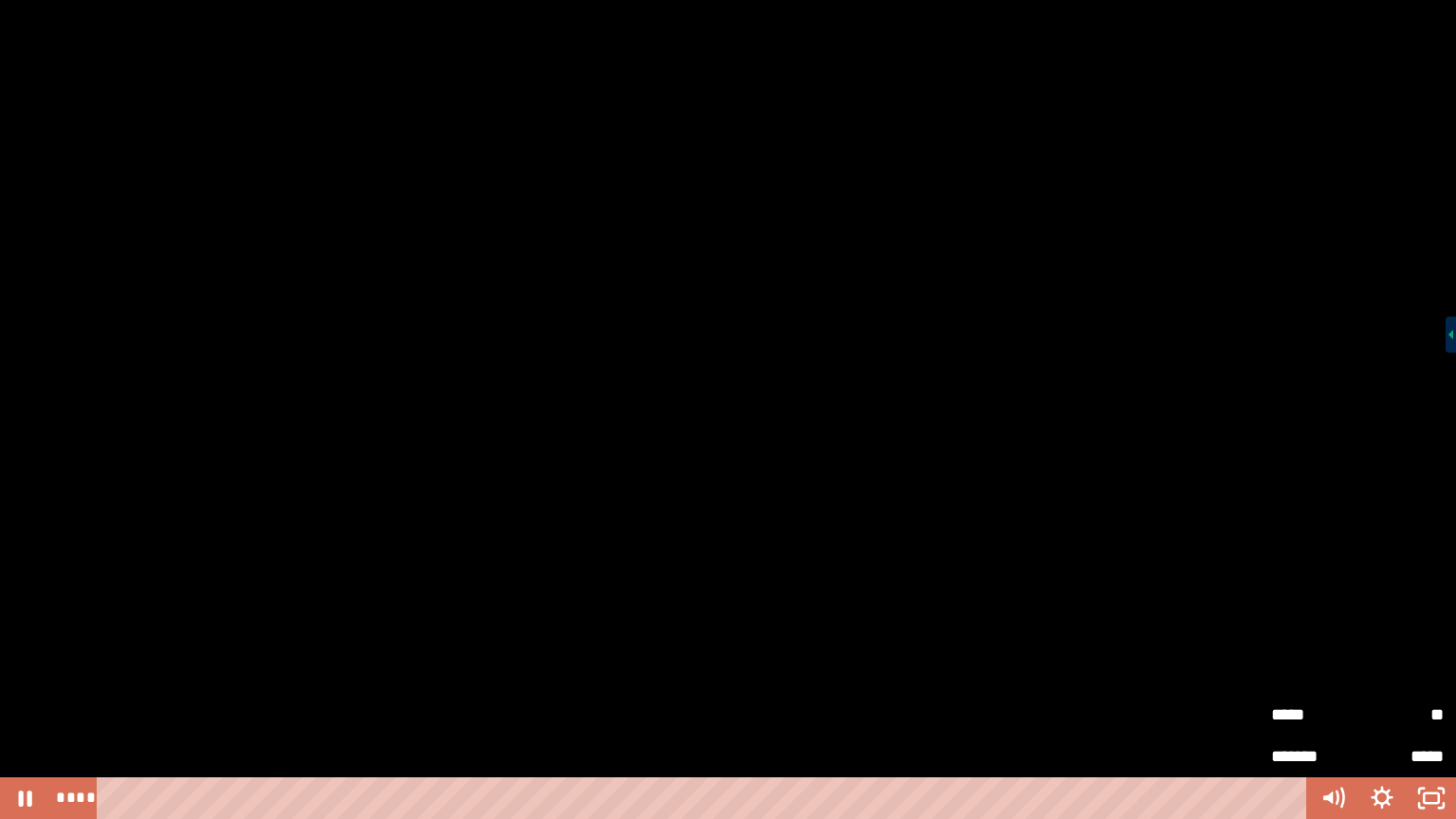 click on "**" at bounding box center [1400, 715] 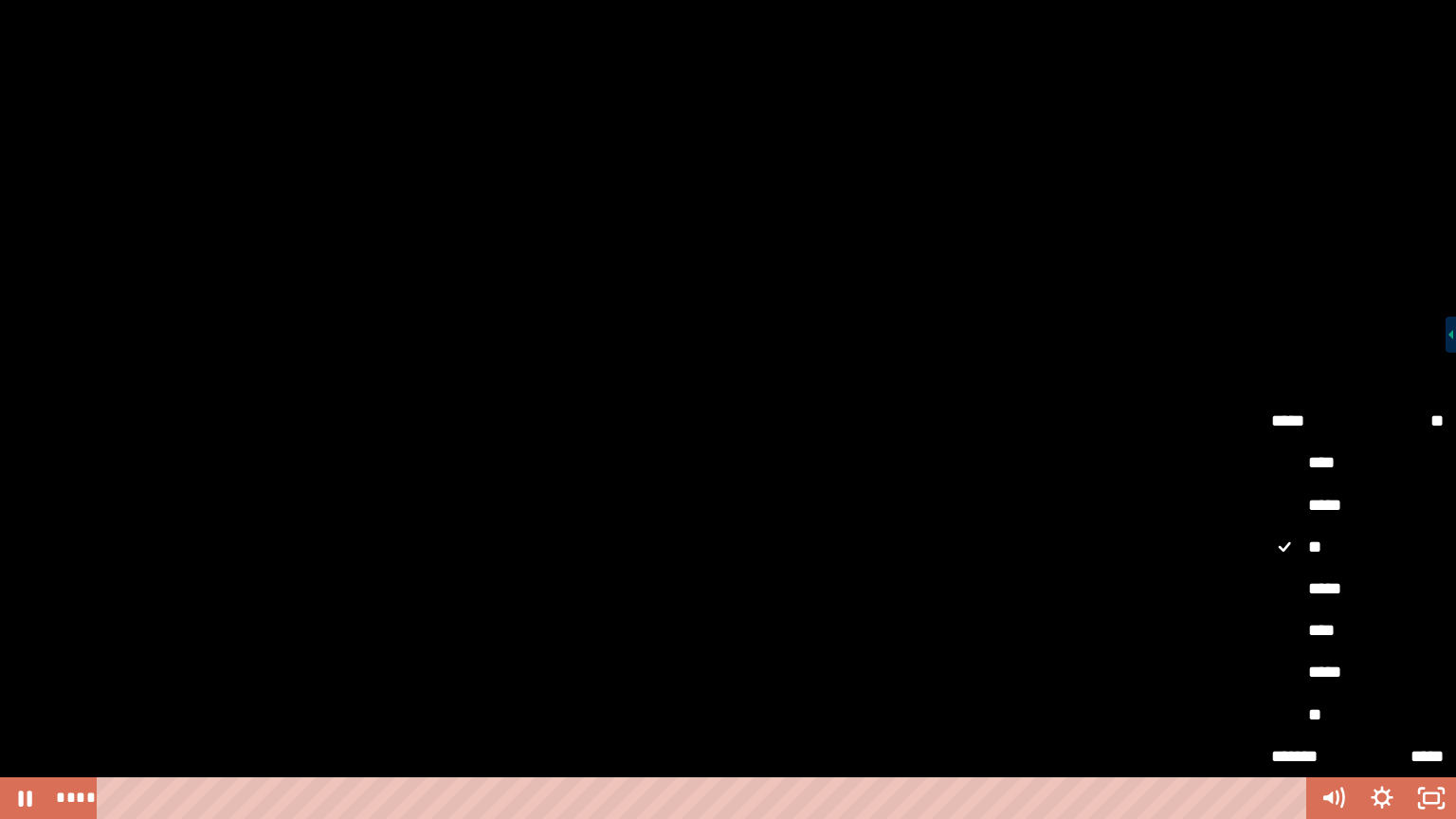 click on "****" at bounding box center [1357, 631] 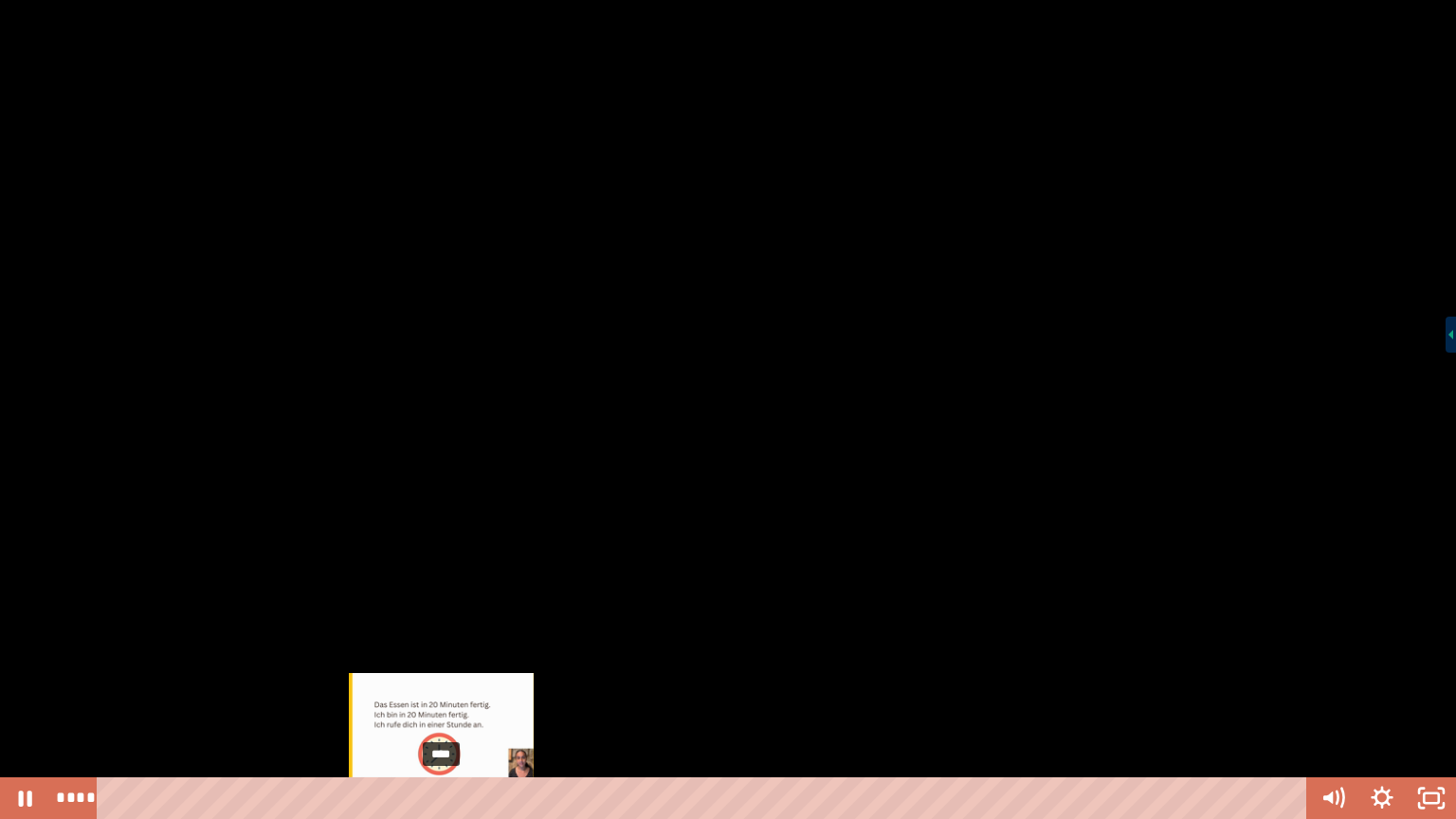 click on "****" at bounding box center [705, 798] 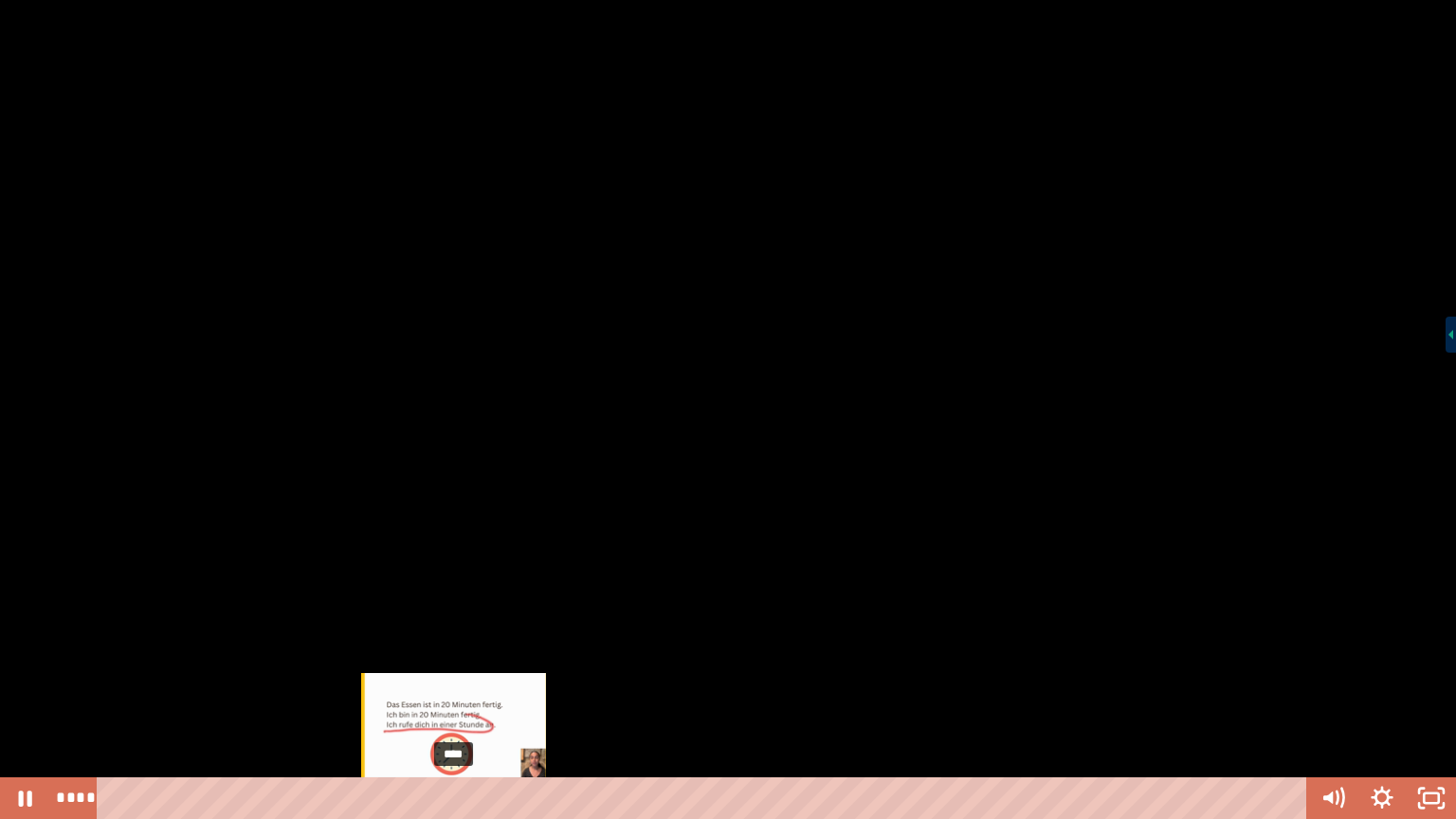 click on "****" at bounding box center (705, 798) 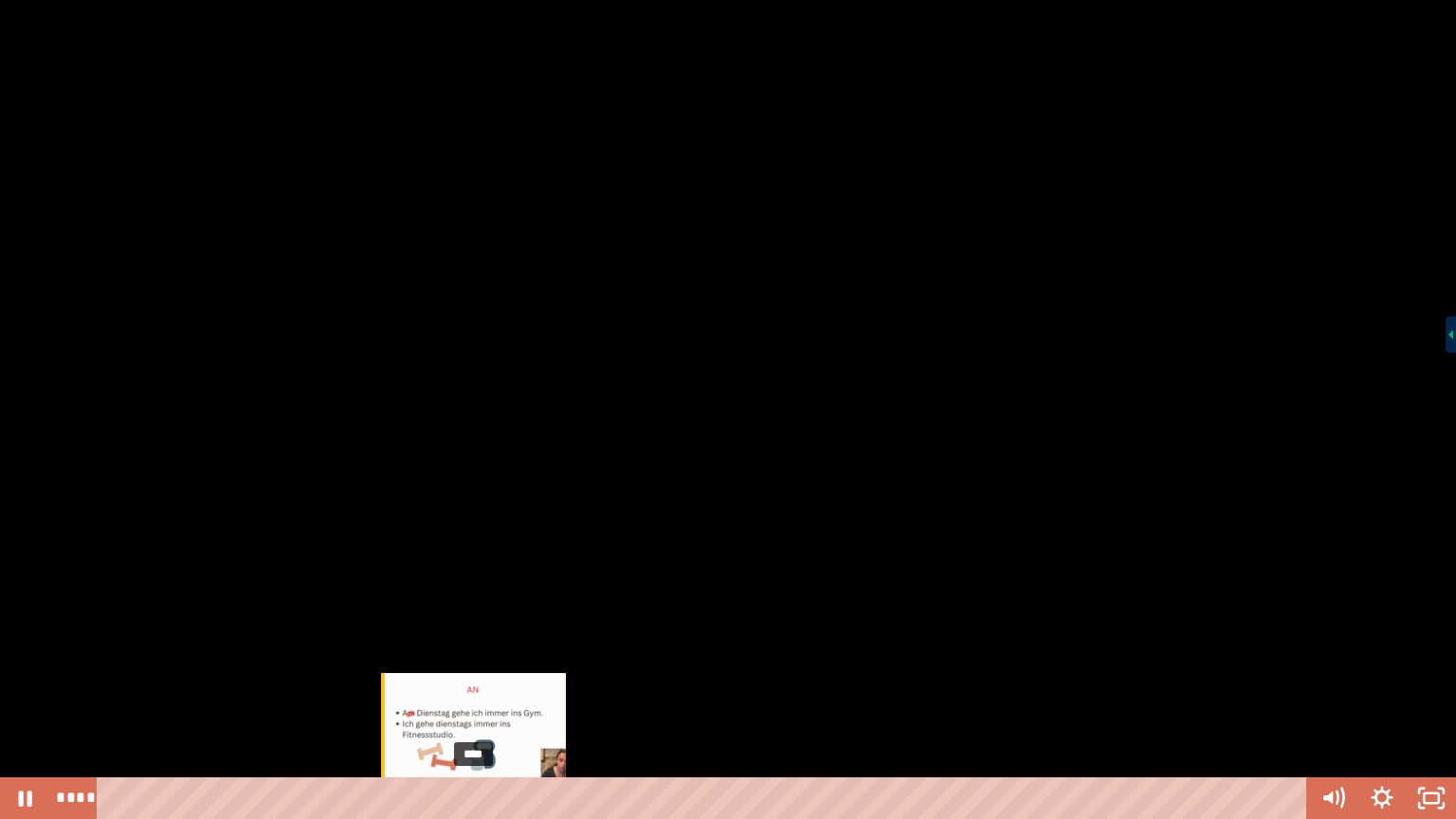 click on "****" at bounding box center (705, 798) 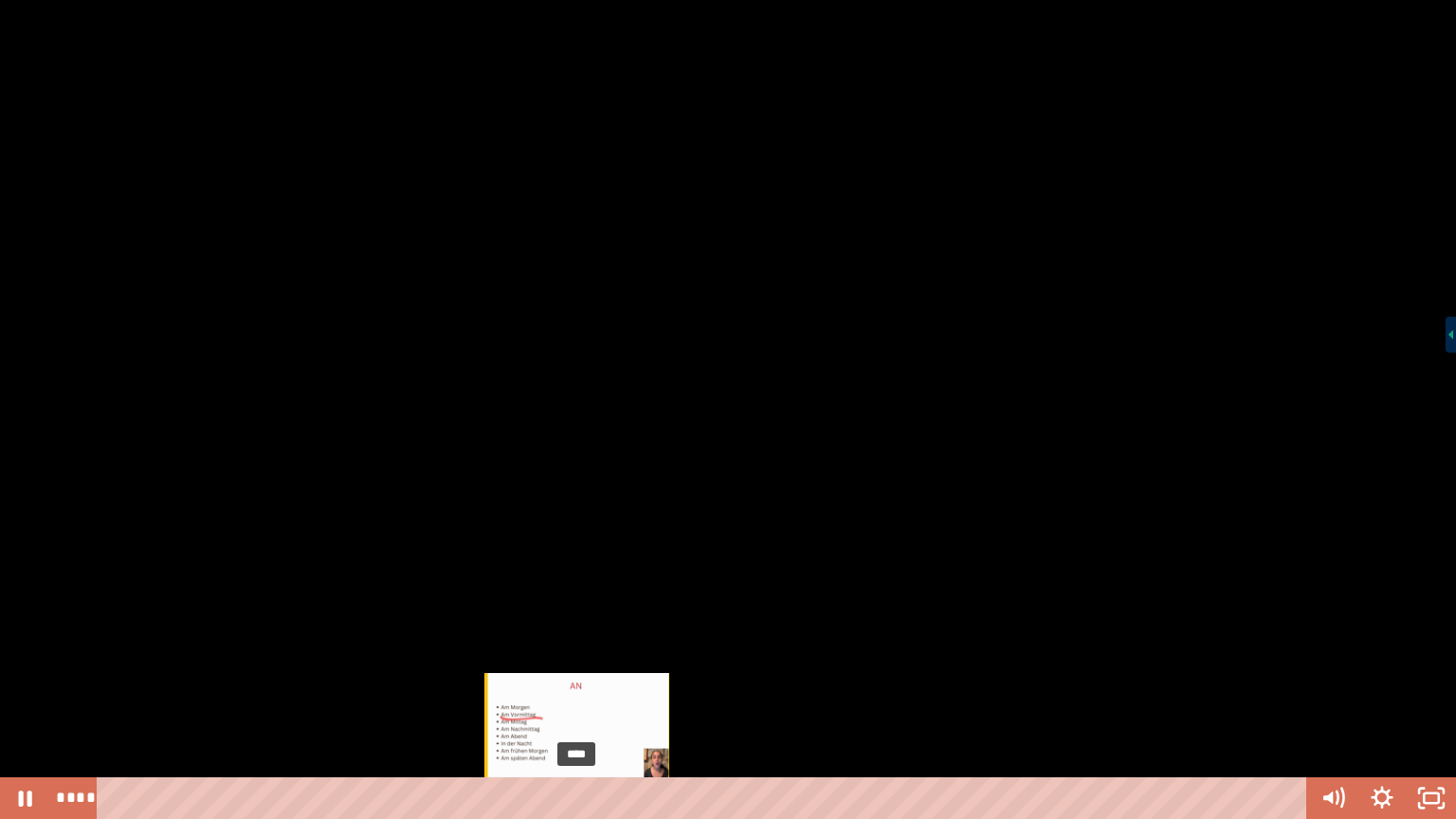 click on "****" at bounding box center [705, 798] 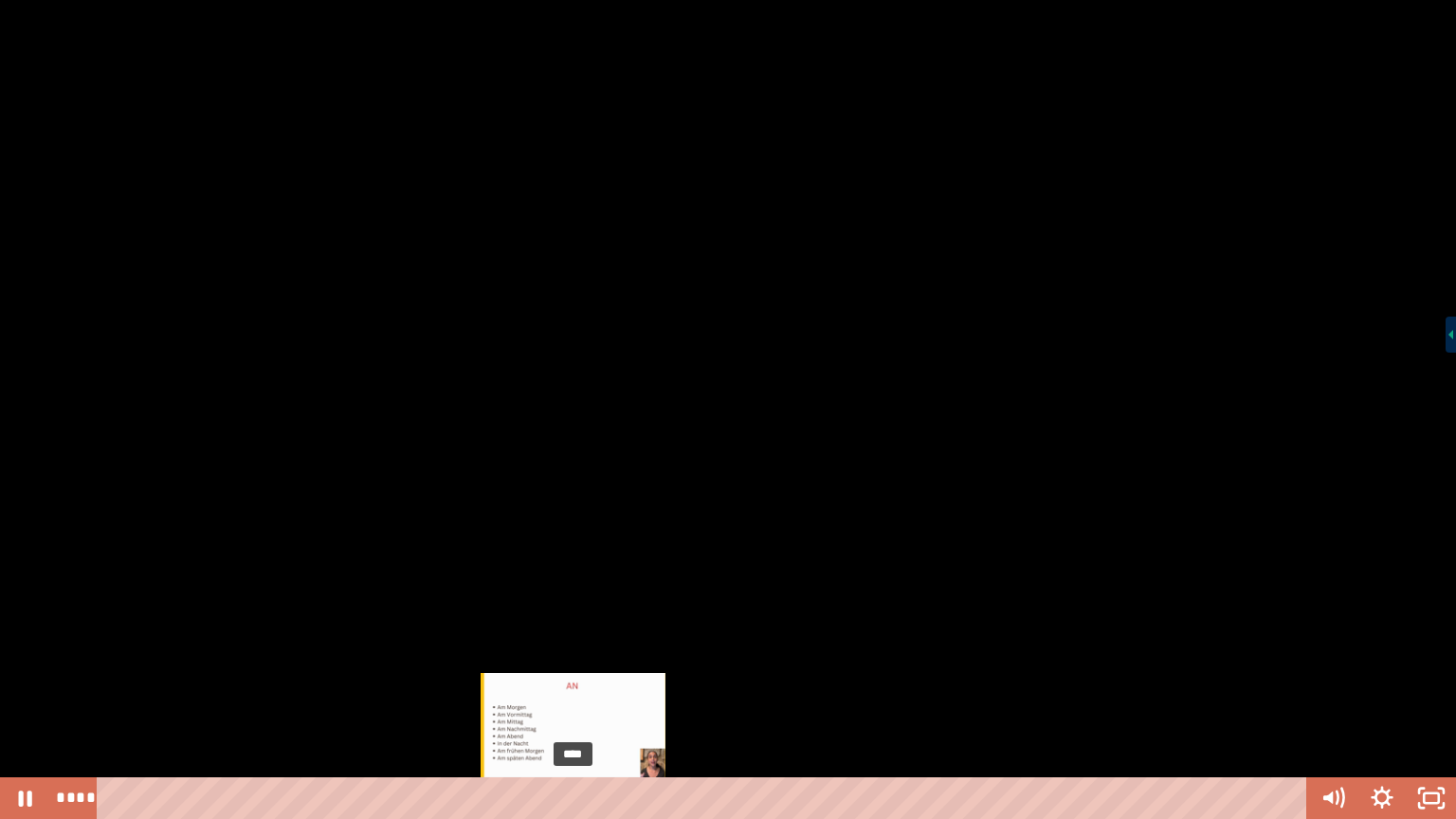 click at bounding box center (579, 798) 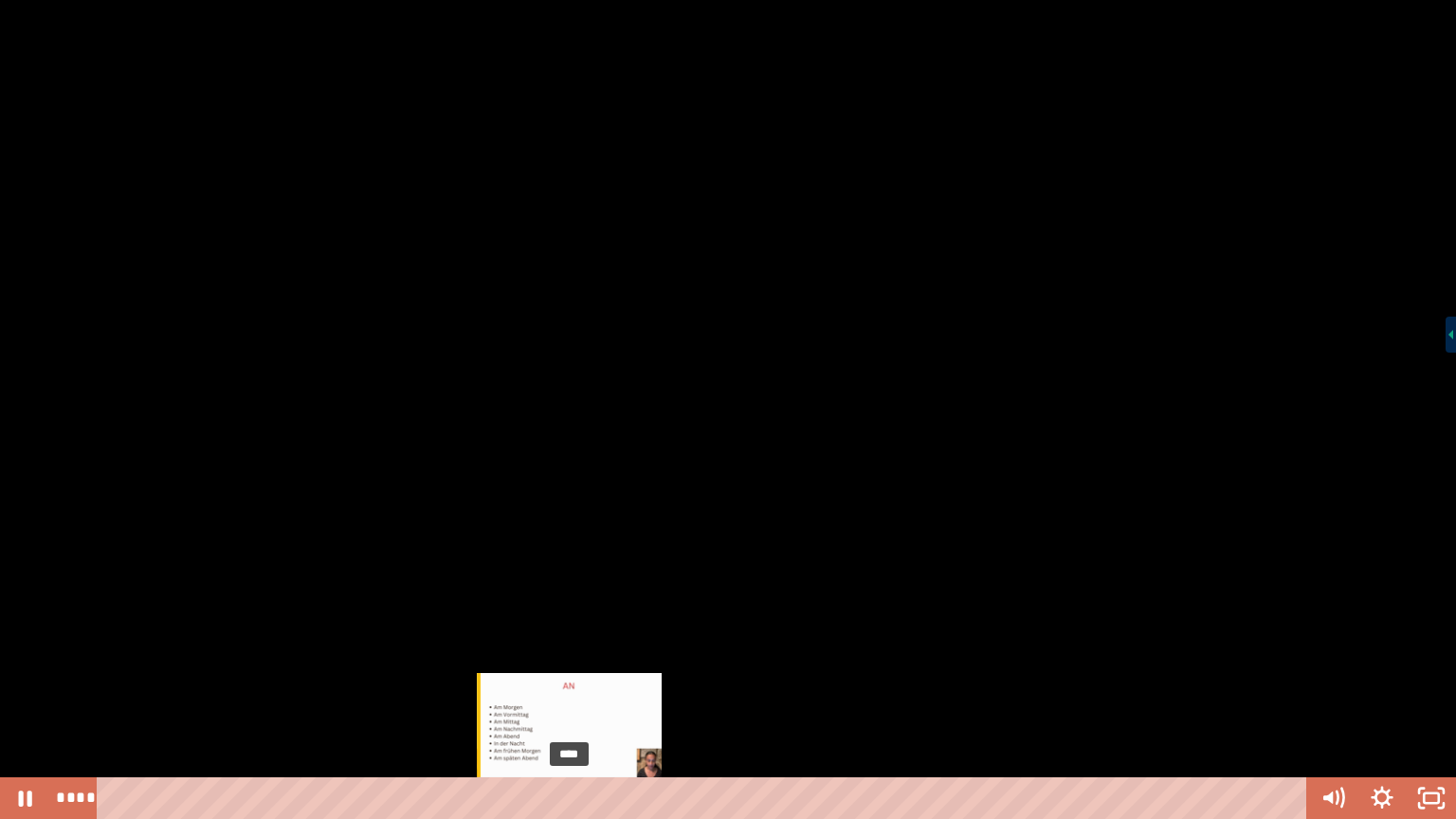 click at bounding box center [574, 798] 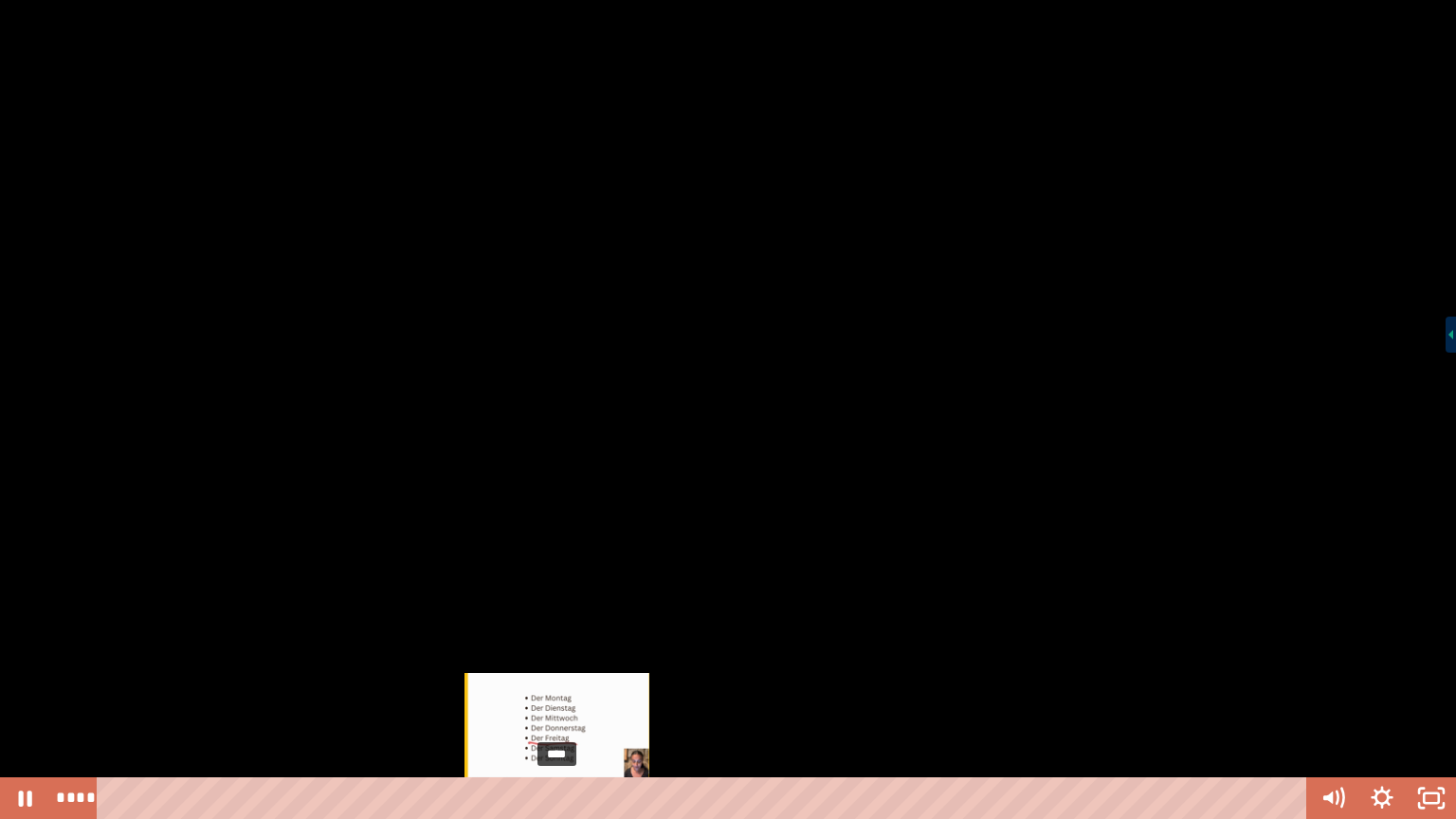 click on "****" at bounding box center [705, 798] 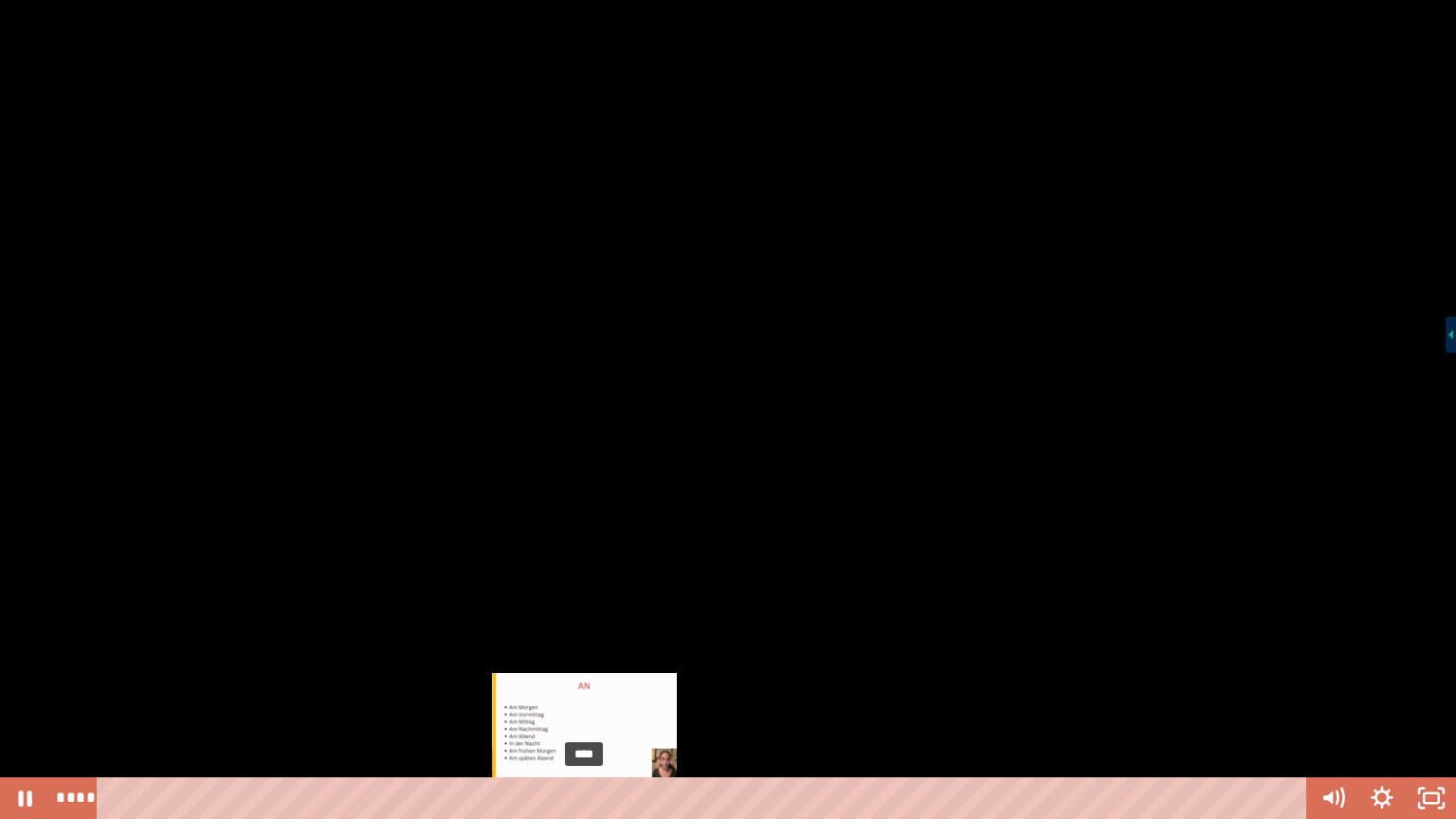 click on "****" at bounding box center [705, 798] 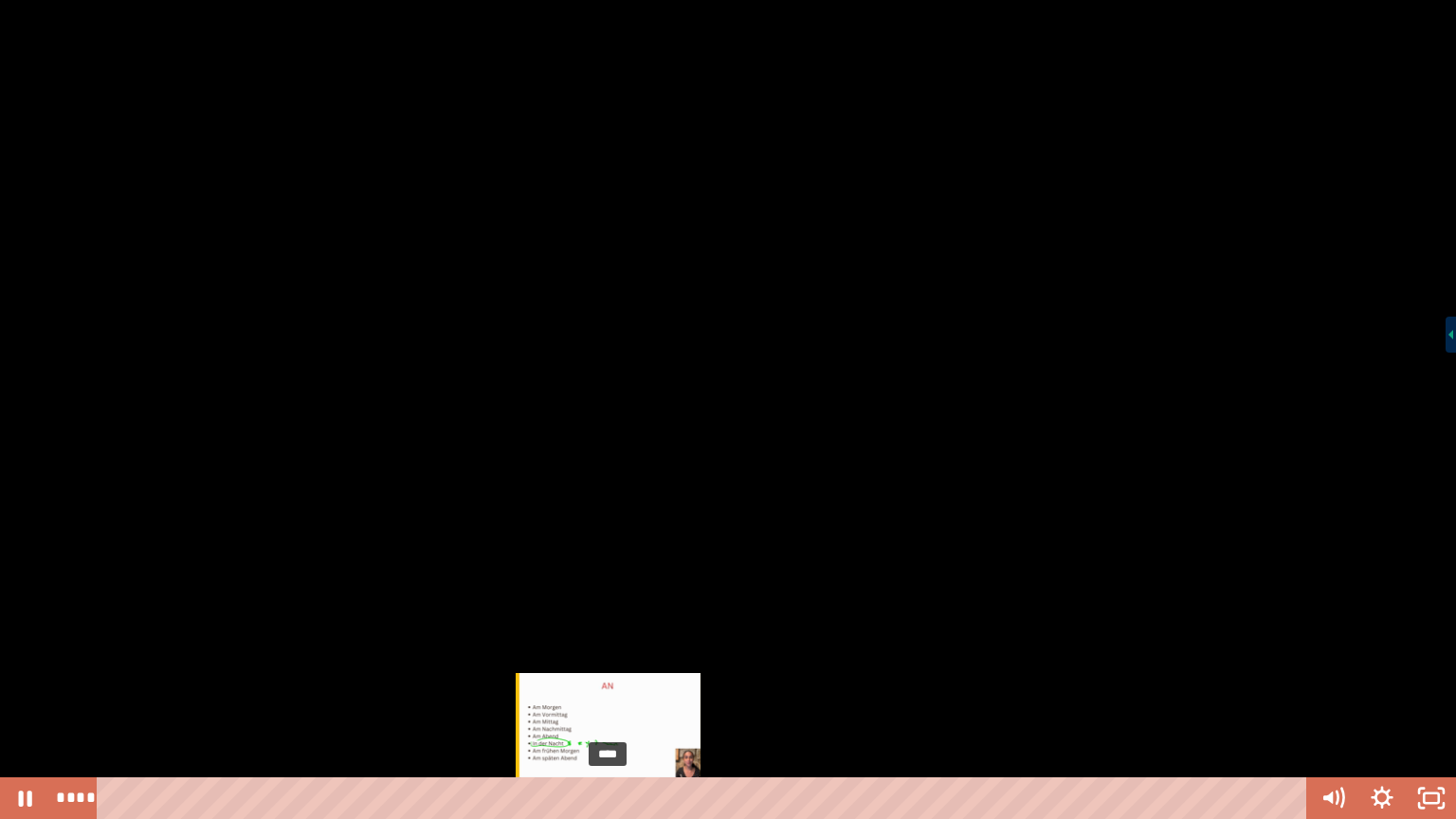 click on "****" at bounding box center (705, 798) 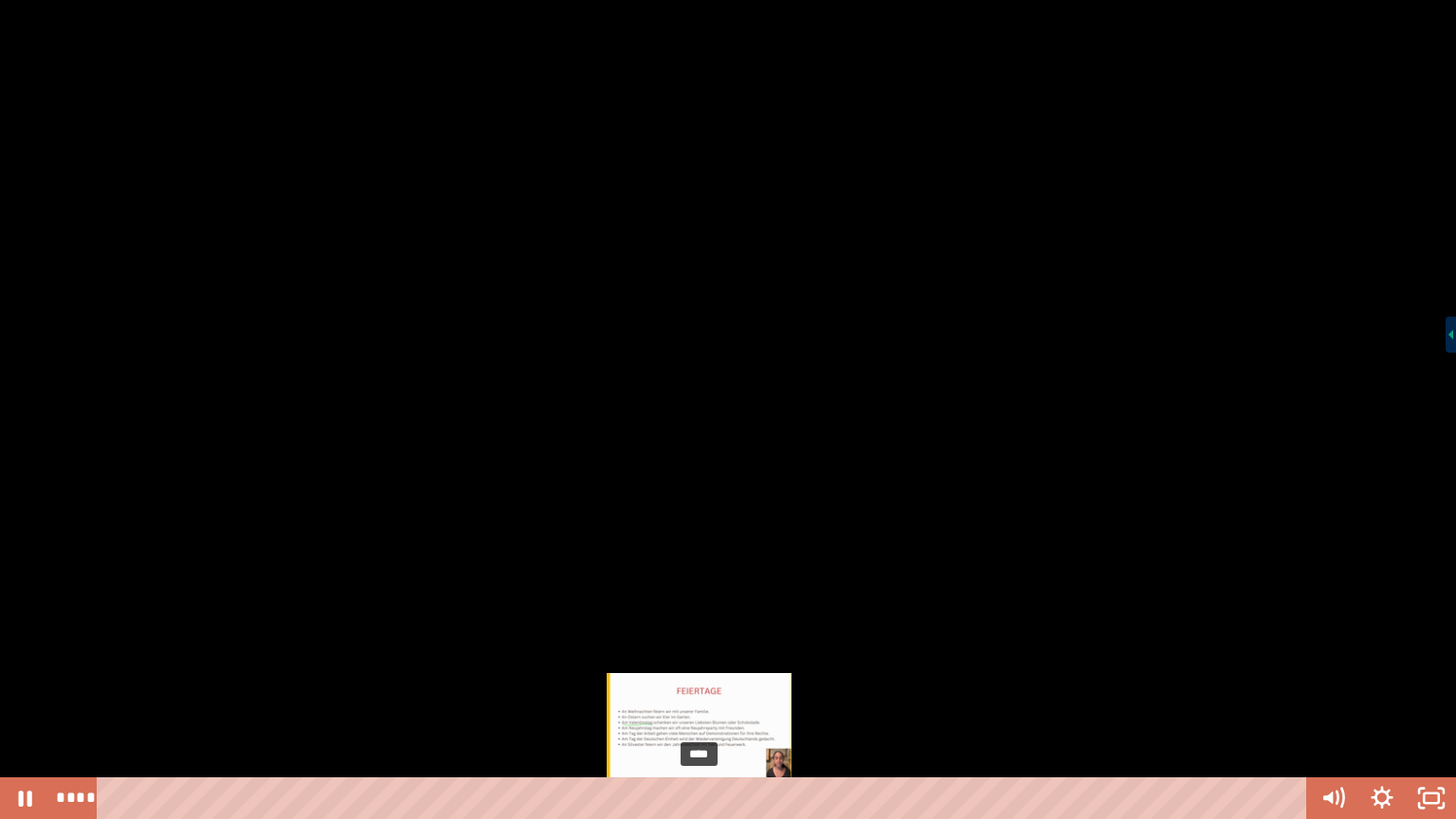 click on "****" at bounding box center [705, 798] 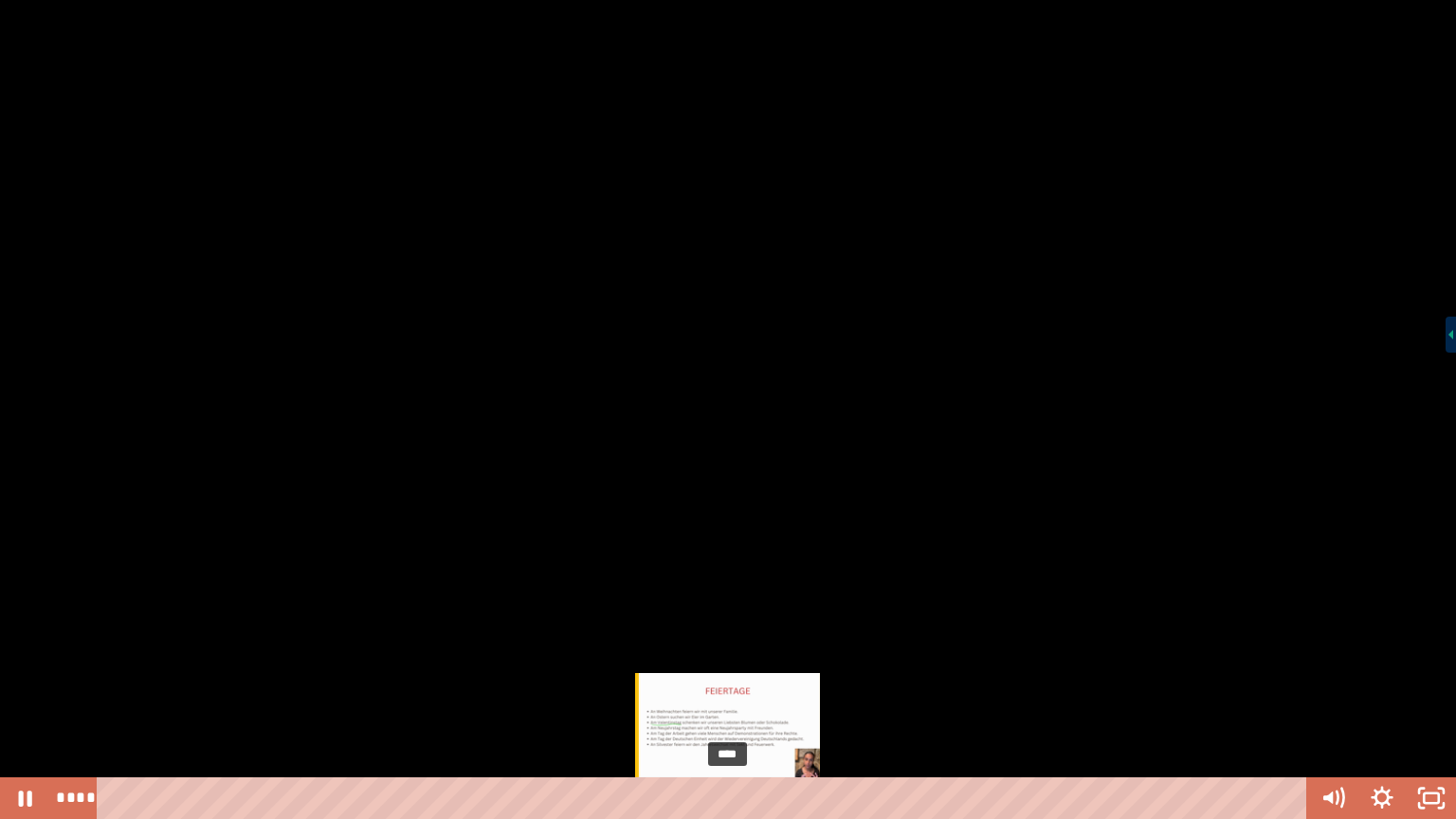 click on "****" at bounding box center (705, 798) 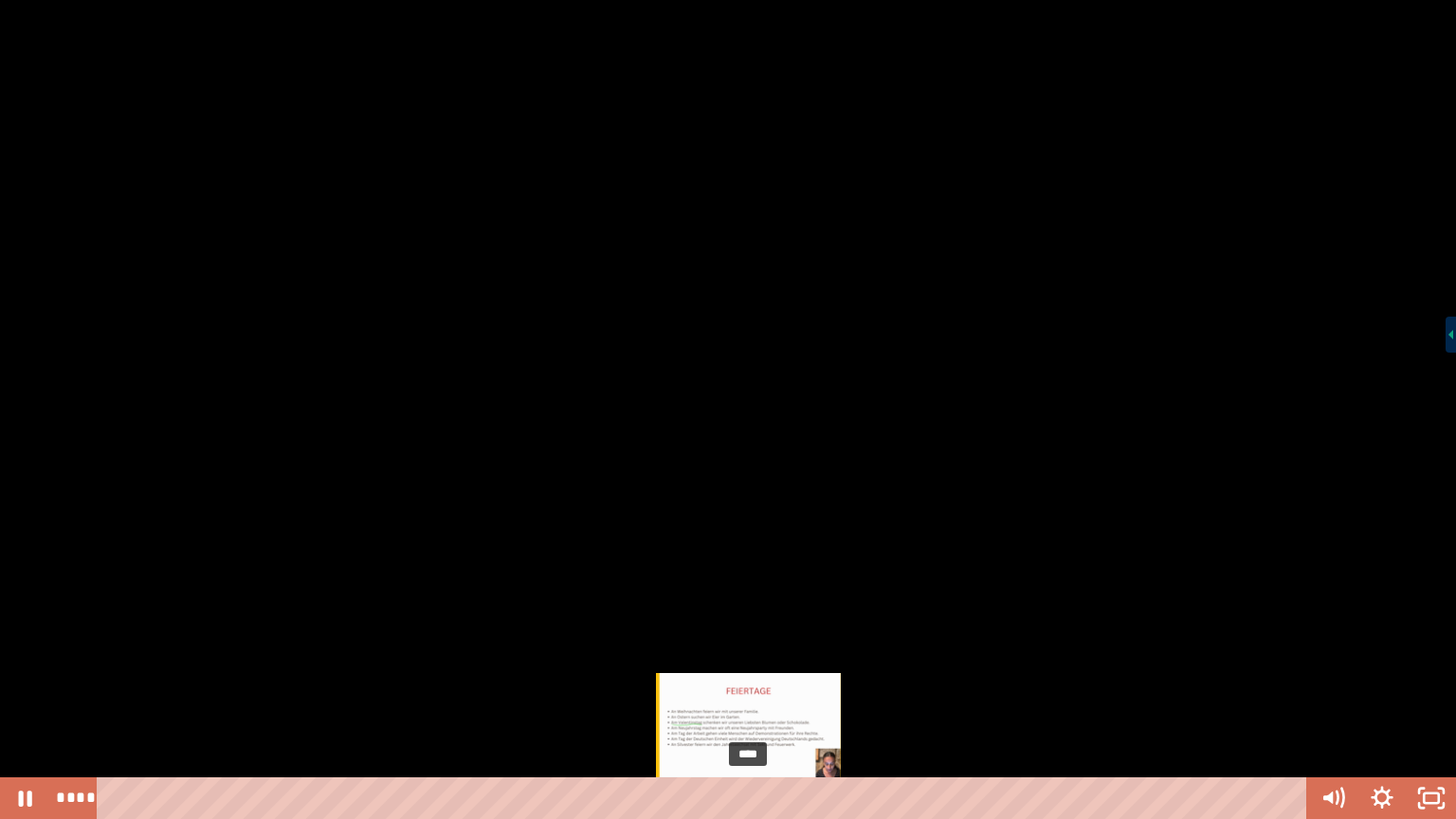 click on "****" at bounding box center (705, 798) 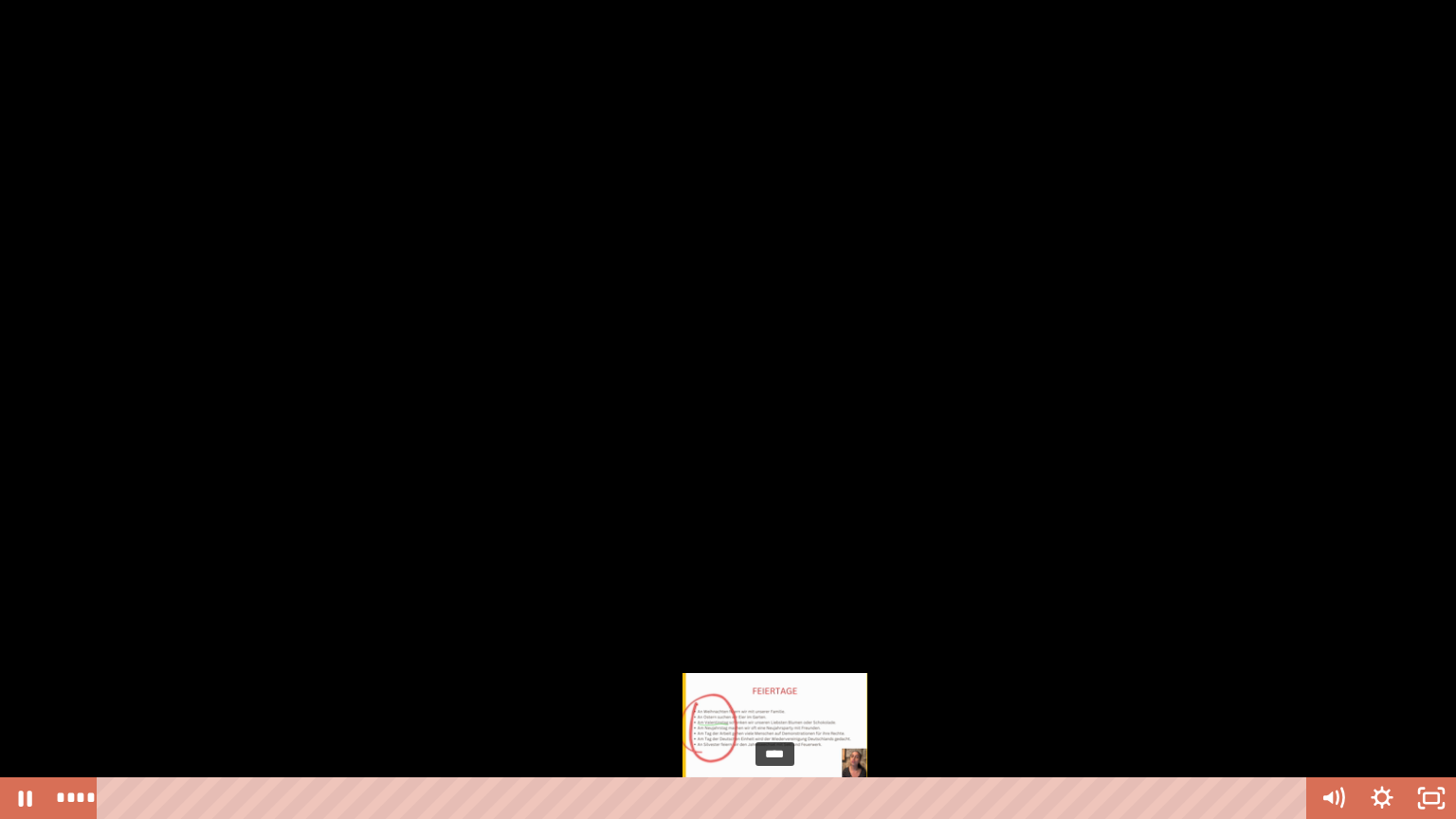 click on "****" at bounding box center (705, 798) 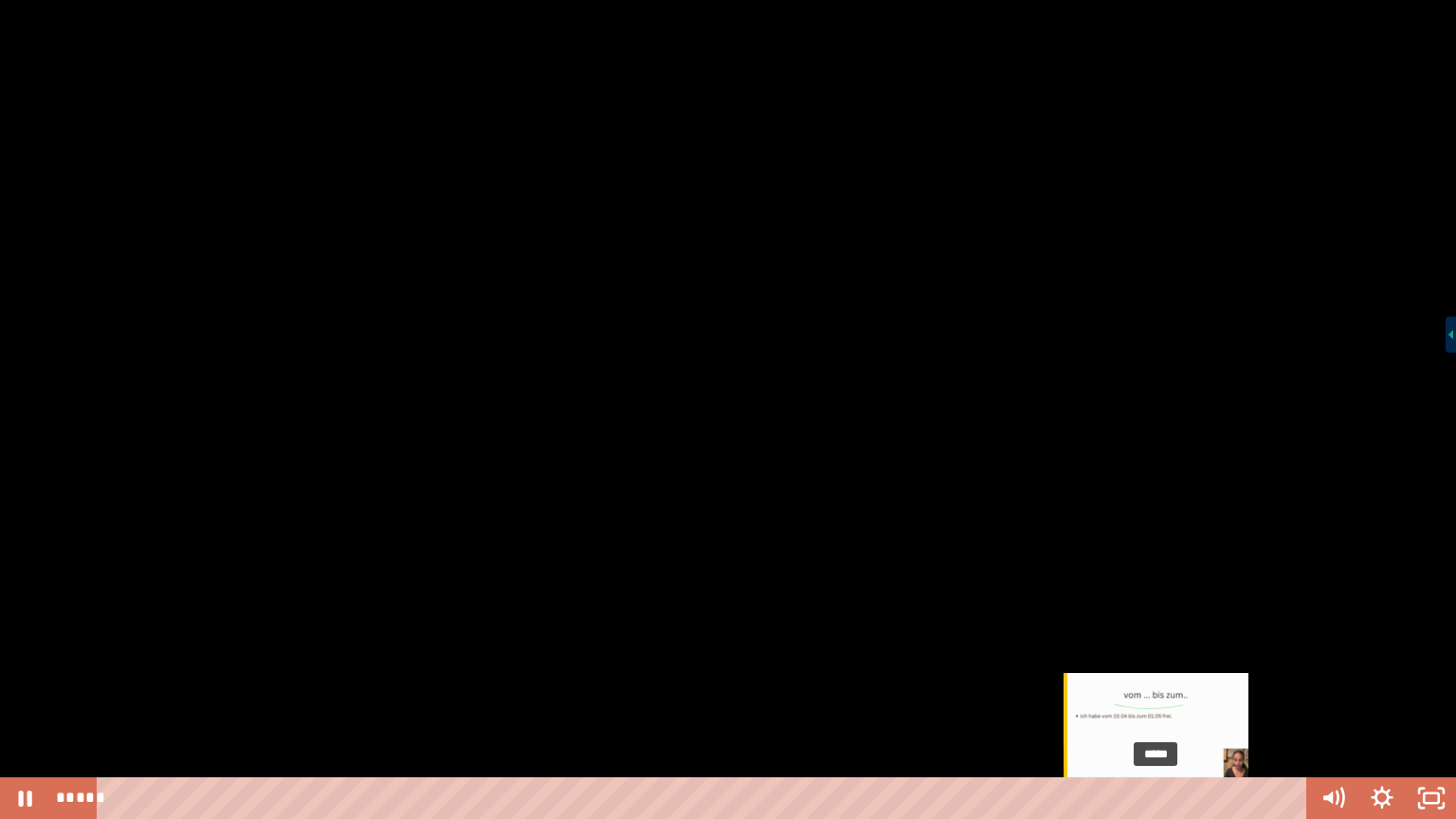 click on "*****" at bounding box center [705, 798] 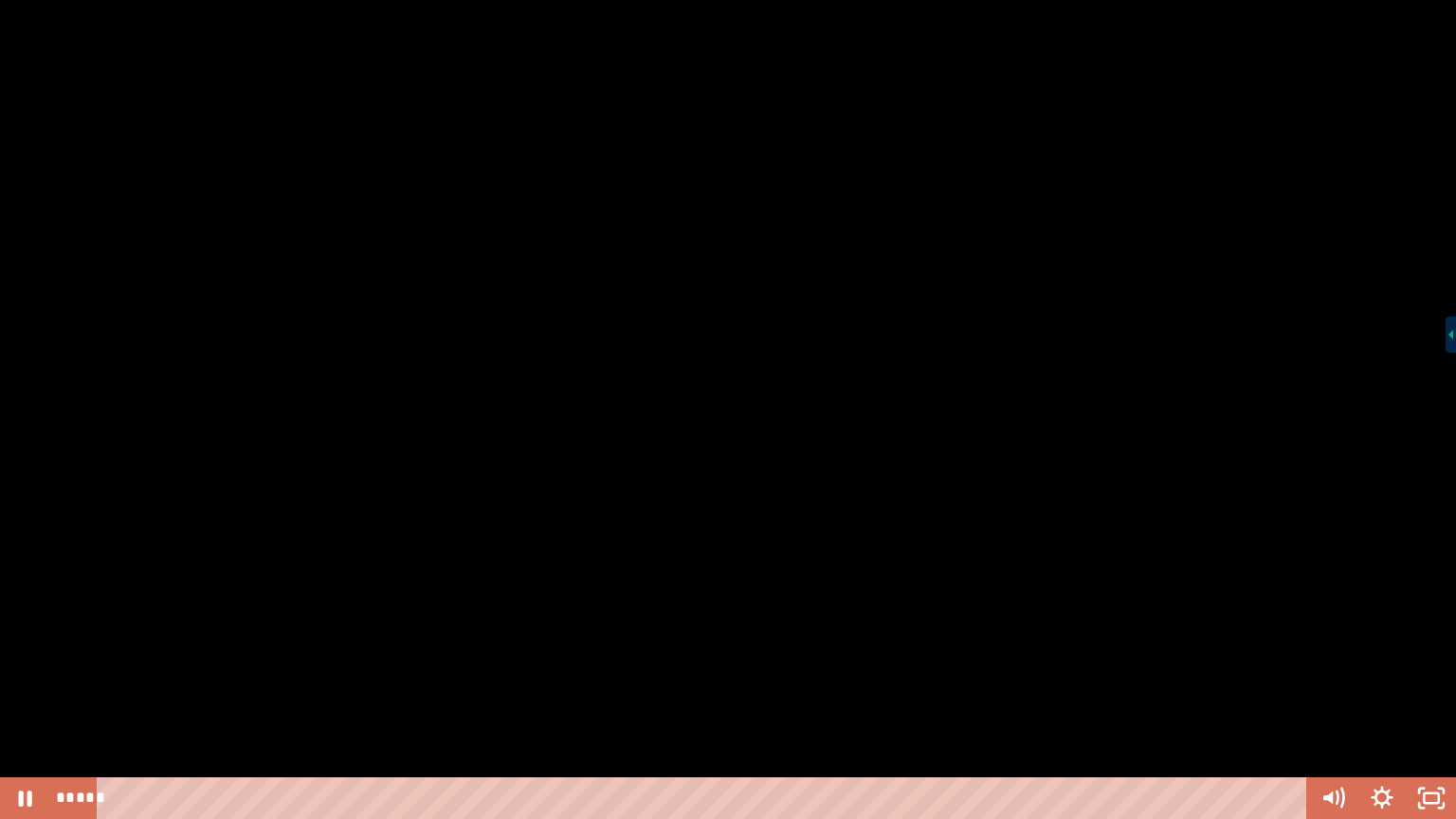 click at bounding box center [728, 410] 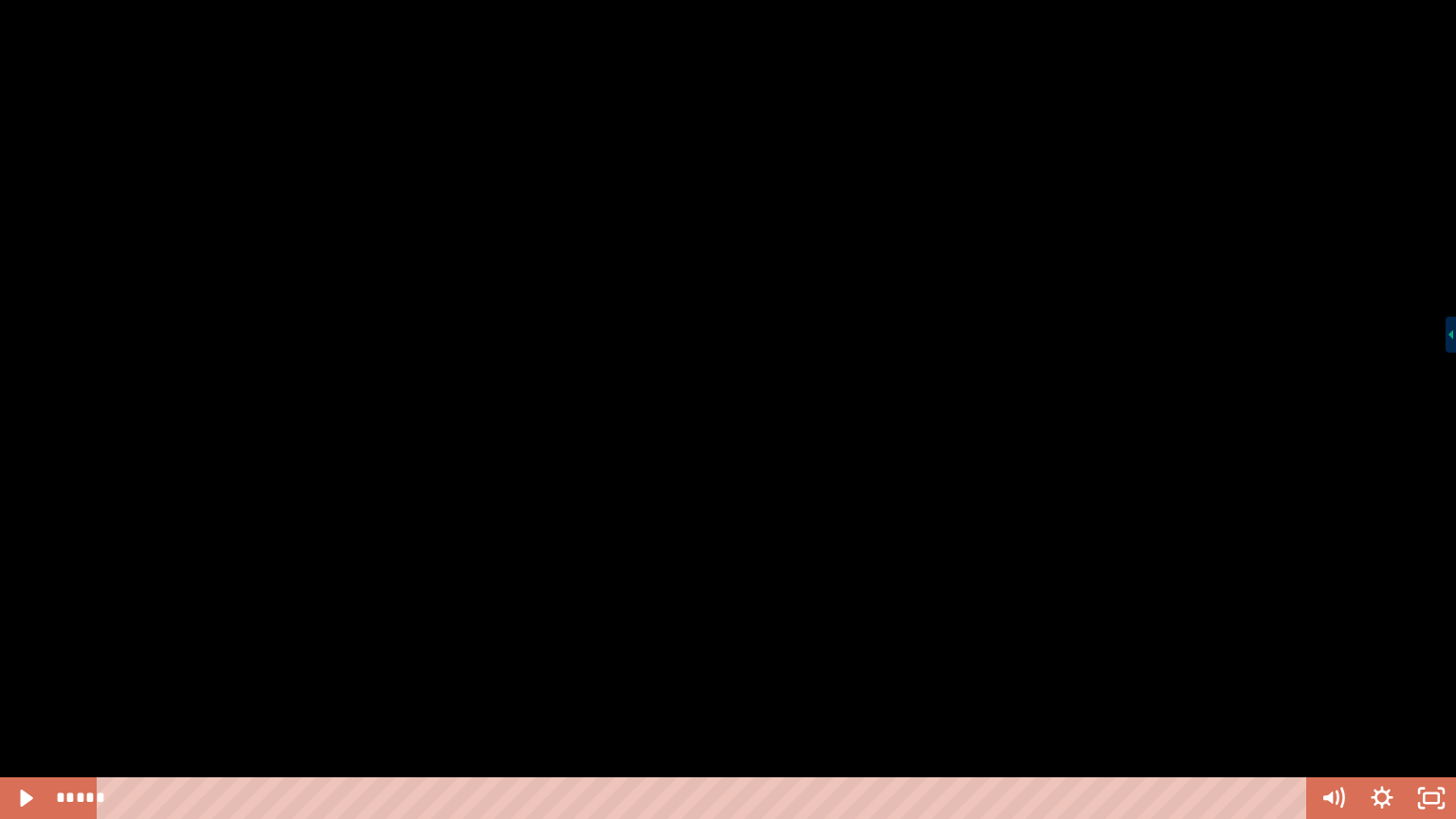 click at bounding box center [728, 410] 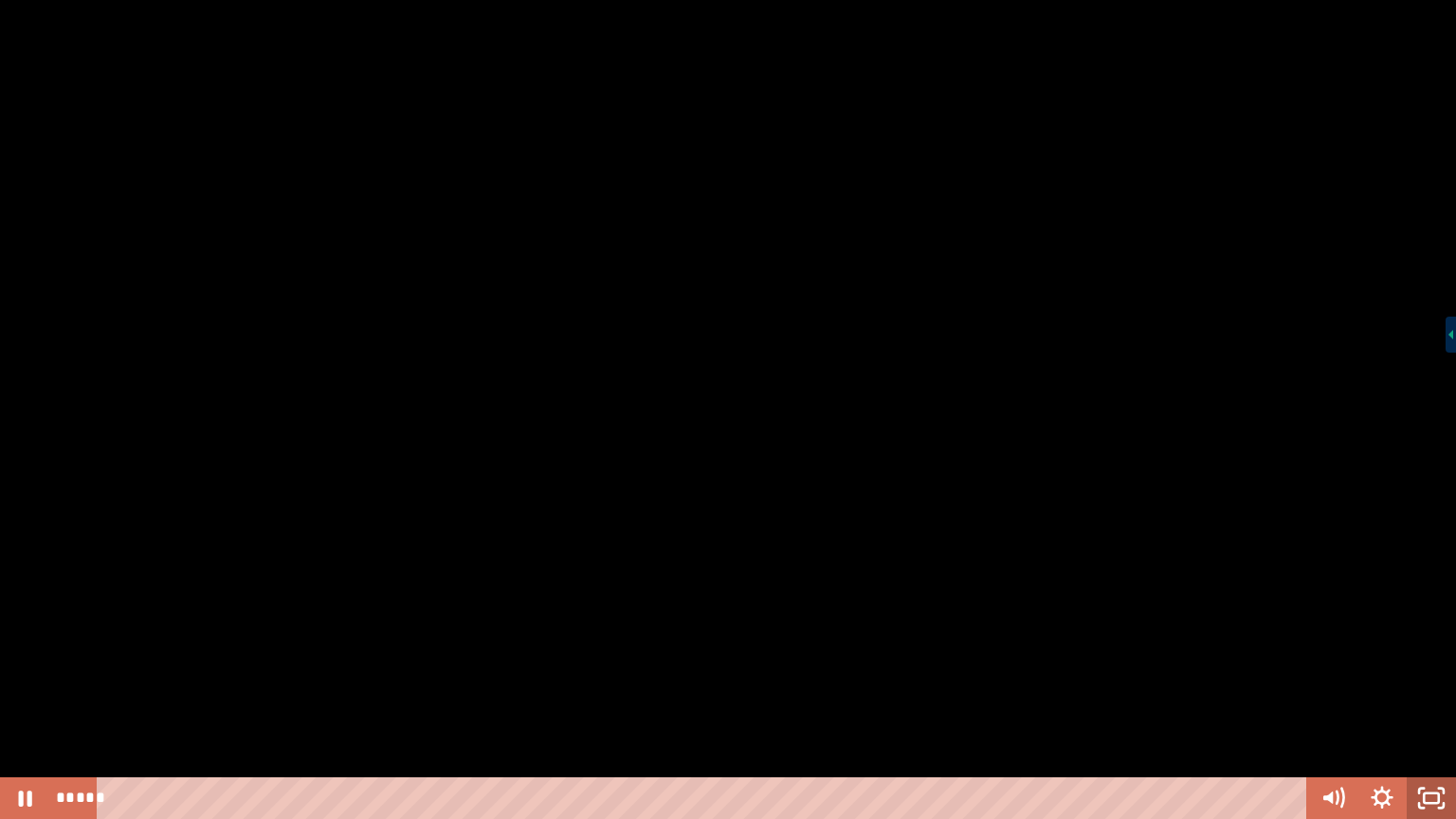 click 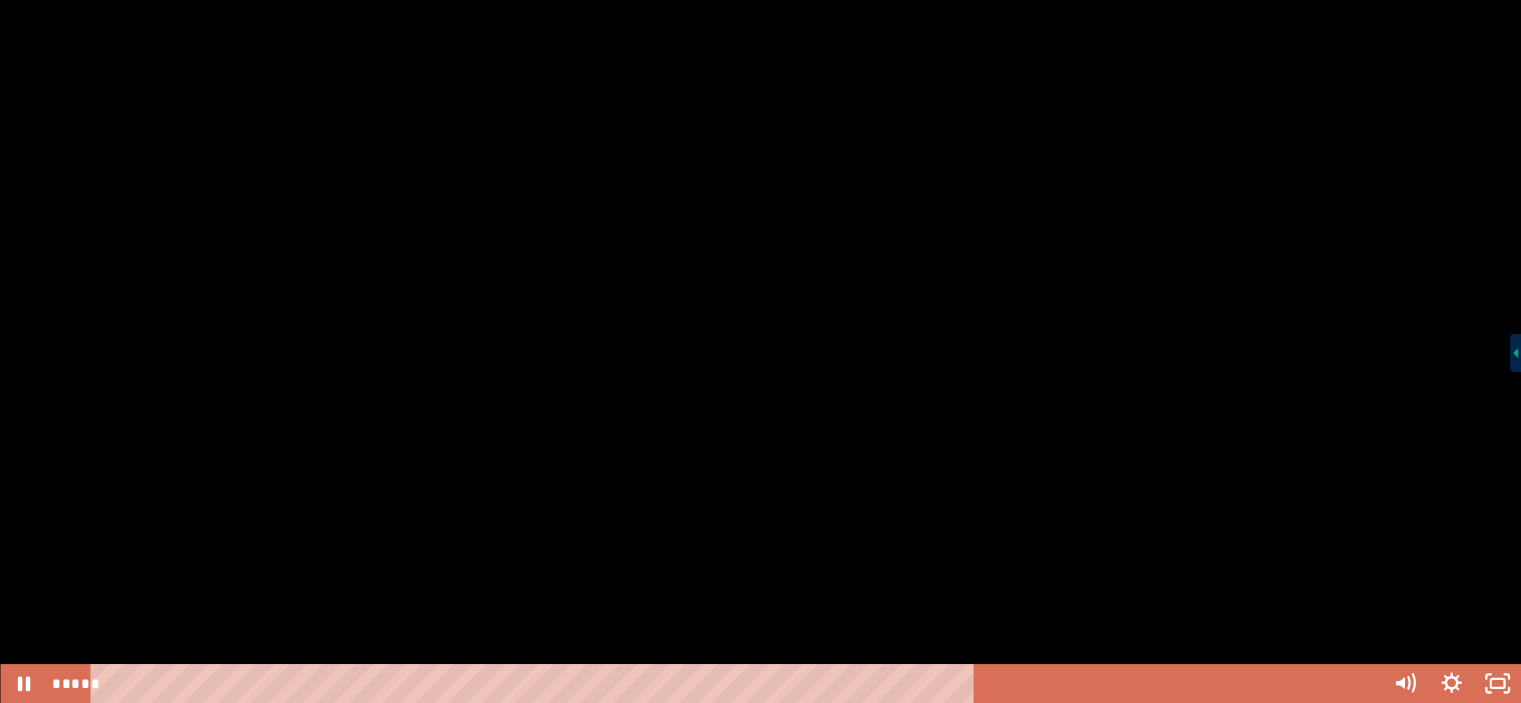 scroll, scrollTop: 388, scrollLeft: 0, axis: vertical 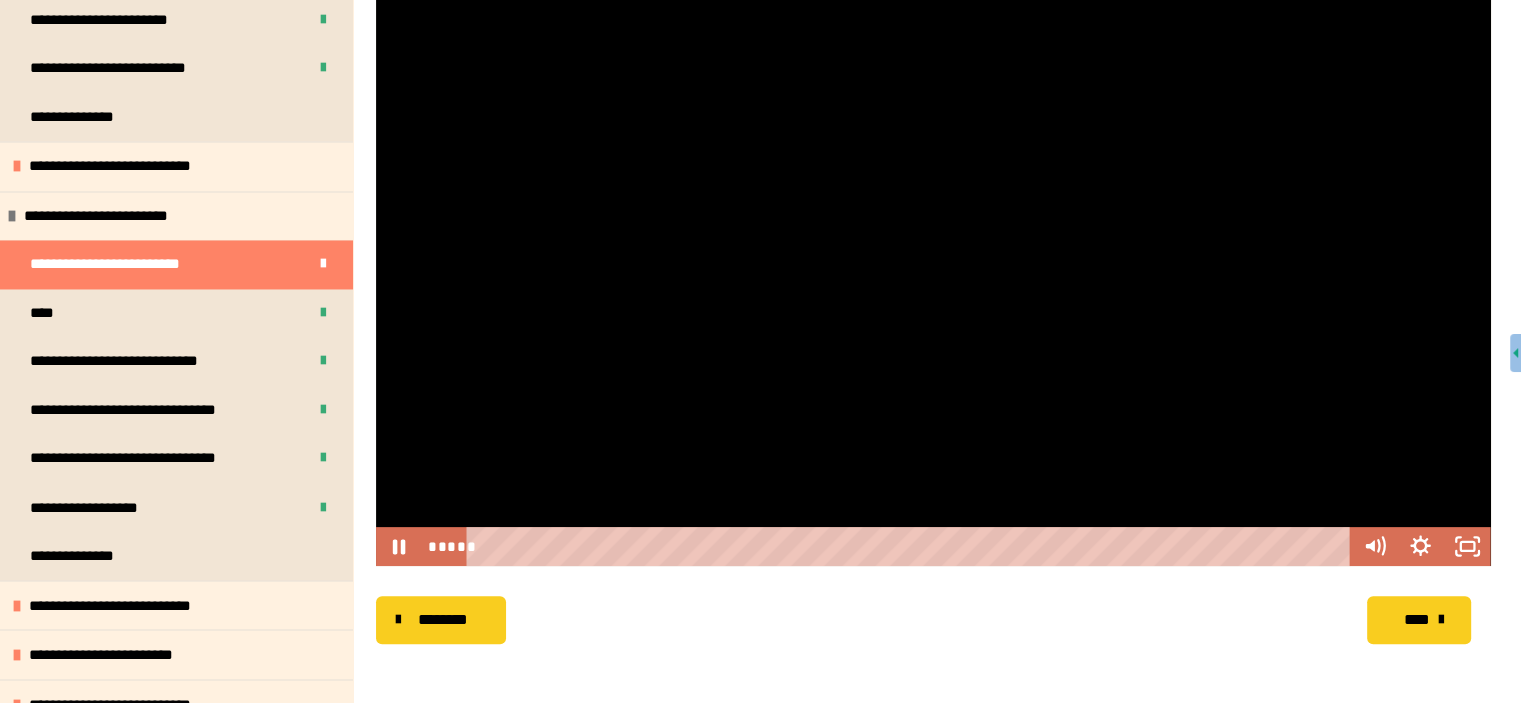 click at bounding box center [933, 252] 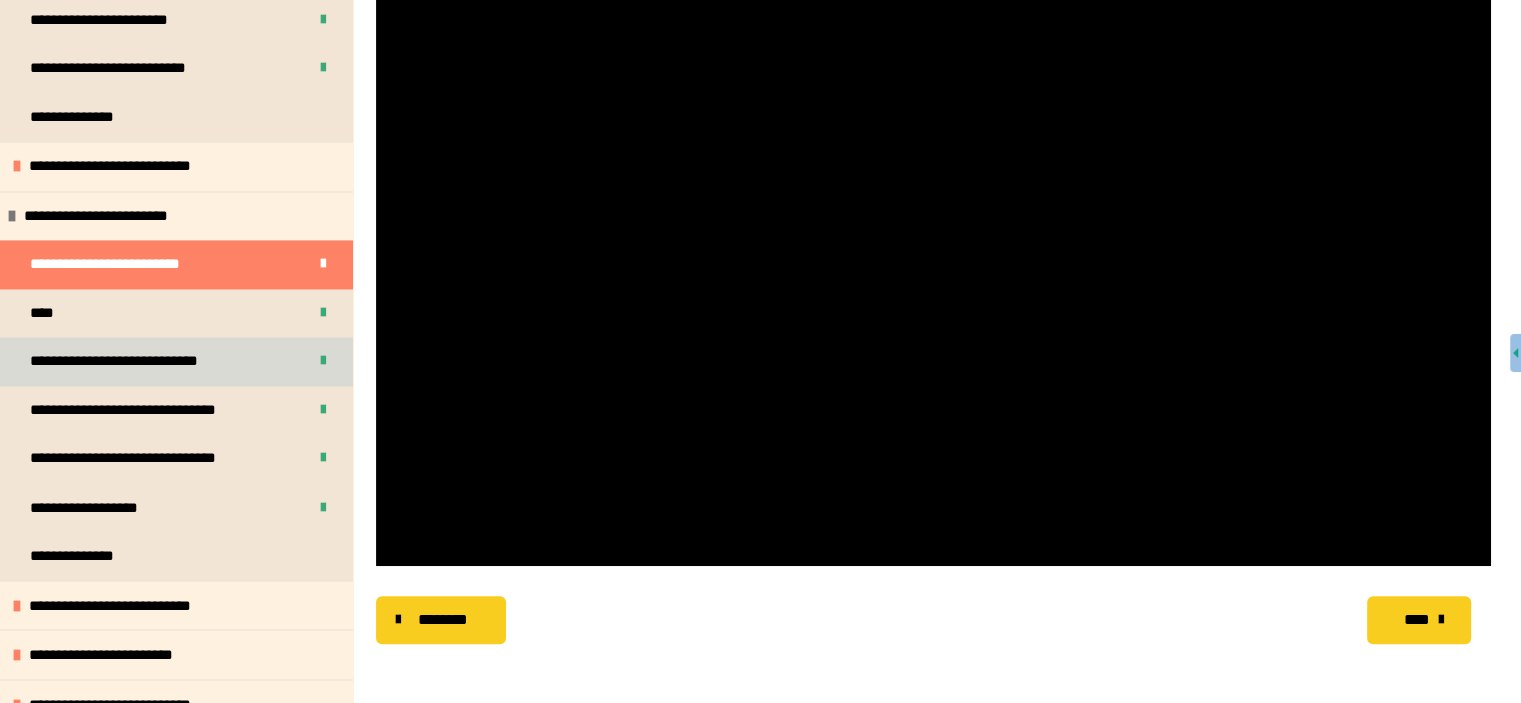 click on "**********" at bounding box center [138, 361] 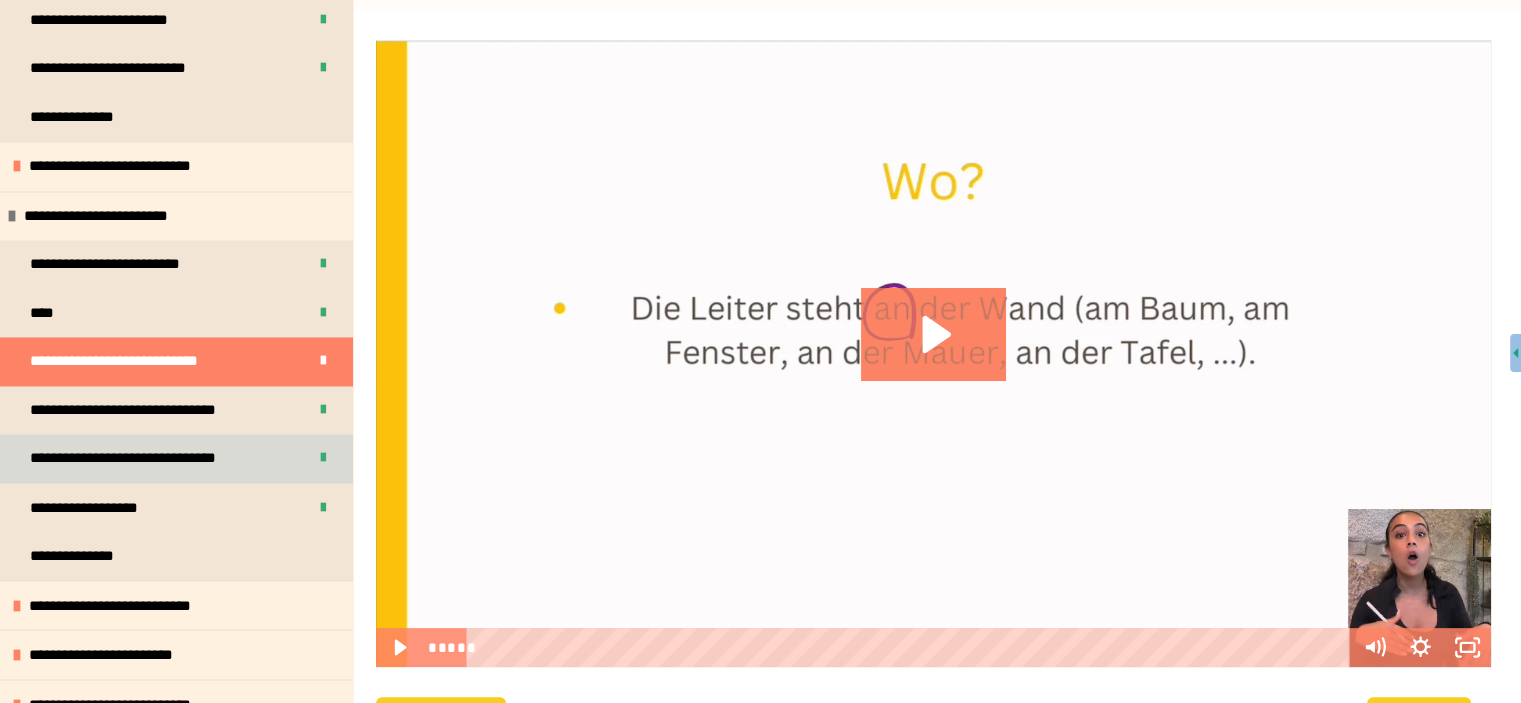 click on "**********" at bounding box center [151, 458] 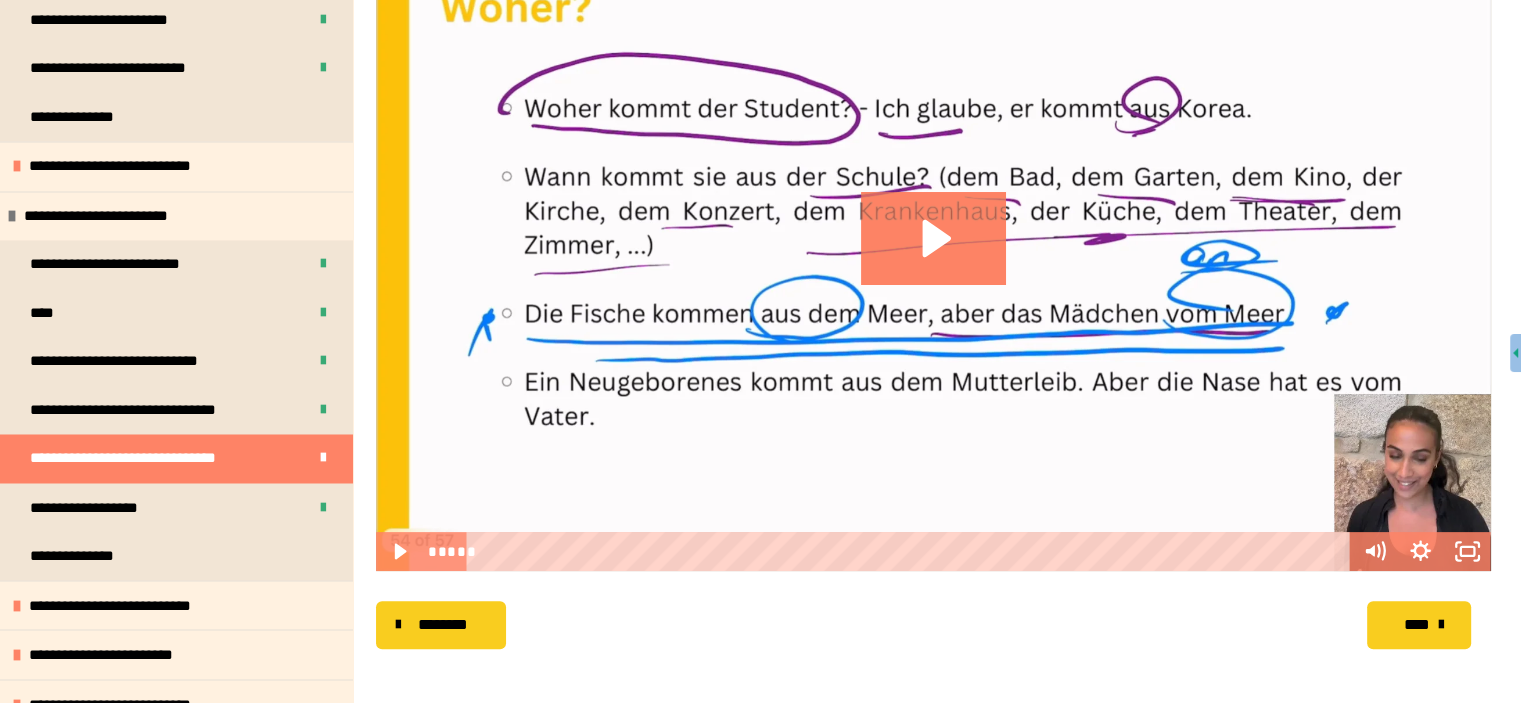 scroll, scrollTop: 388, scrollLeft: 0, axis: vertical 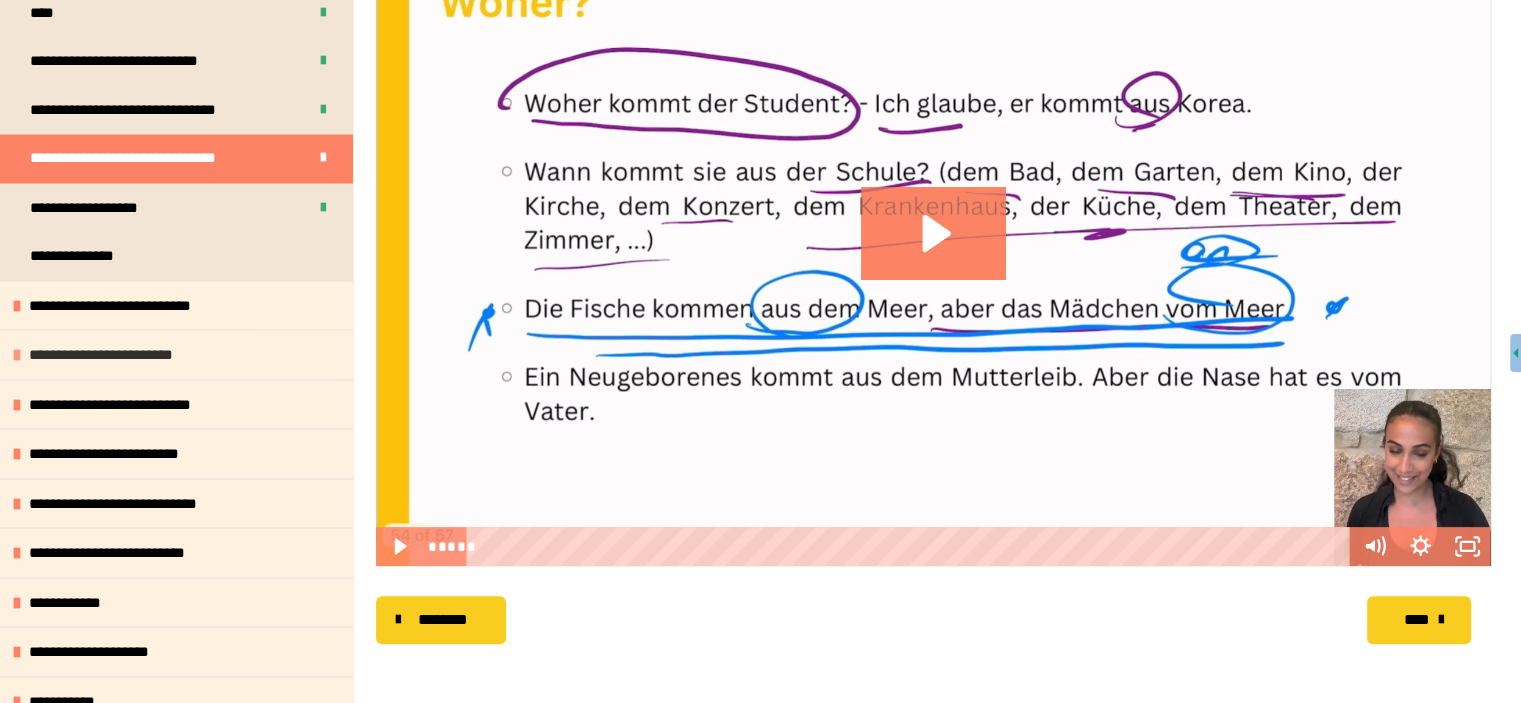 click on "**********" at bounding box center [114, 354] 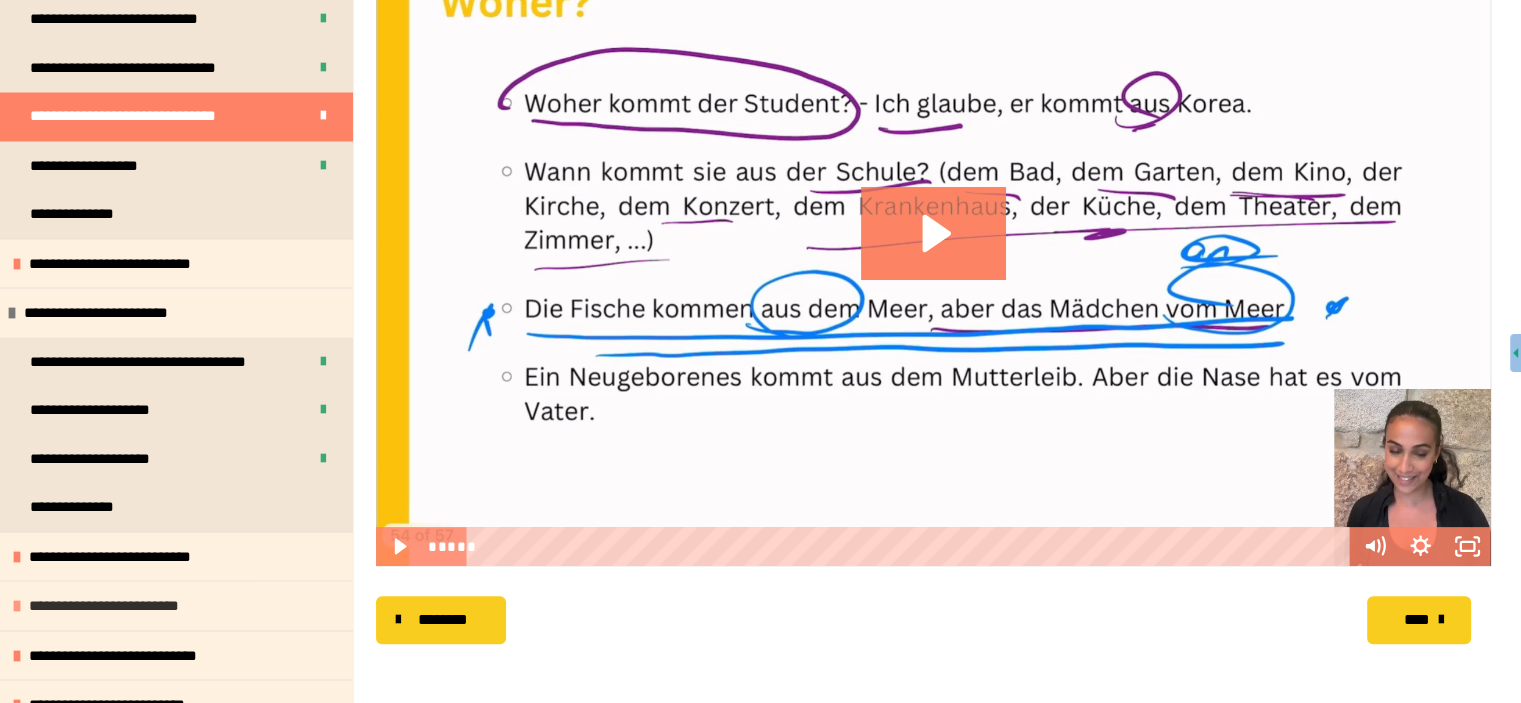 scroll, scrollTop: 3700, scrollLeft: 0, axis: vertical 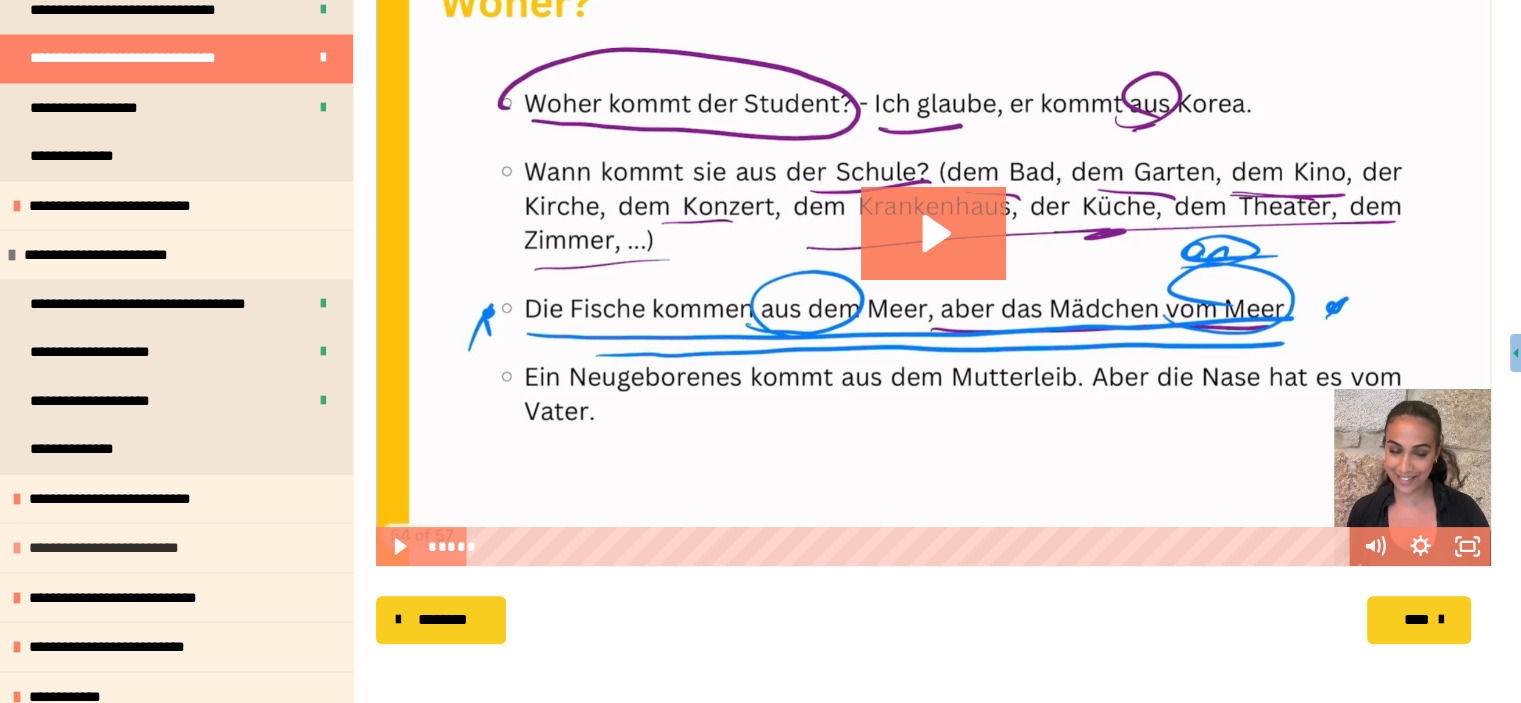 click on "**********" at bounding box center (117, 547) 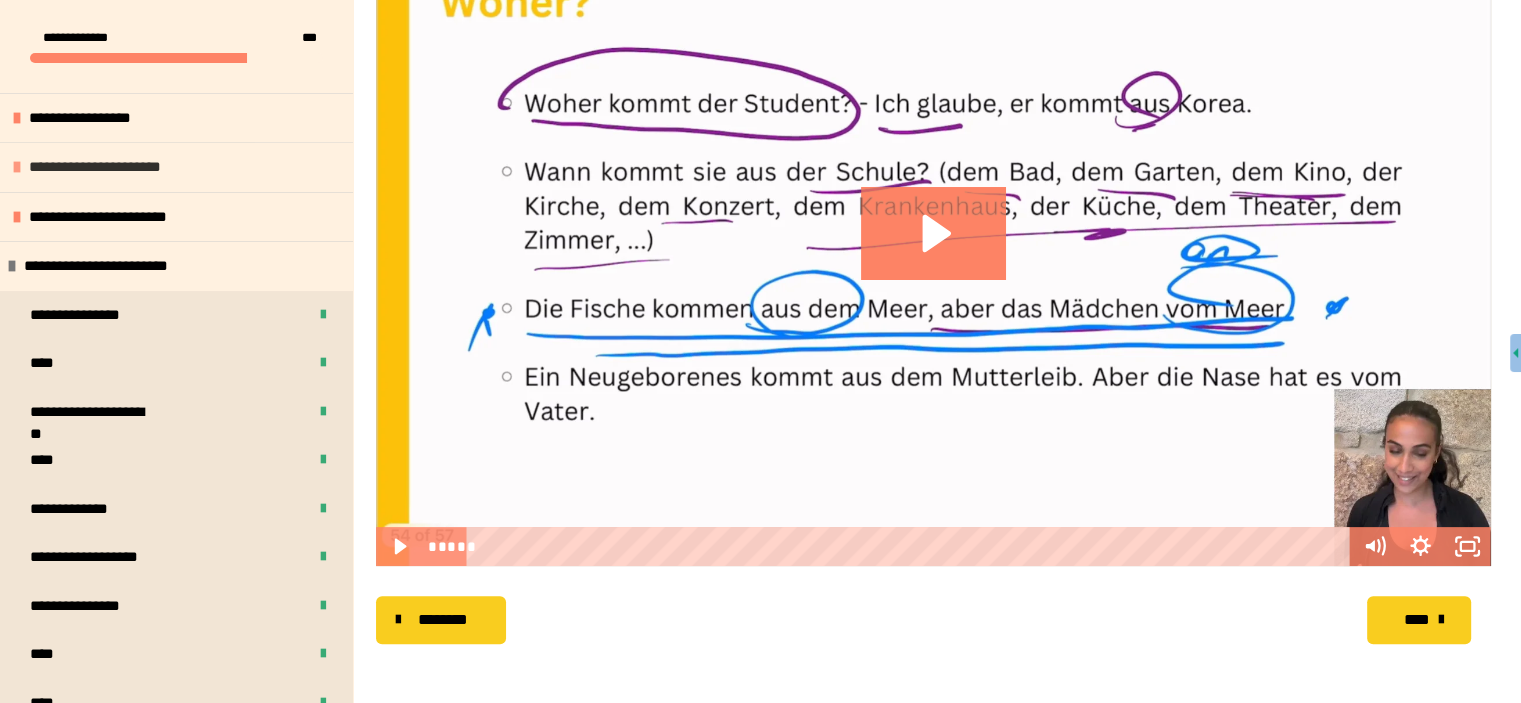 scroll, scrollTop: 0, scrollLeft: 0, axis: both 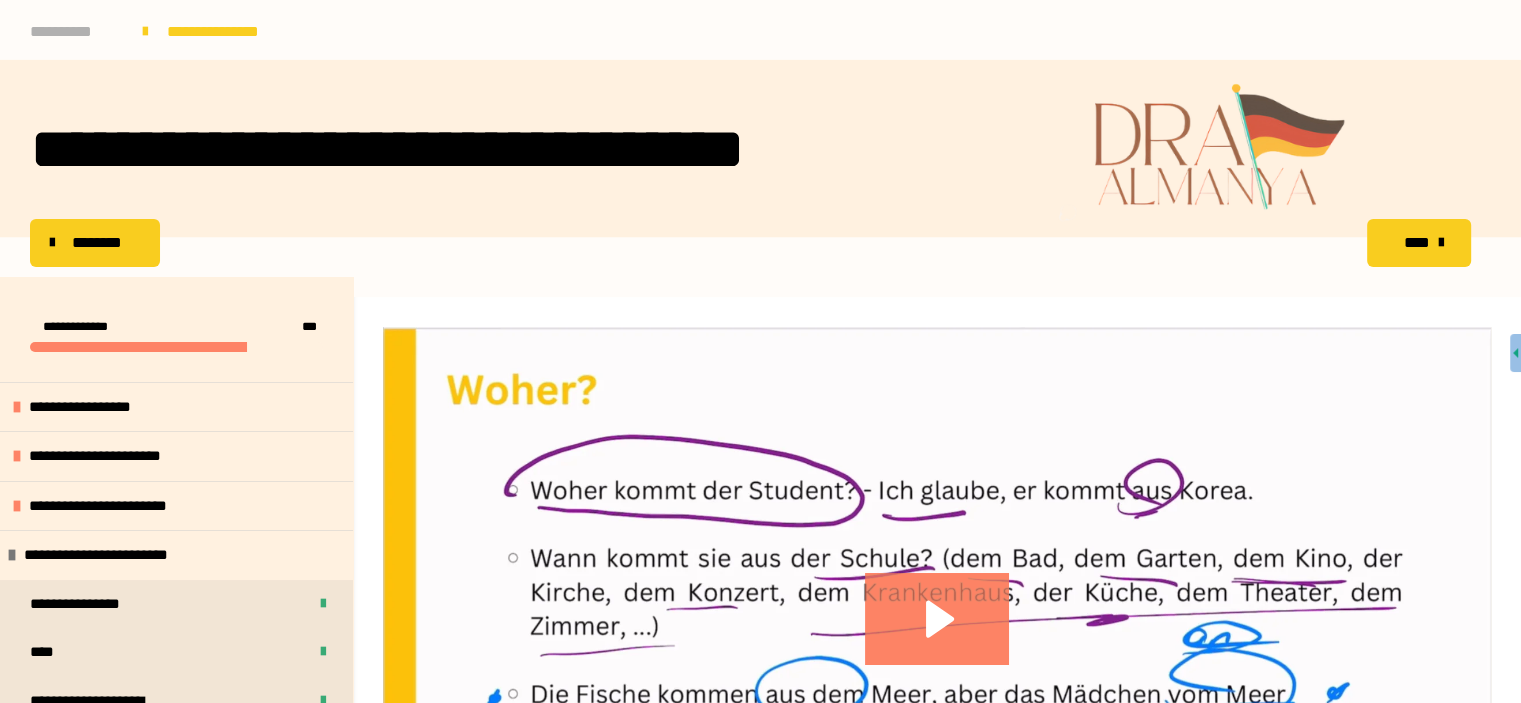click on "**********" at bounding box center (76, 32) 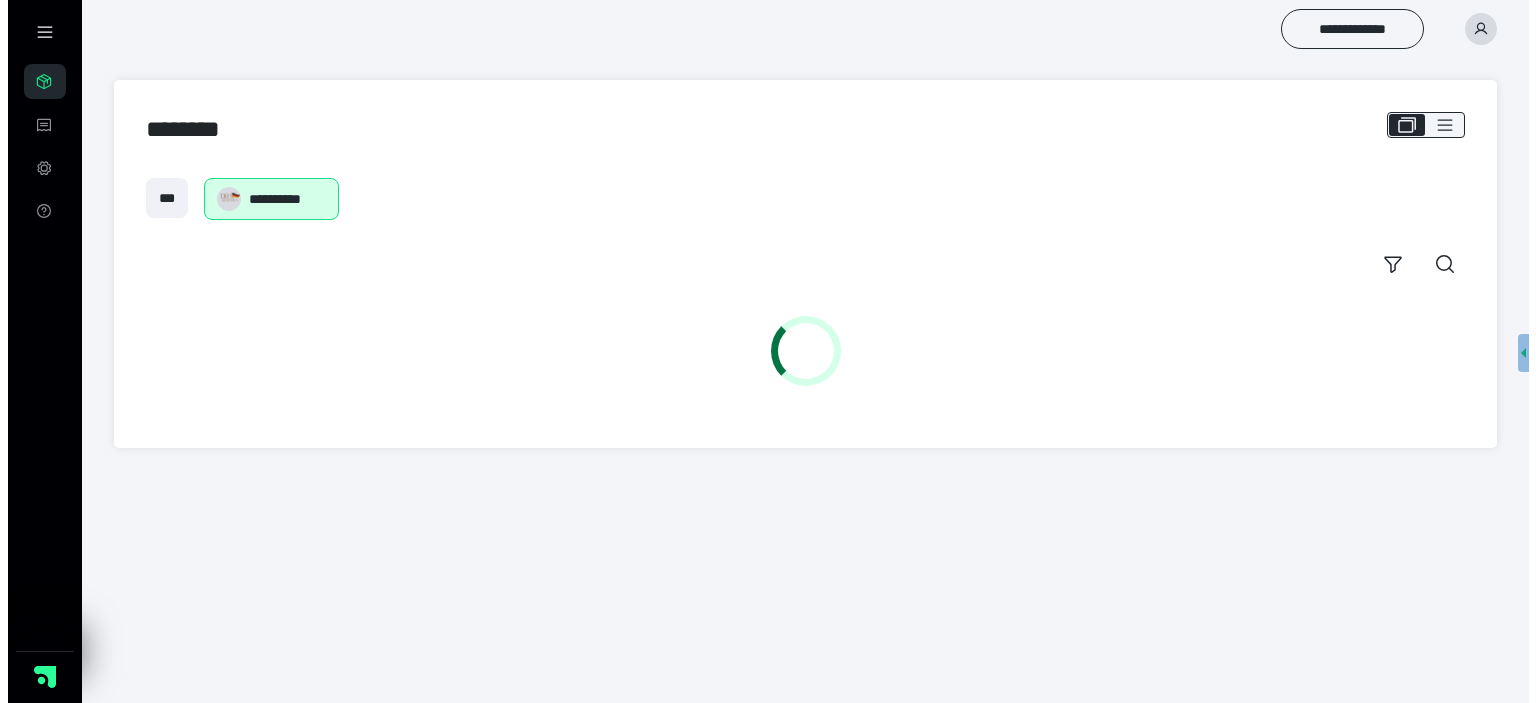 scroll, scrollTop: 0, scrollLeft: 0, axis: both 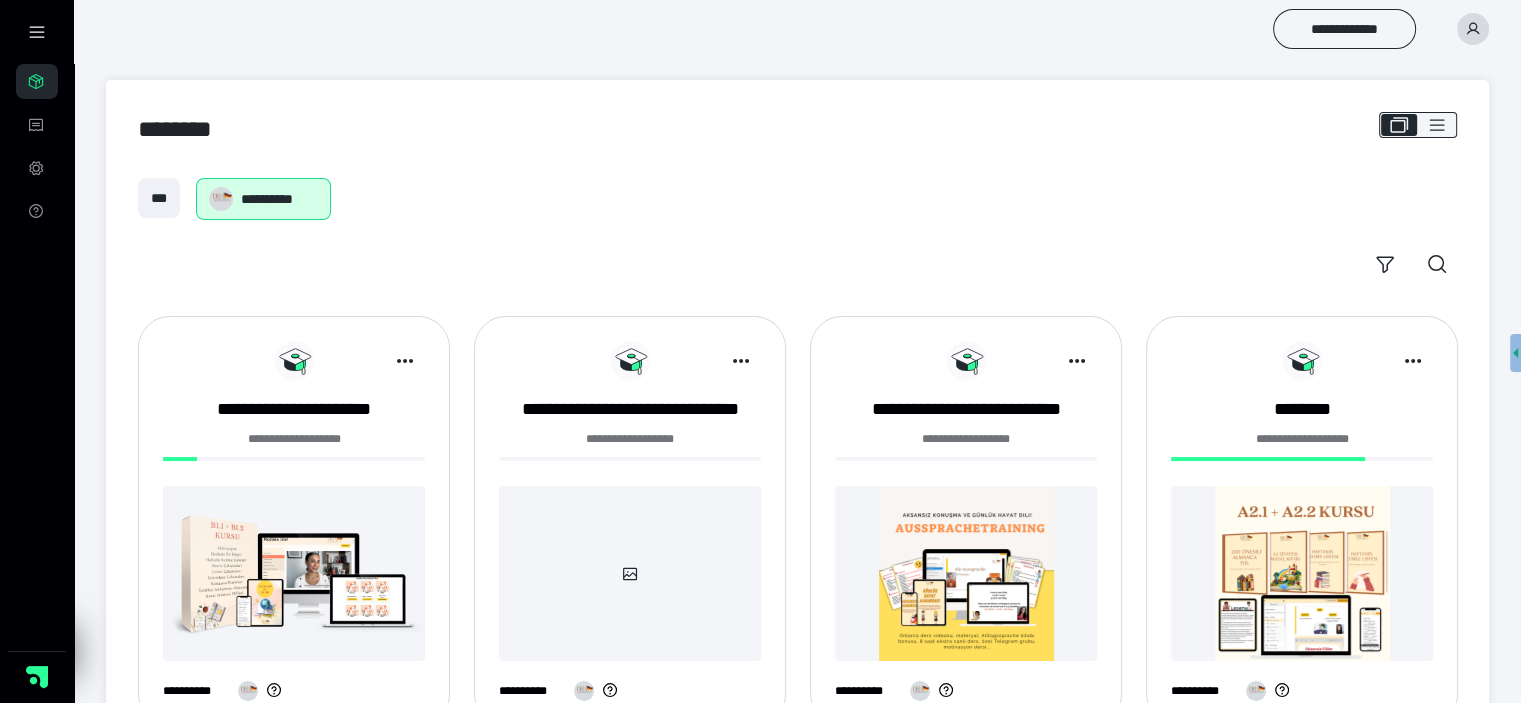click on "**********" at bounding box center [294, 450] 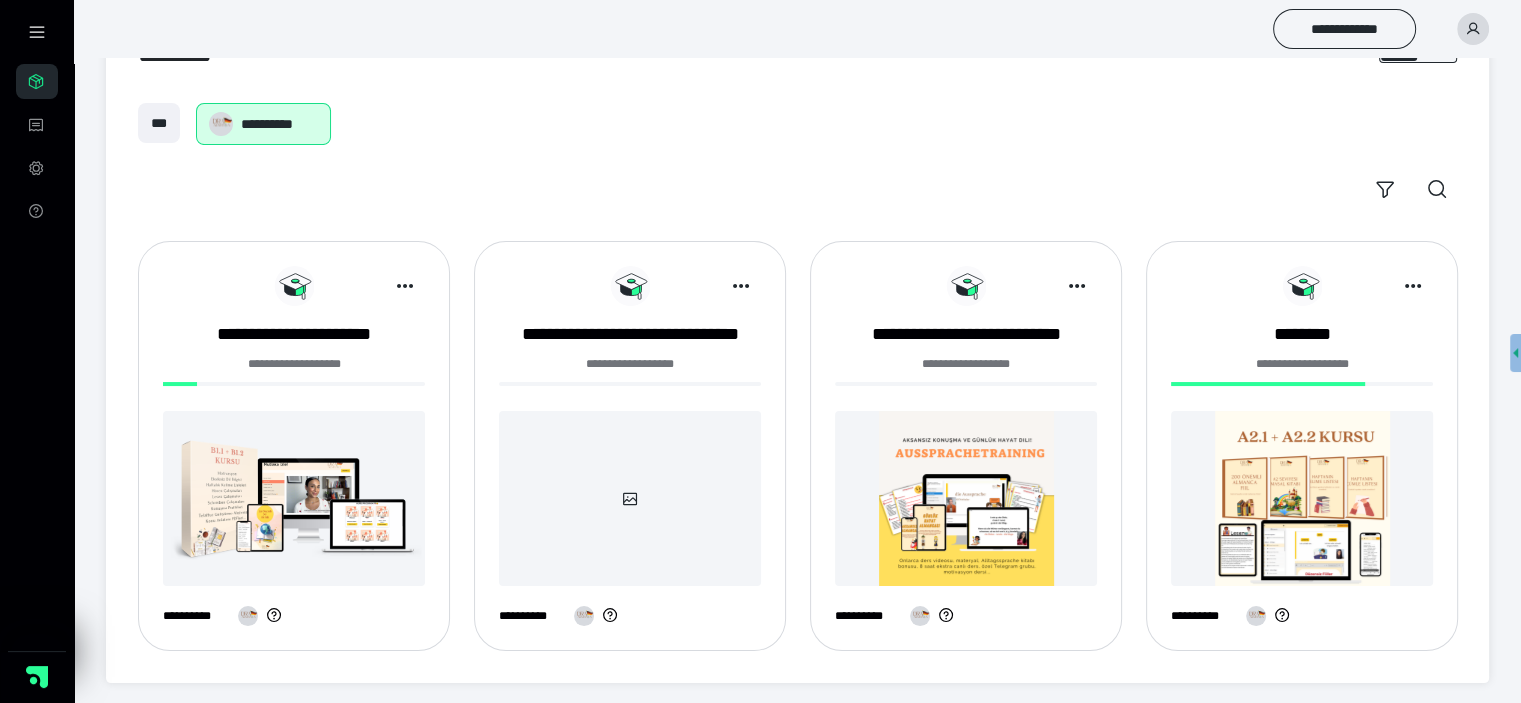 scroll, scrollTop: 77, scrollLeft: 0, axis: vertical 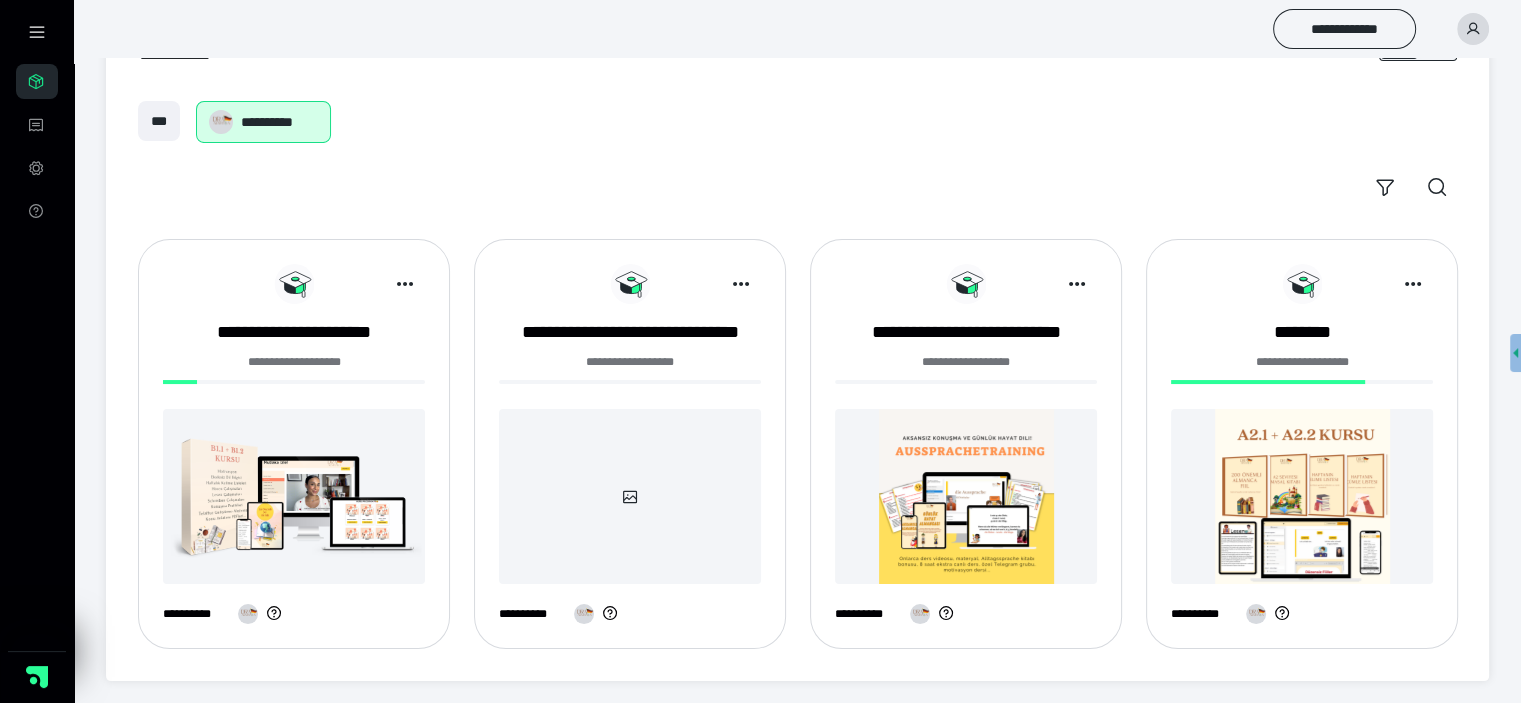 click at bounding box center (294, 496) 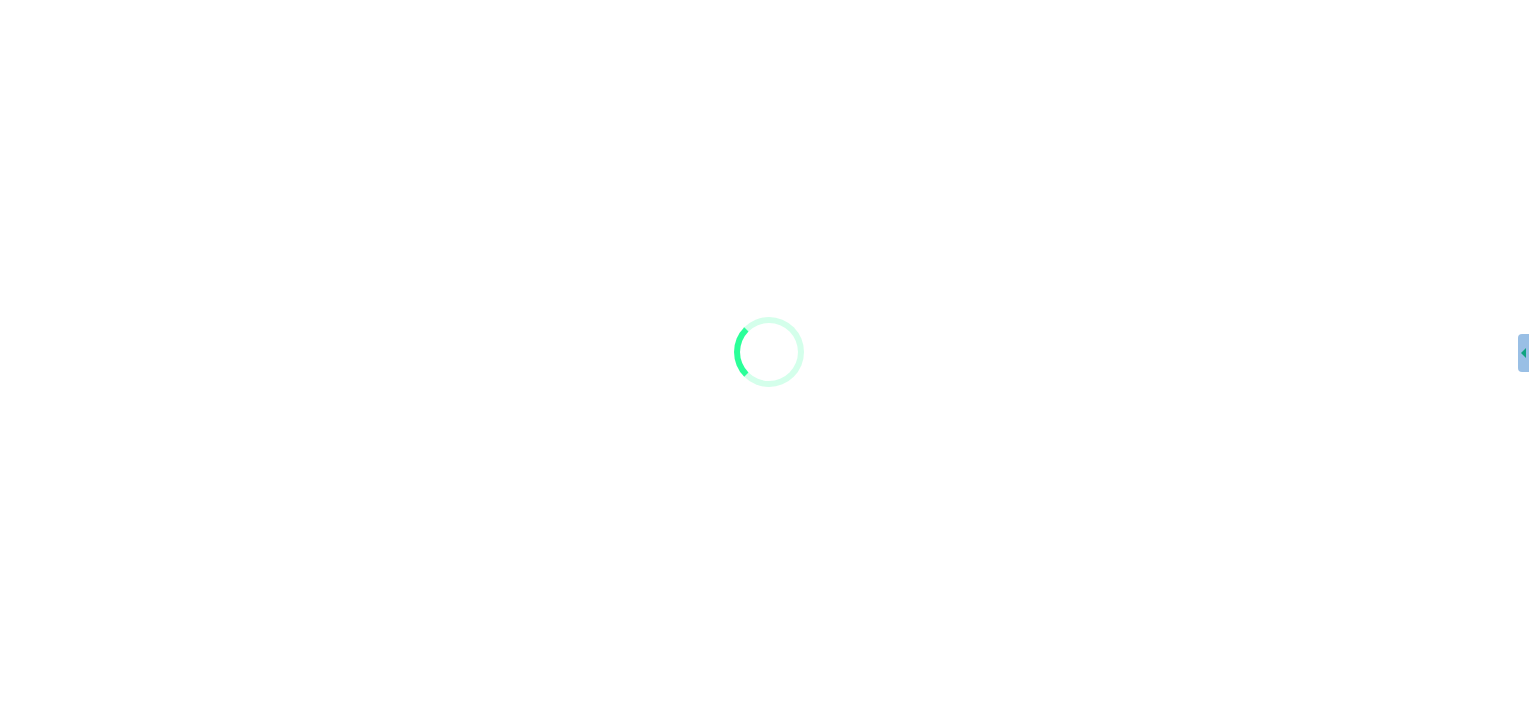 scroll, scrollTop: 0, scrollLeft: 0, axis: both 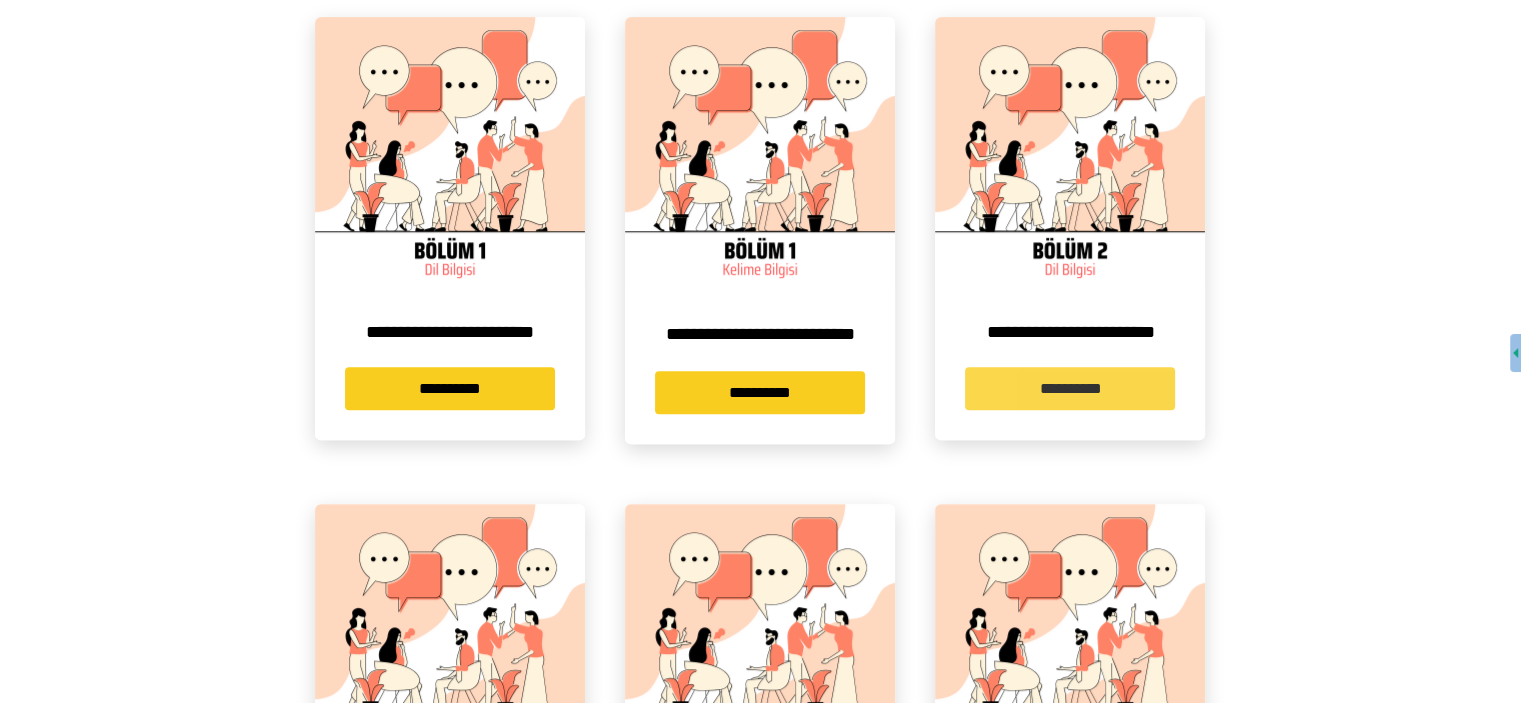 click on "**********" at bounding box center (1070, 388) 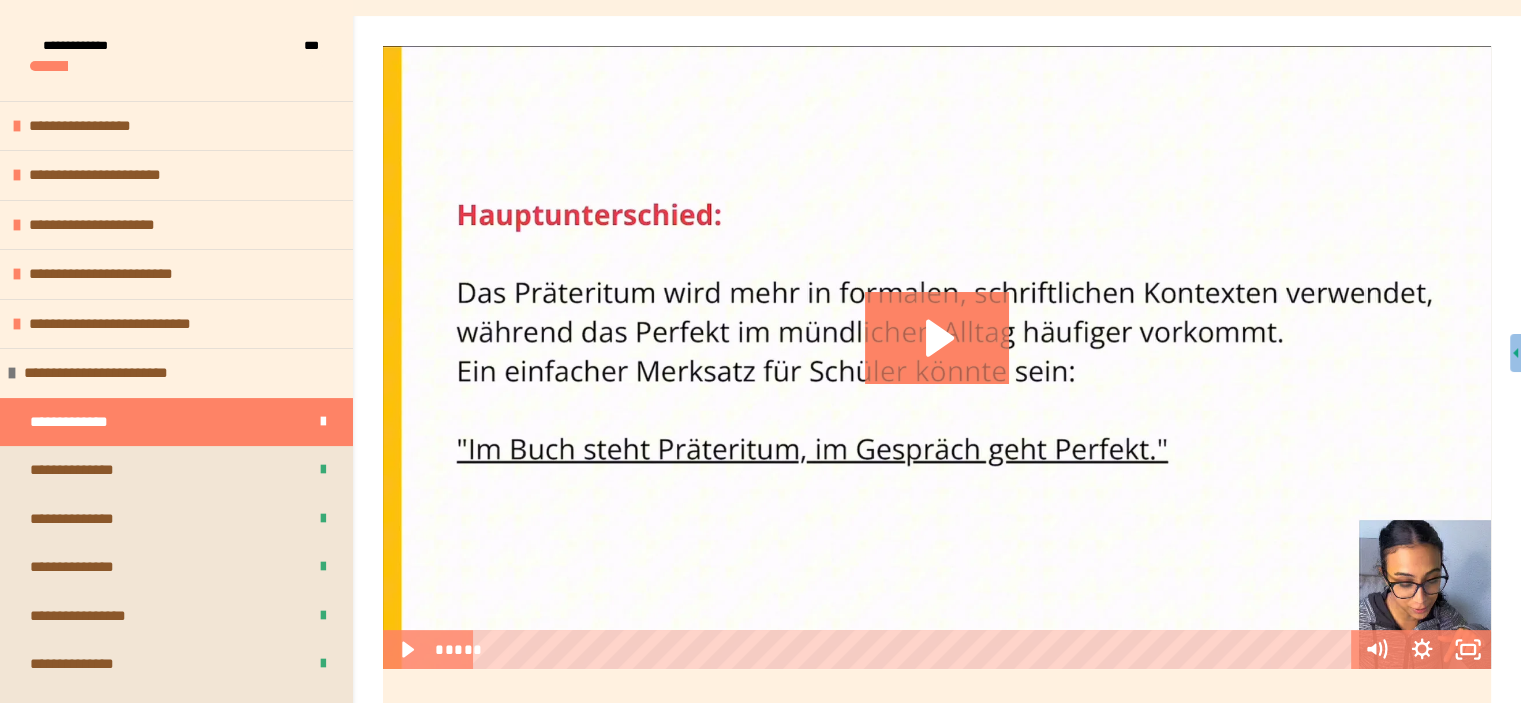 scroll, scrollTop: 300, scrollLeft: 0, axis: vertical 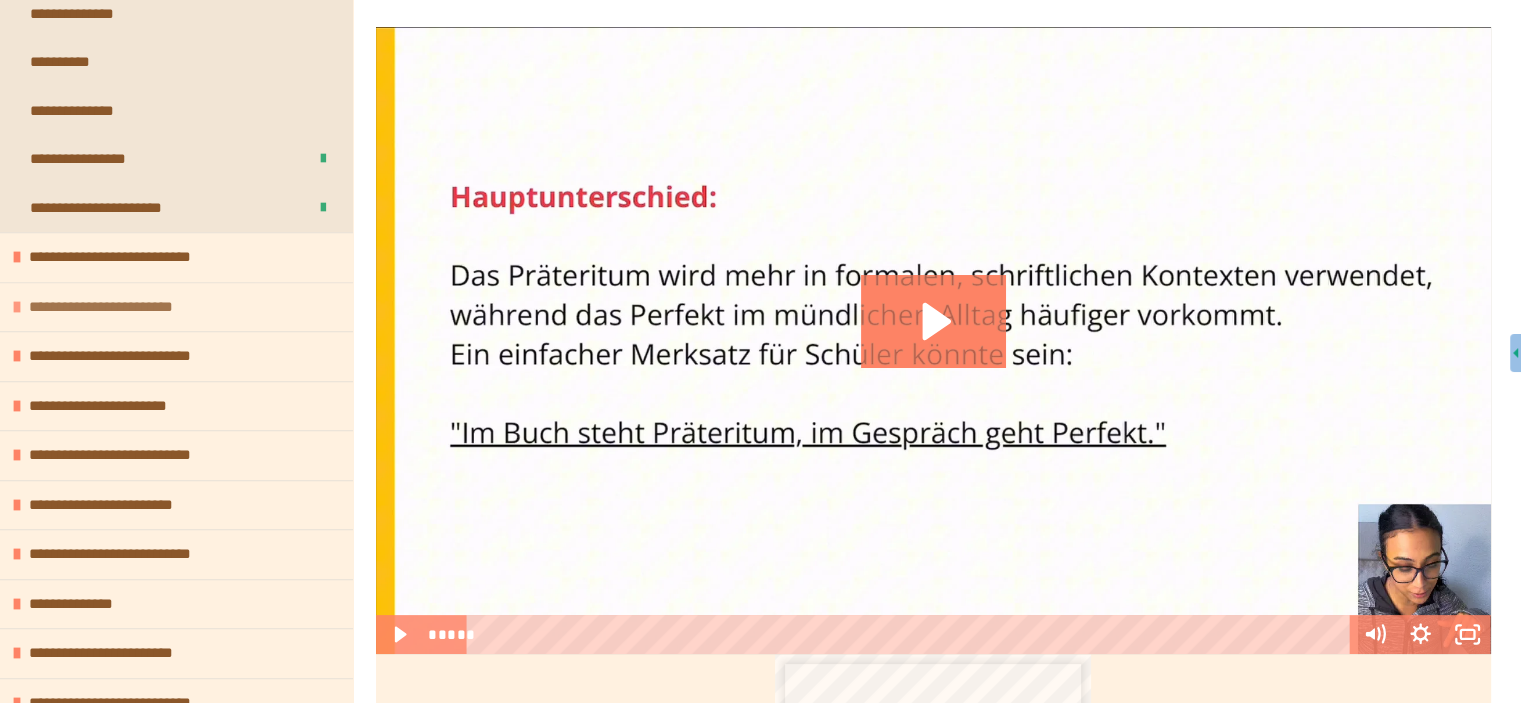 click on "**********" at bounding box center [176, 307] 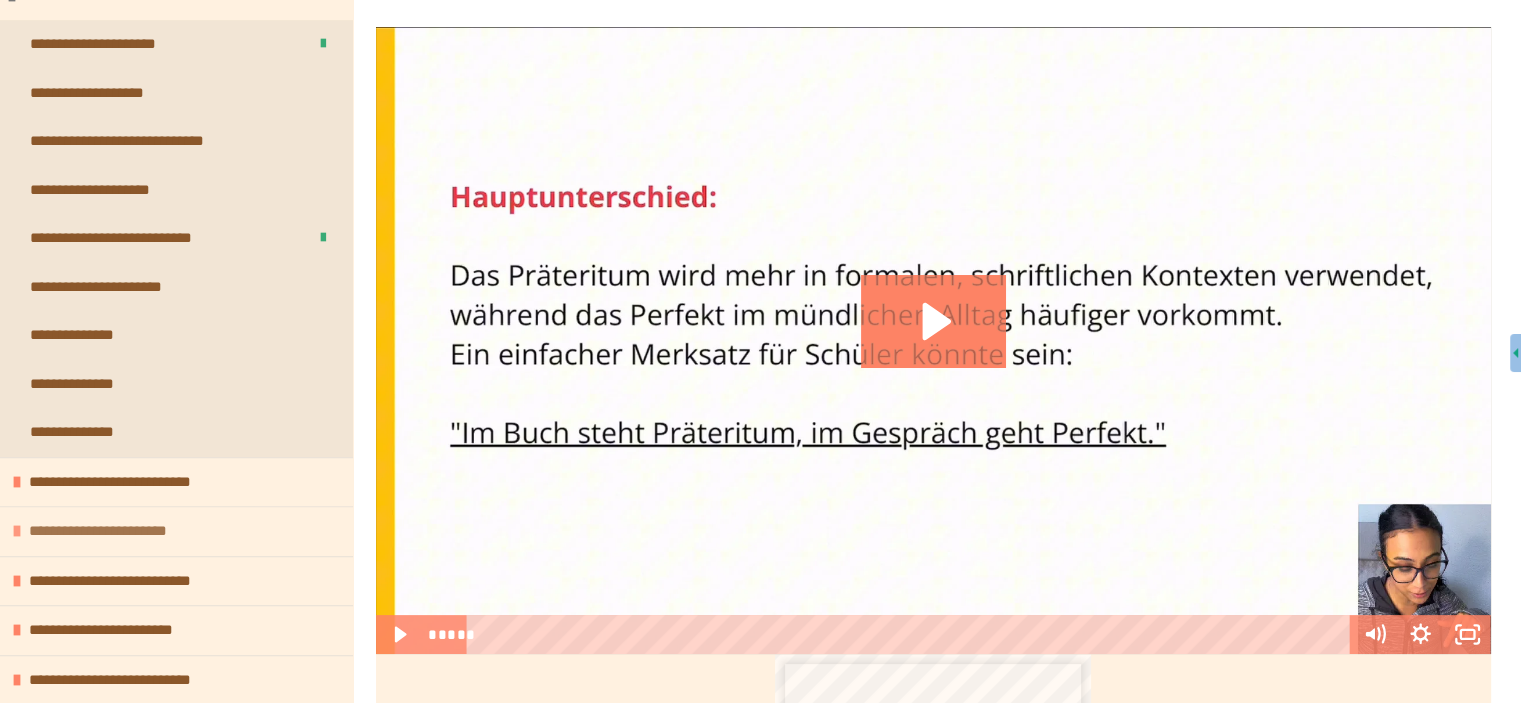 scroll, scrollTop: 1200, scrollLeft: 0, axis: vertical 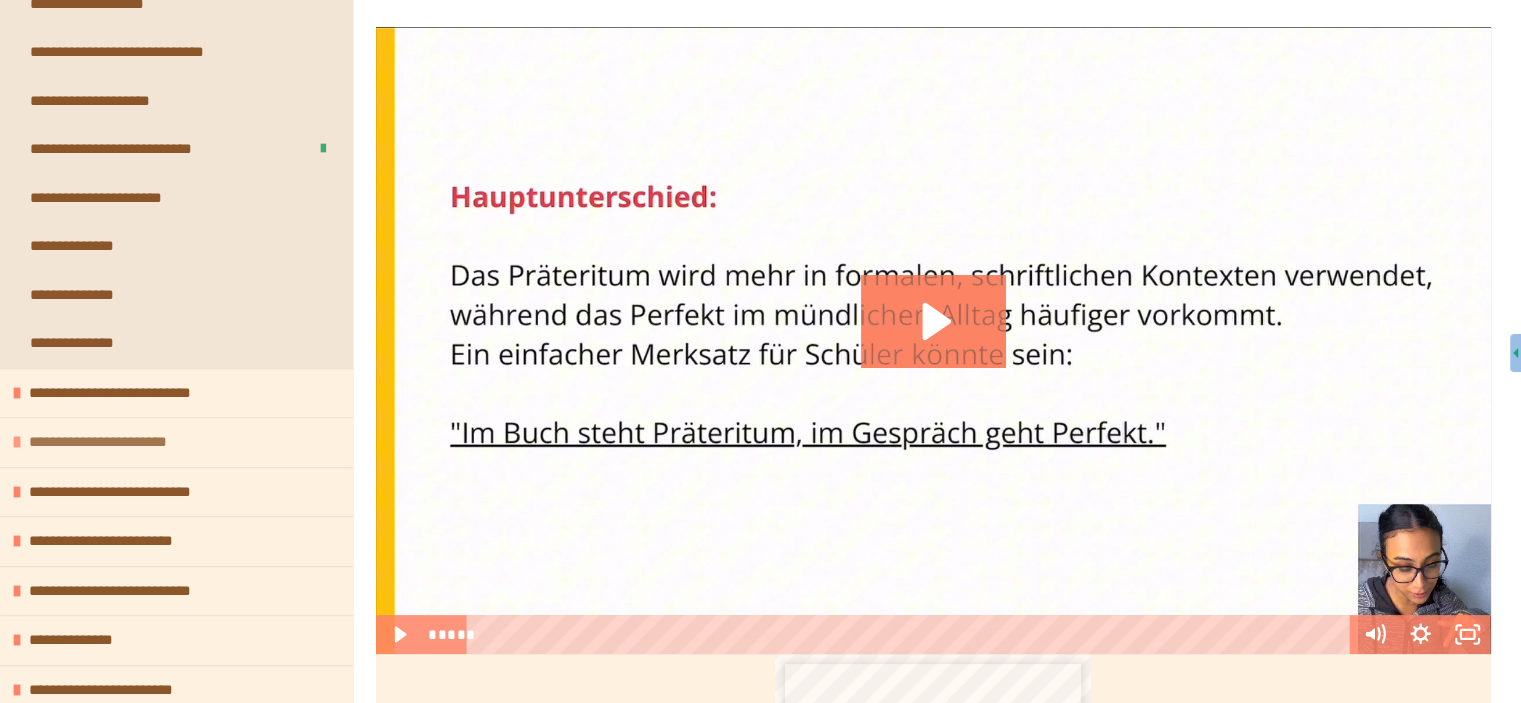 click on "**********" at bounding box center [112, 442] 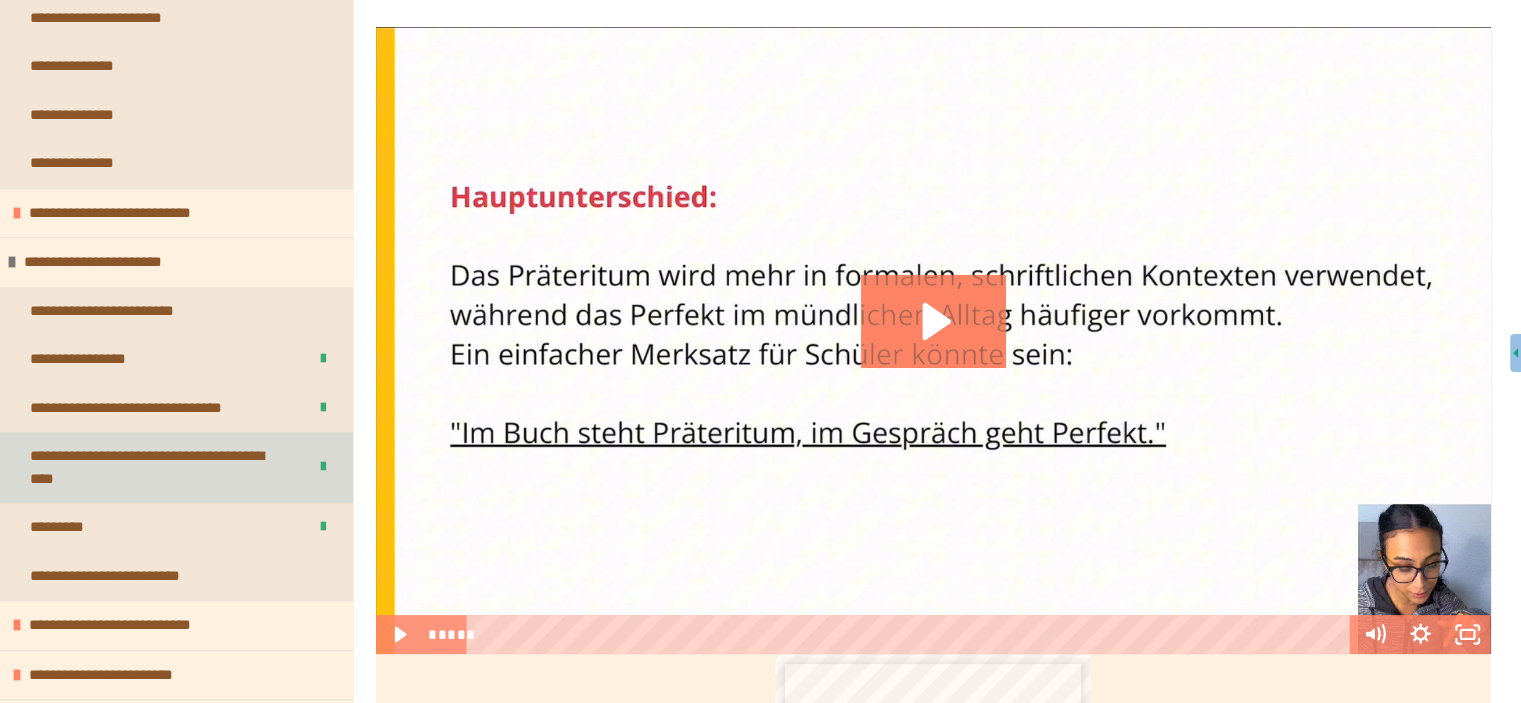 scroll, scrollTop: 1400, scrollLeft: 0, axis: vertical 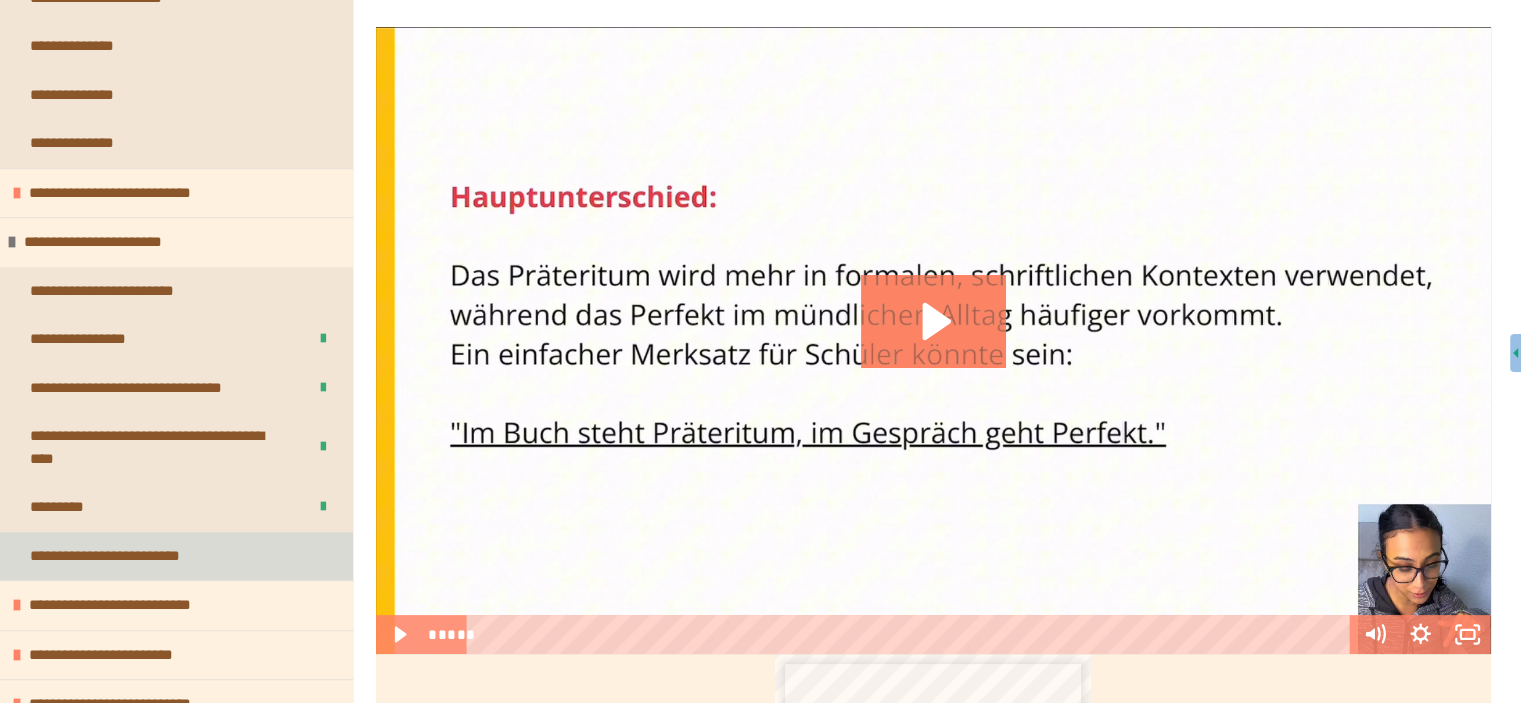click on "**********" at bounding box center (176, 556) 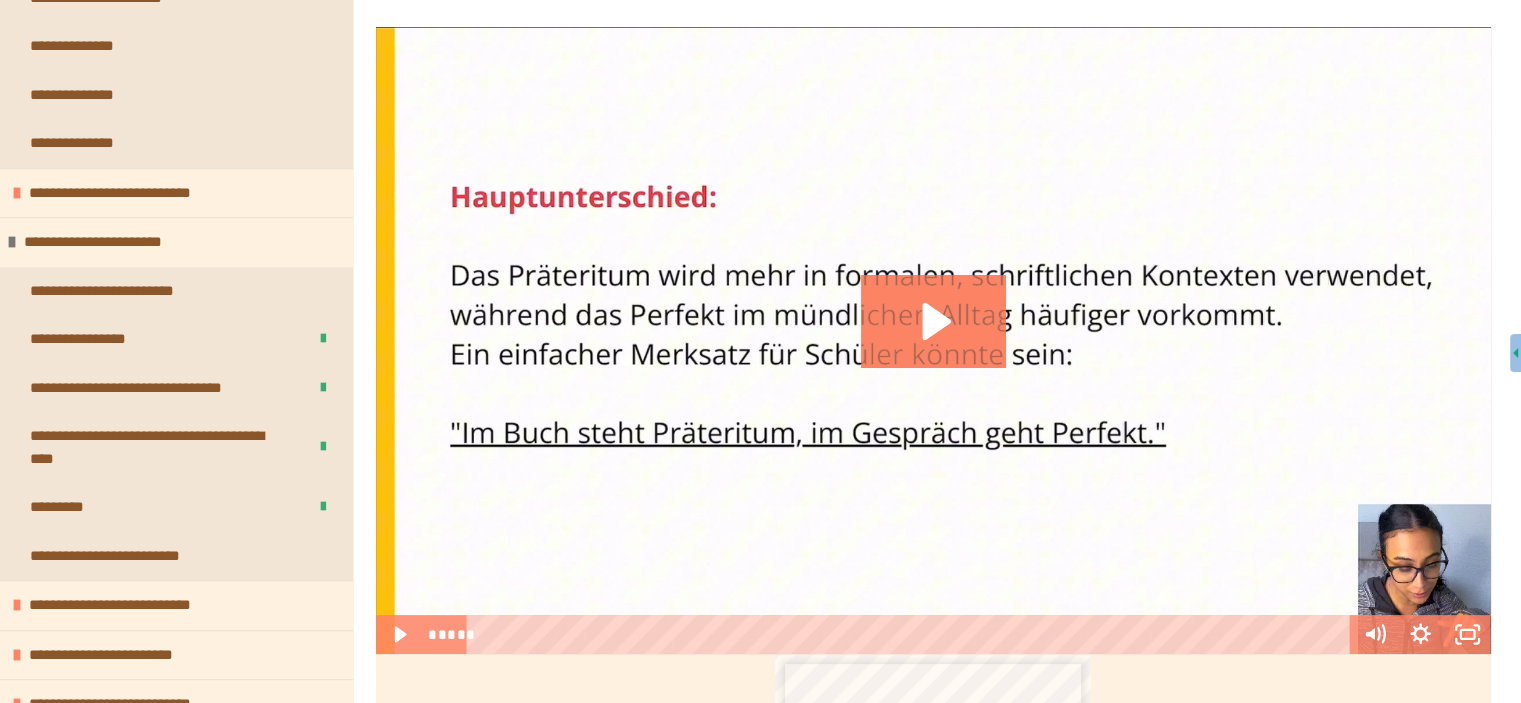 scroll, scrollTop: 287, scrollLeft: 0, axis: vertical 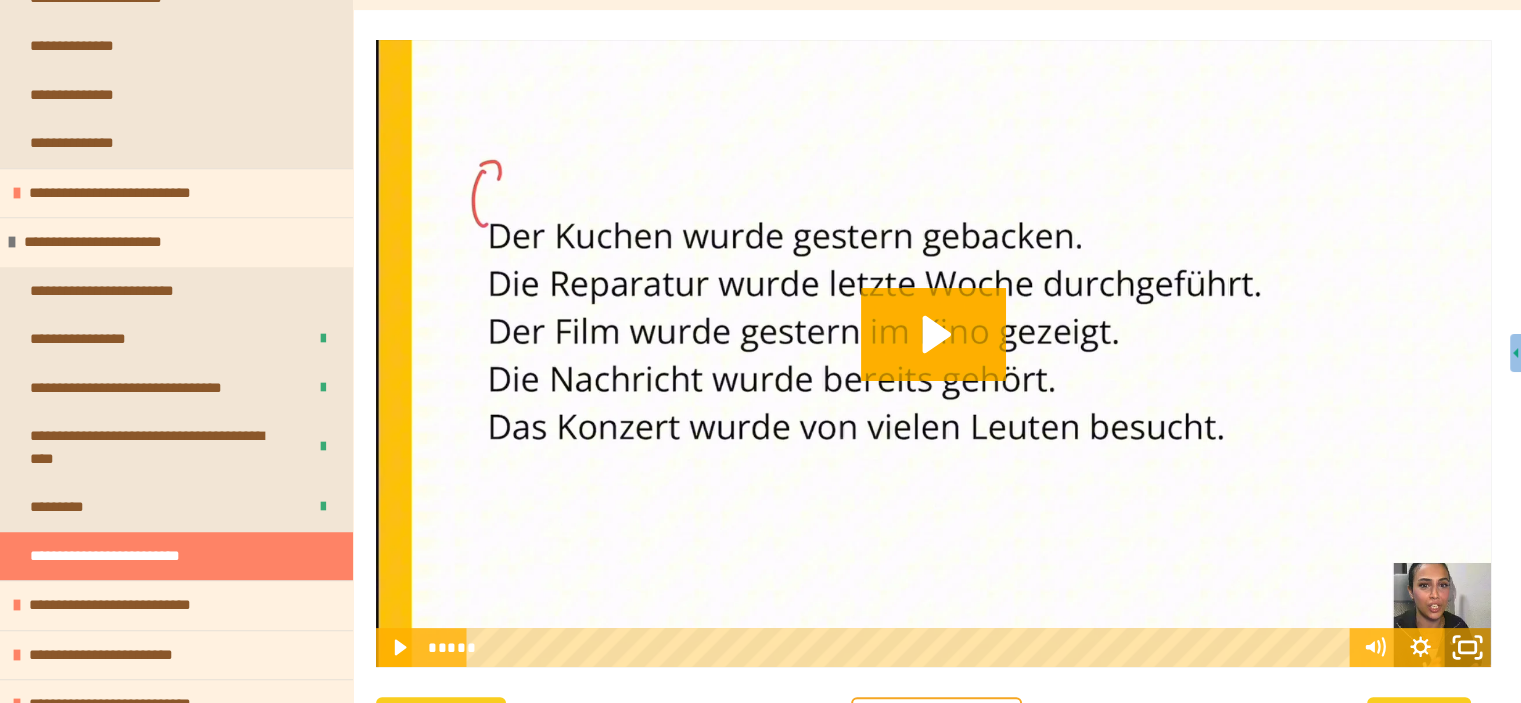 click 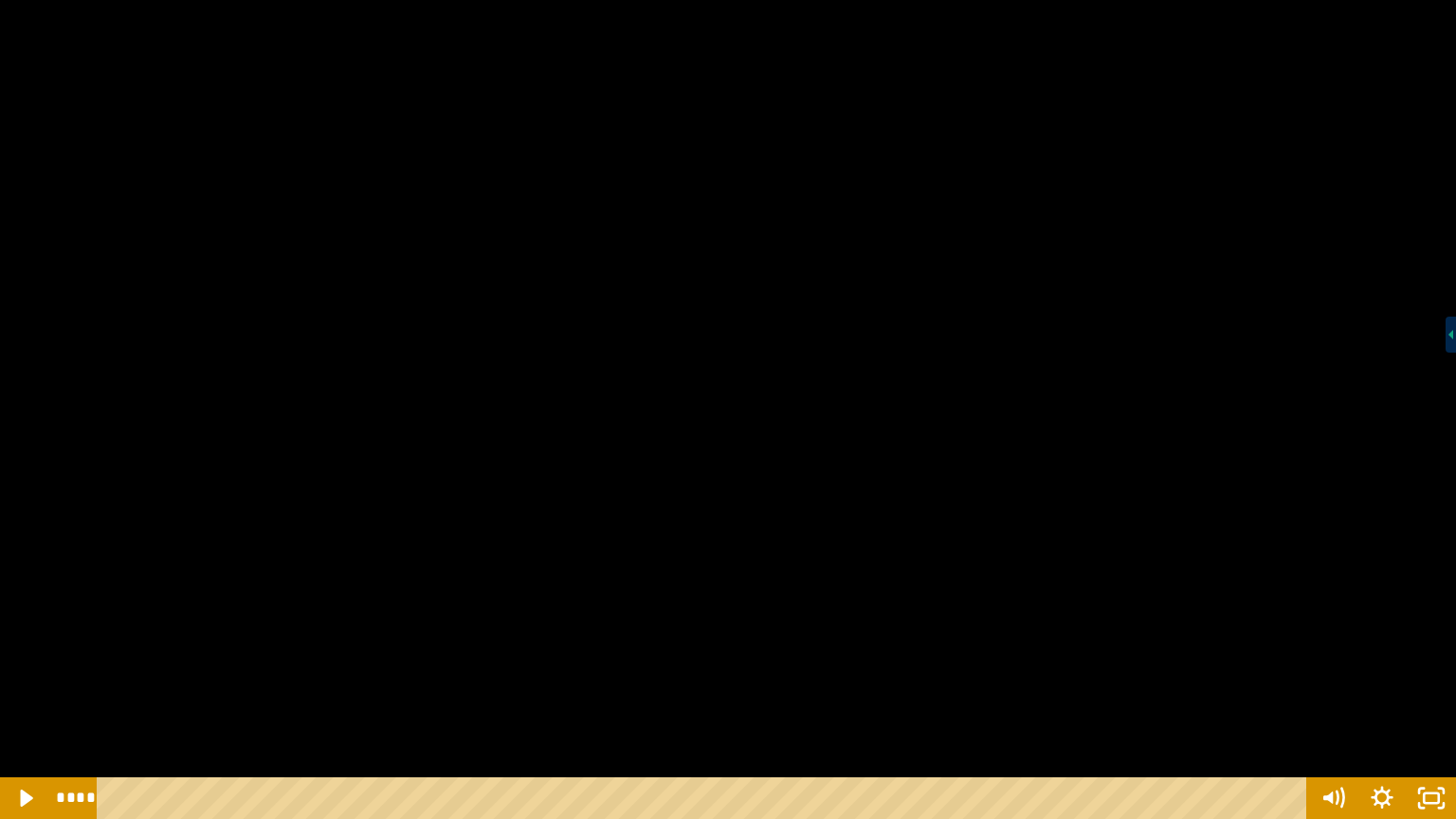 drag, startPoint x: 846, startPoint y: 798, endPoint x: 103, endPoint y: 735, distance: 745.66615 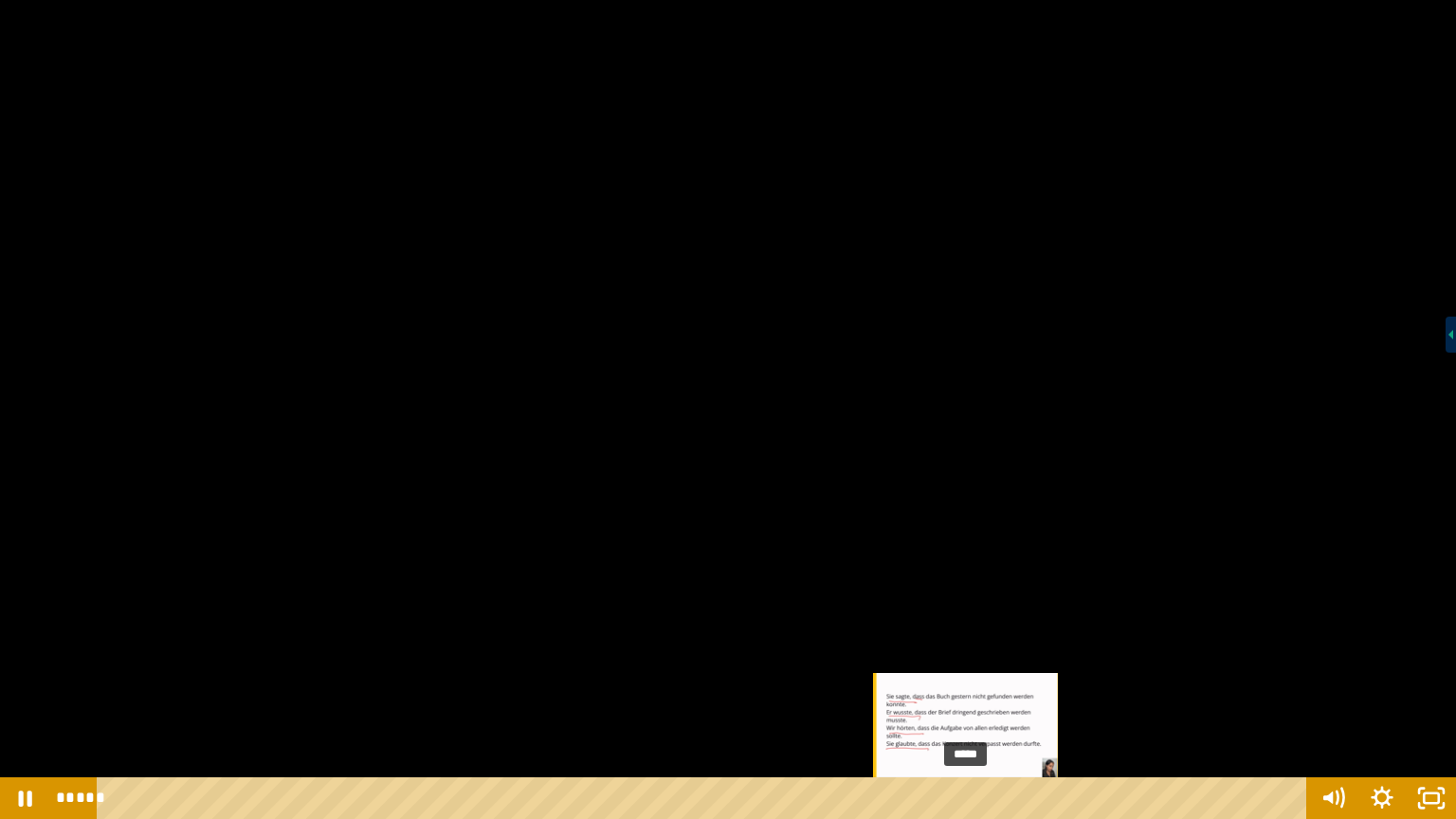 click on "*****" at bounding box center [705, 798] 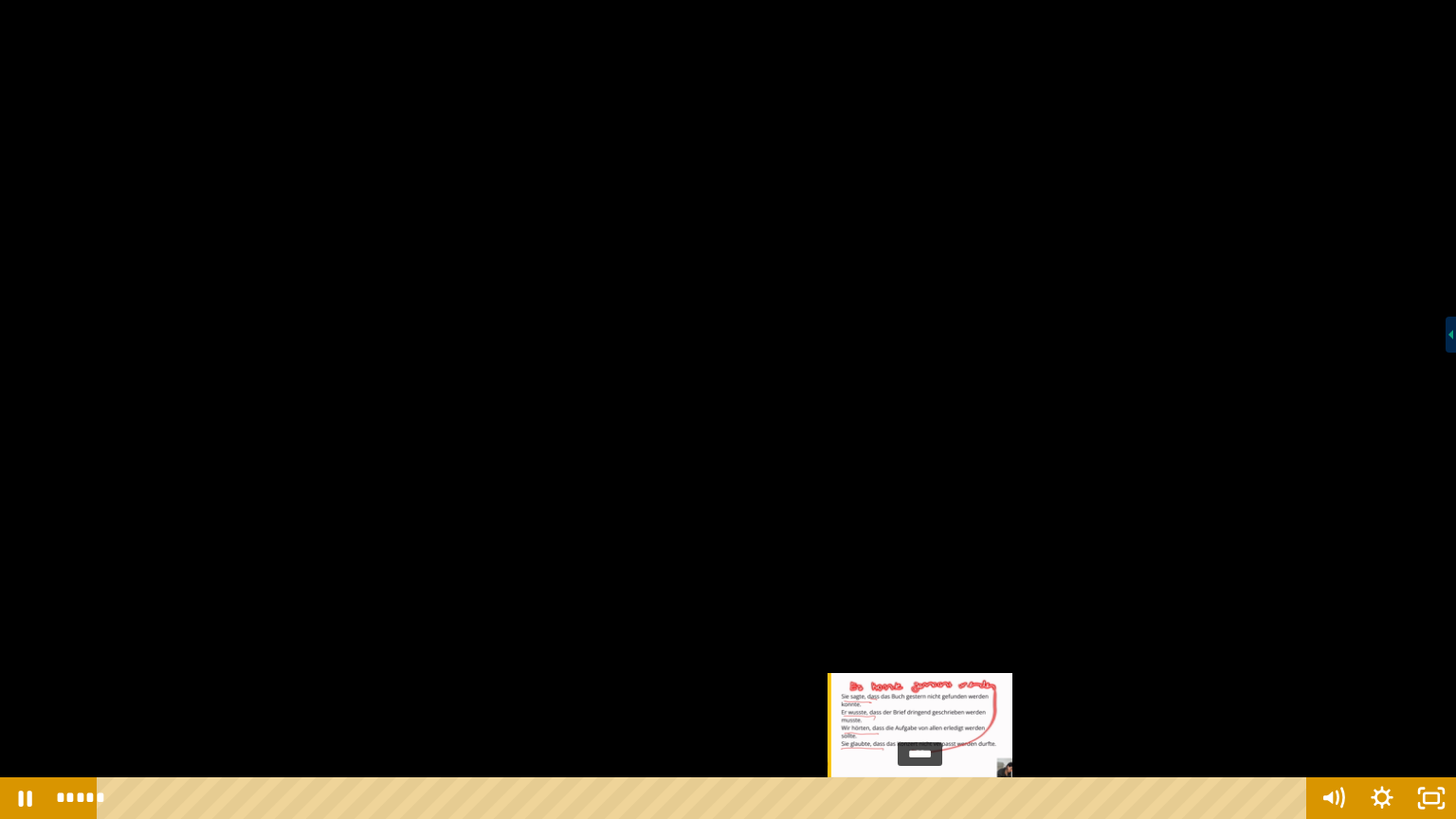click on "*****" at bounding box center (705, 798) 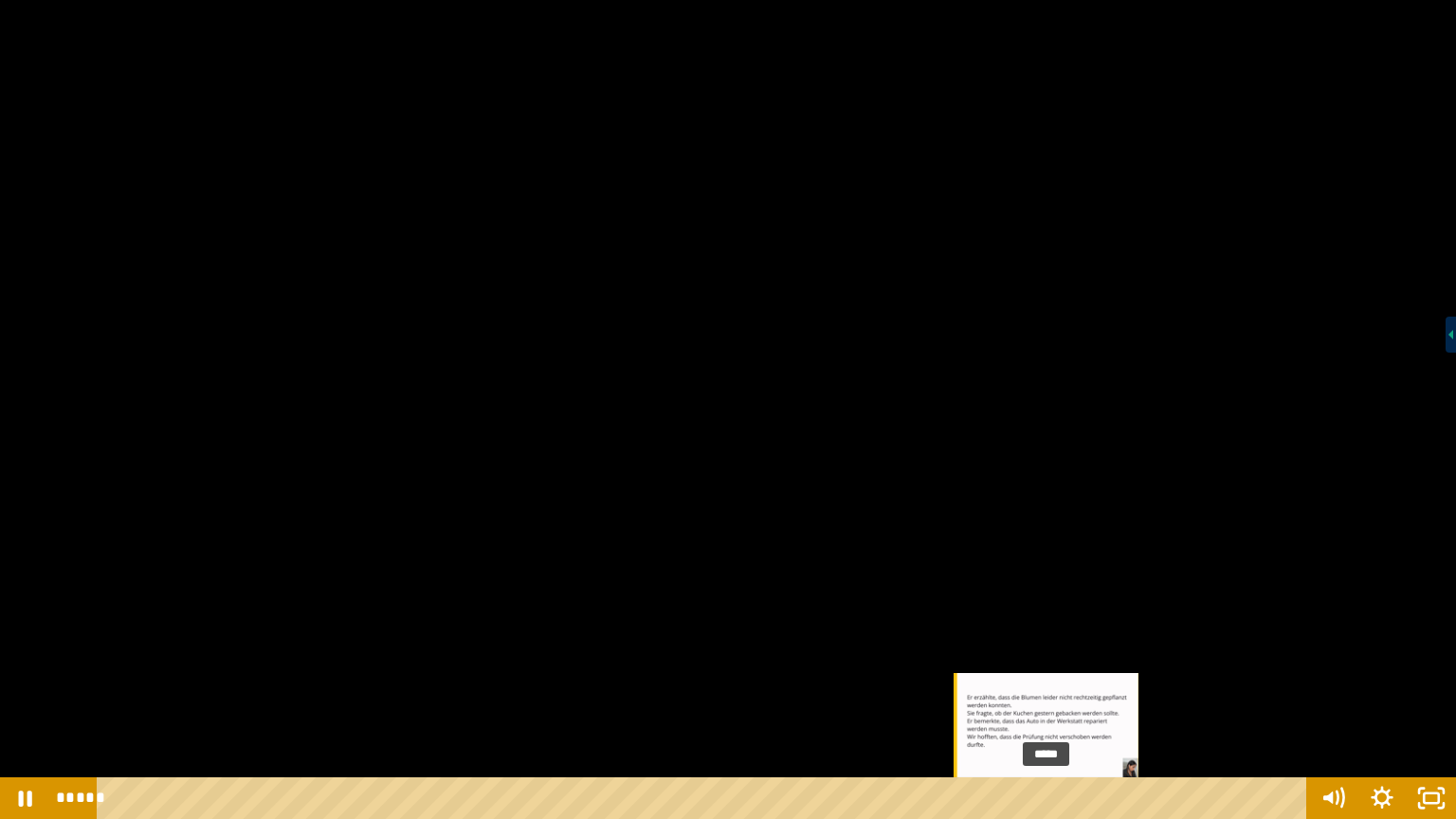 click on "*****" at bounding box center (705, 798) 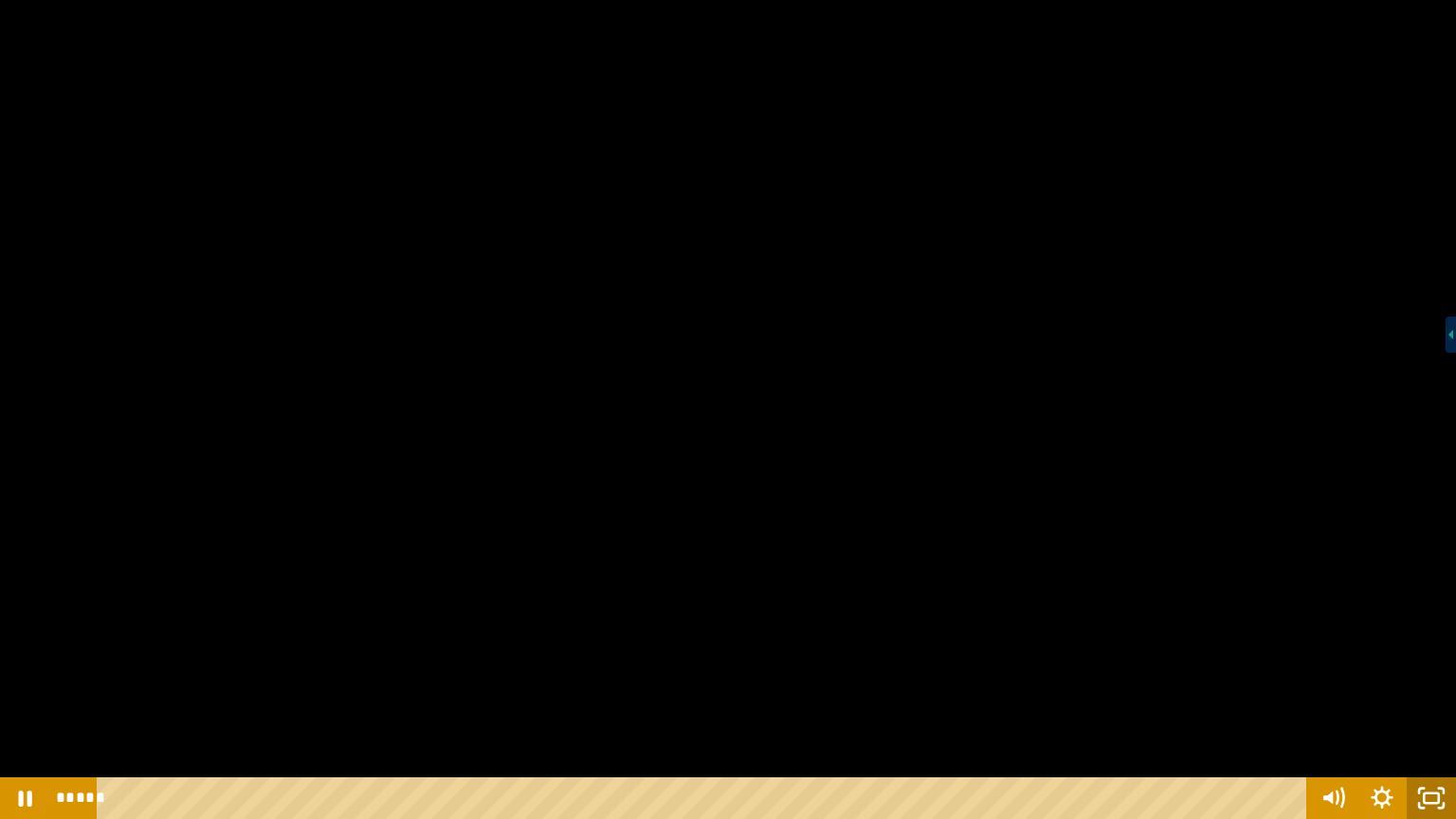 click 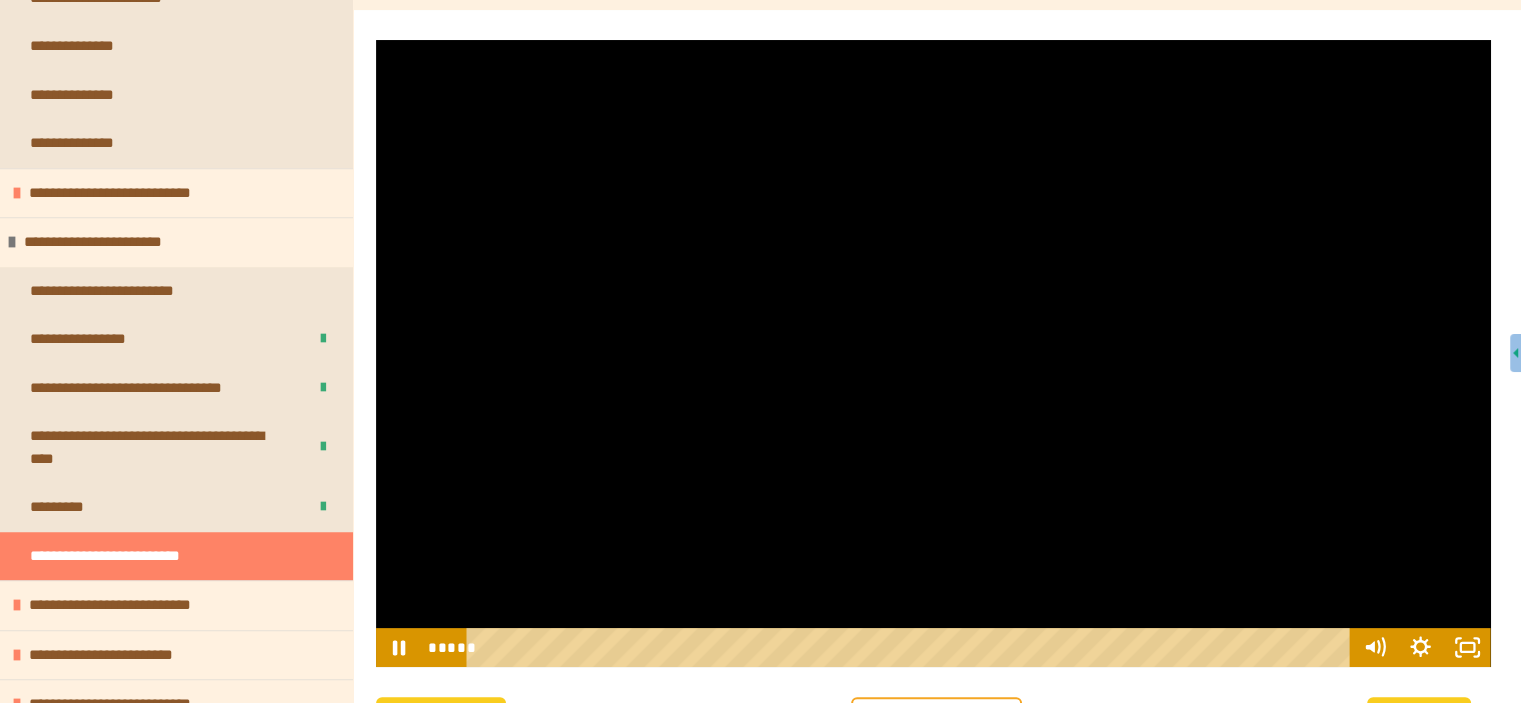 click at bounding box center [933, 353] 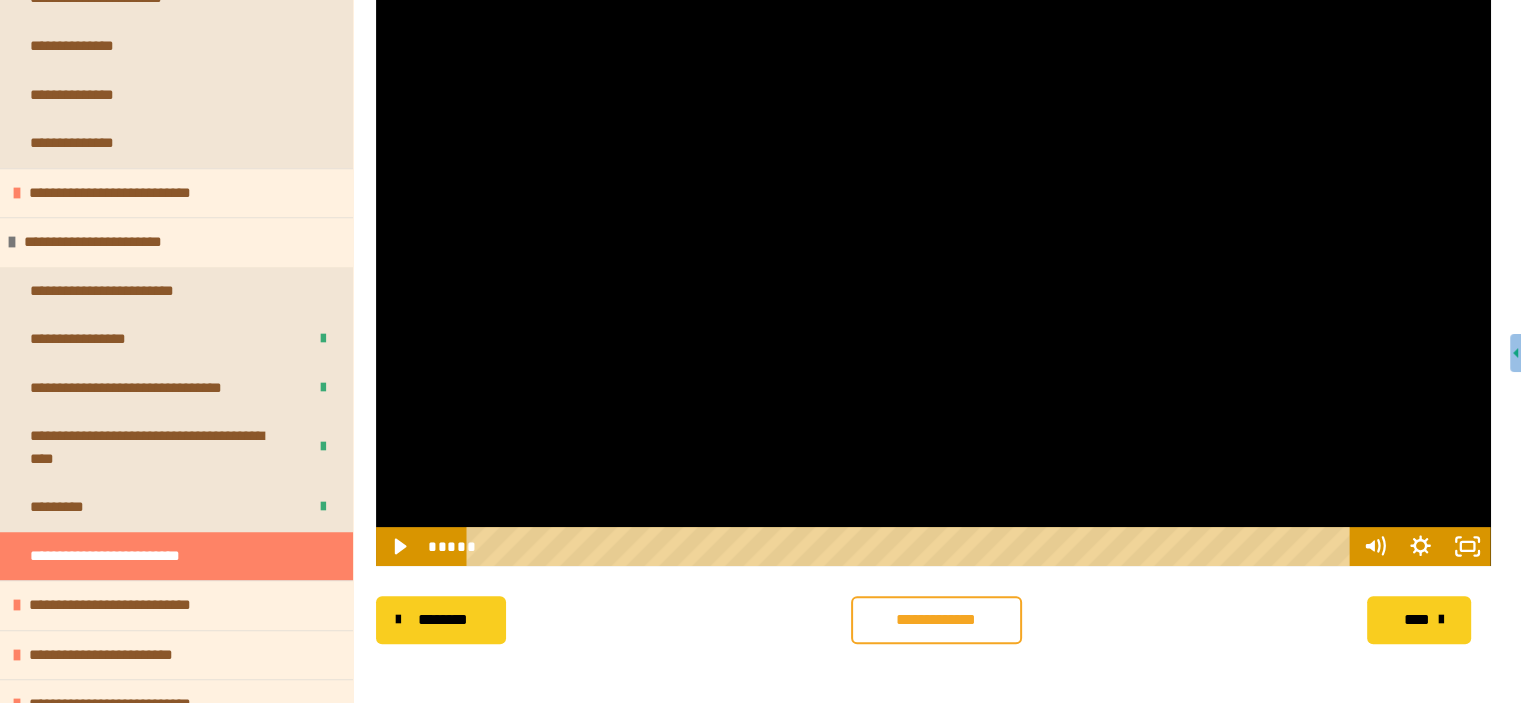 scroll, scrollTop: 388, scrollLeft: 0, axis: vertical 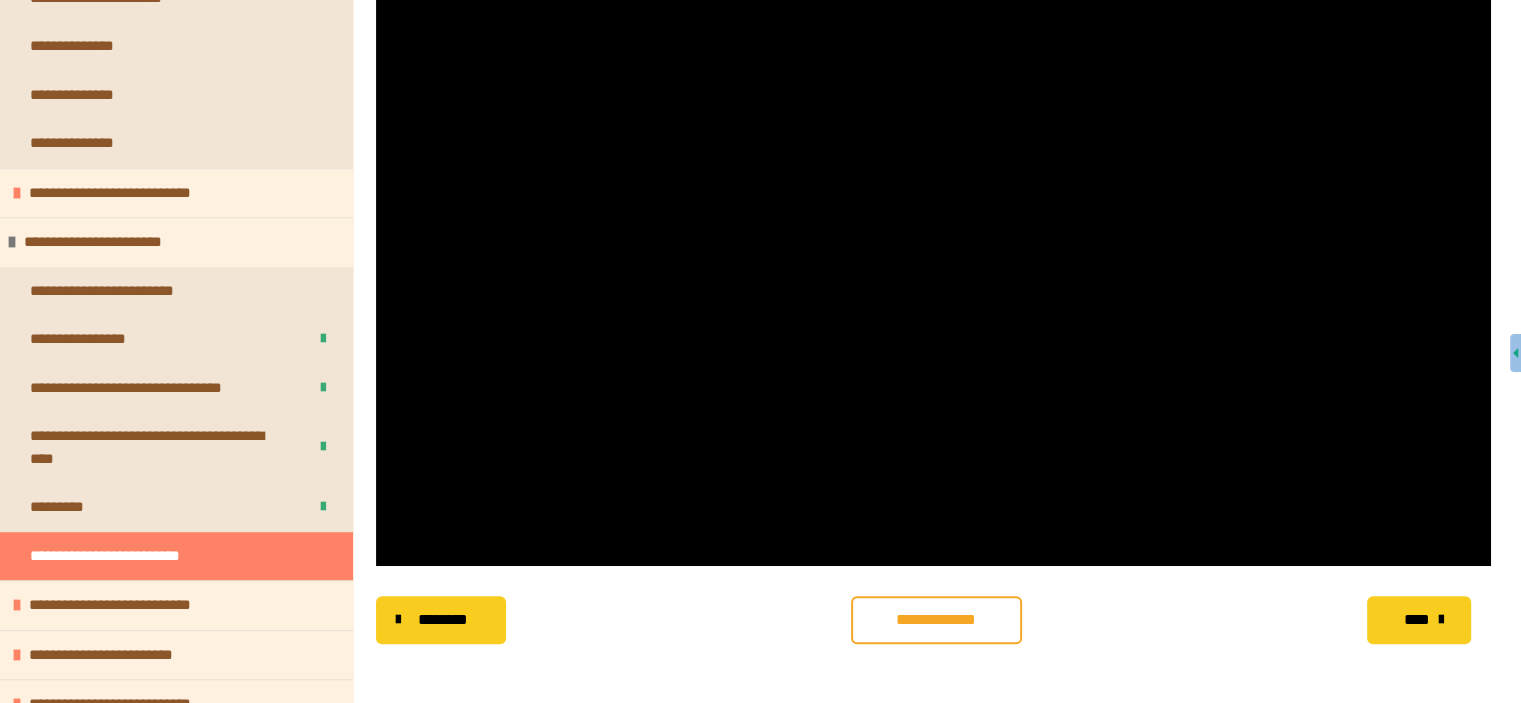 click on "**********" at bounding box center (936, 620) 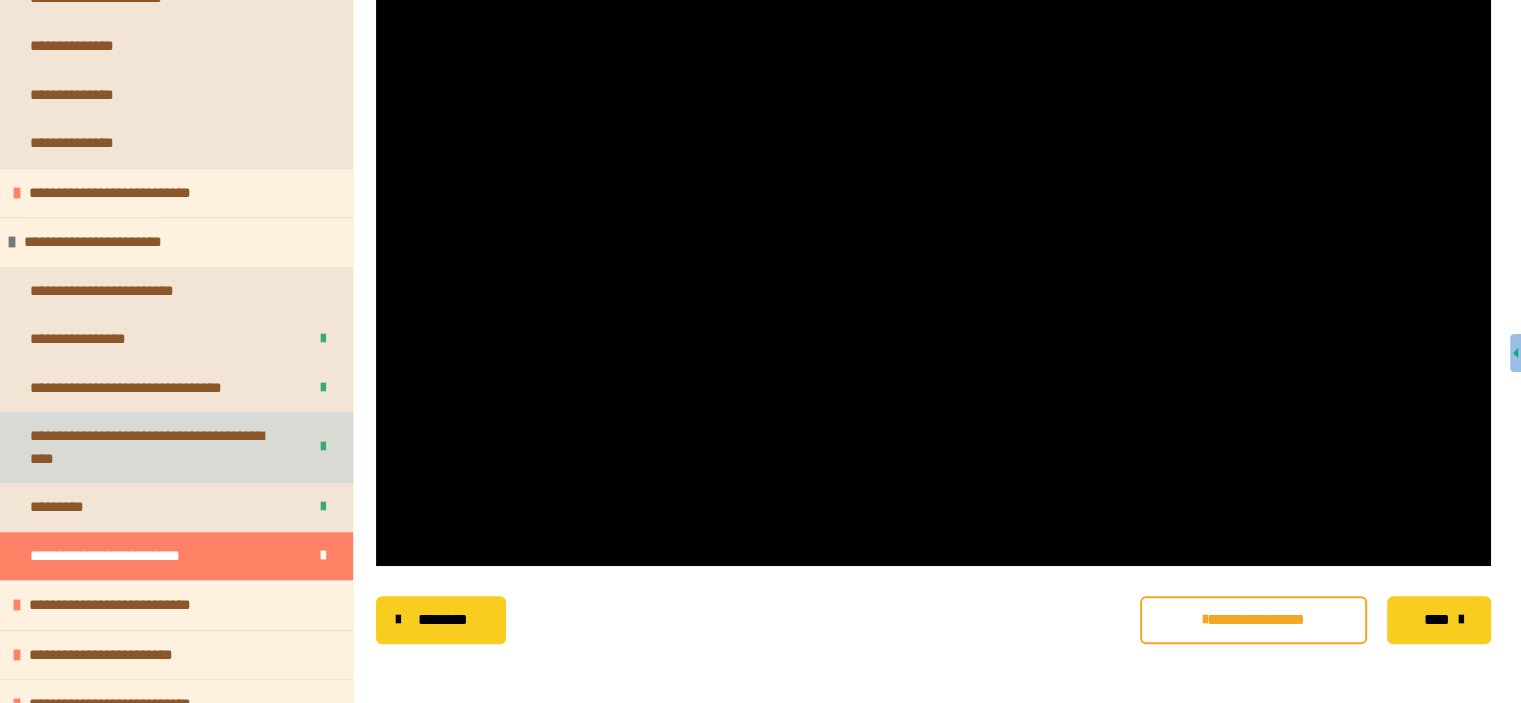 click on "**********" at bounding box center [153, 447] 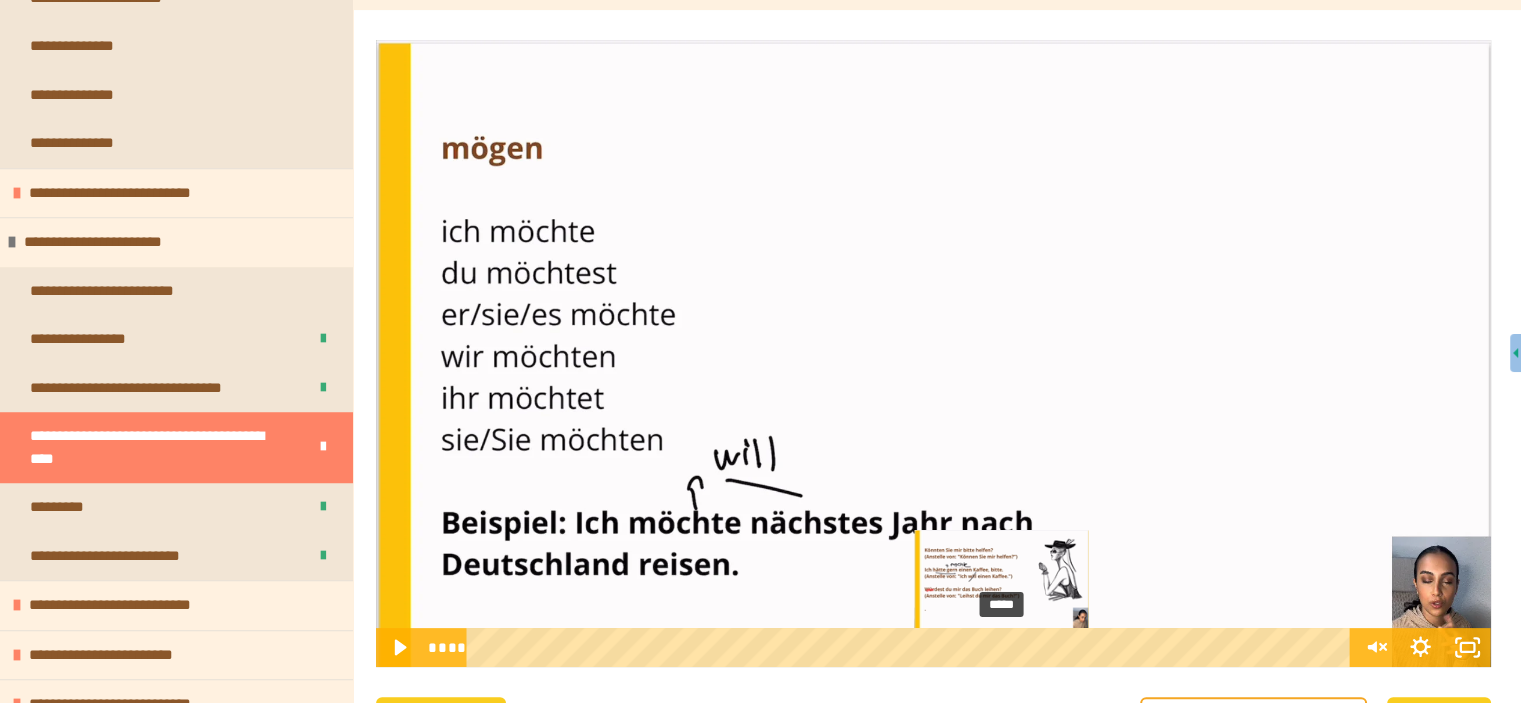 click on "*****" at bounding box center [912, 647] 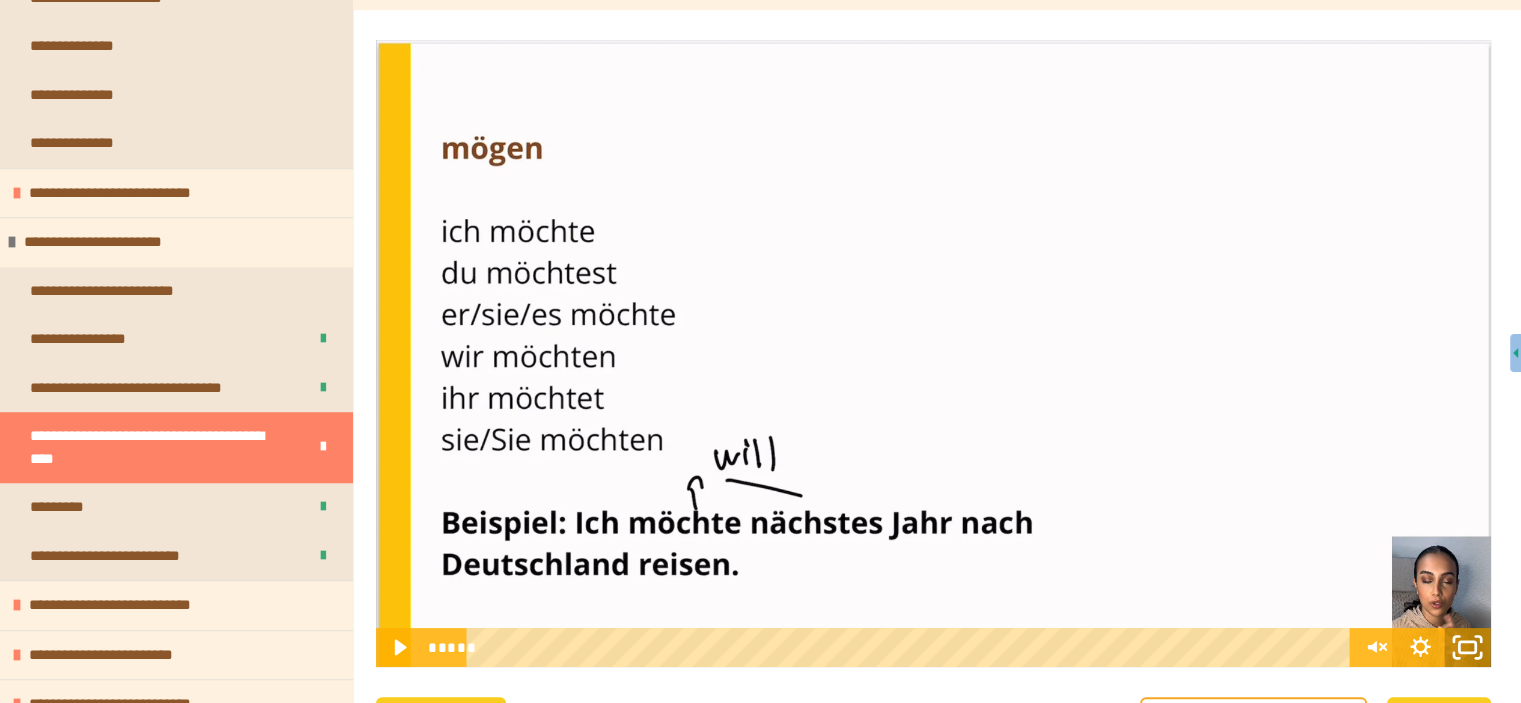 click 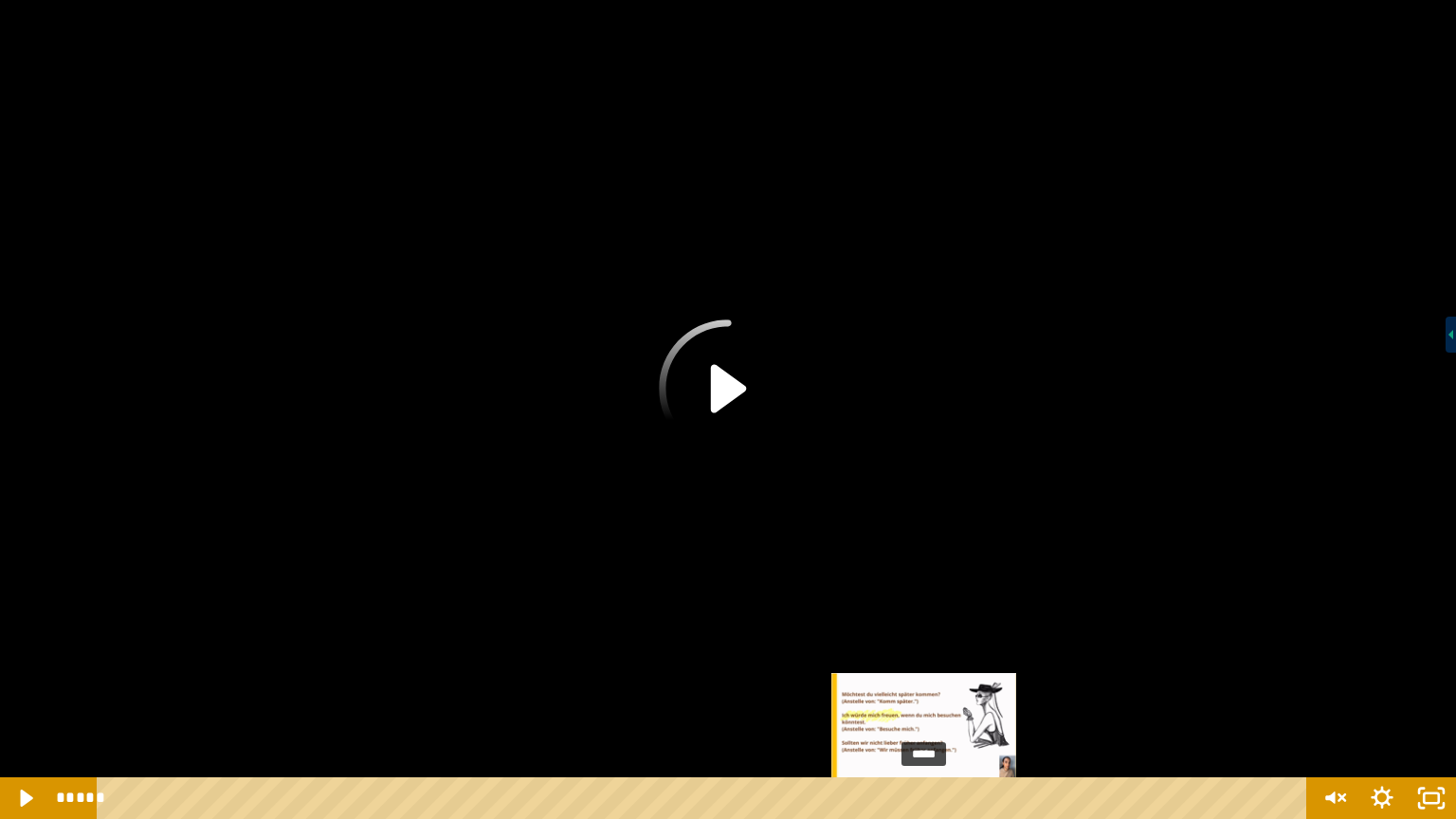 click on "*****" at bounding box center [705, 798] 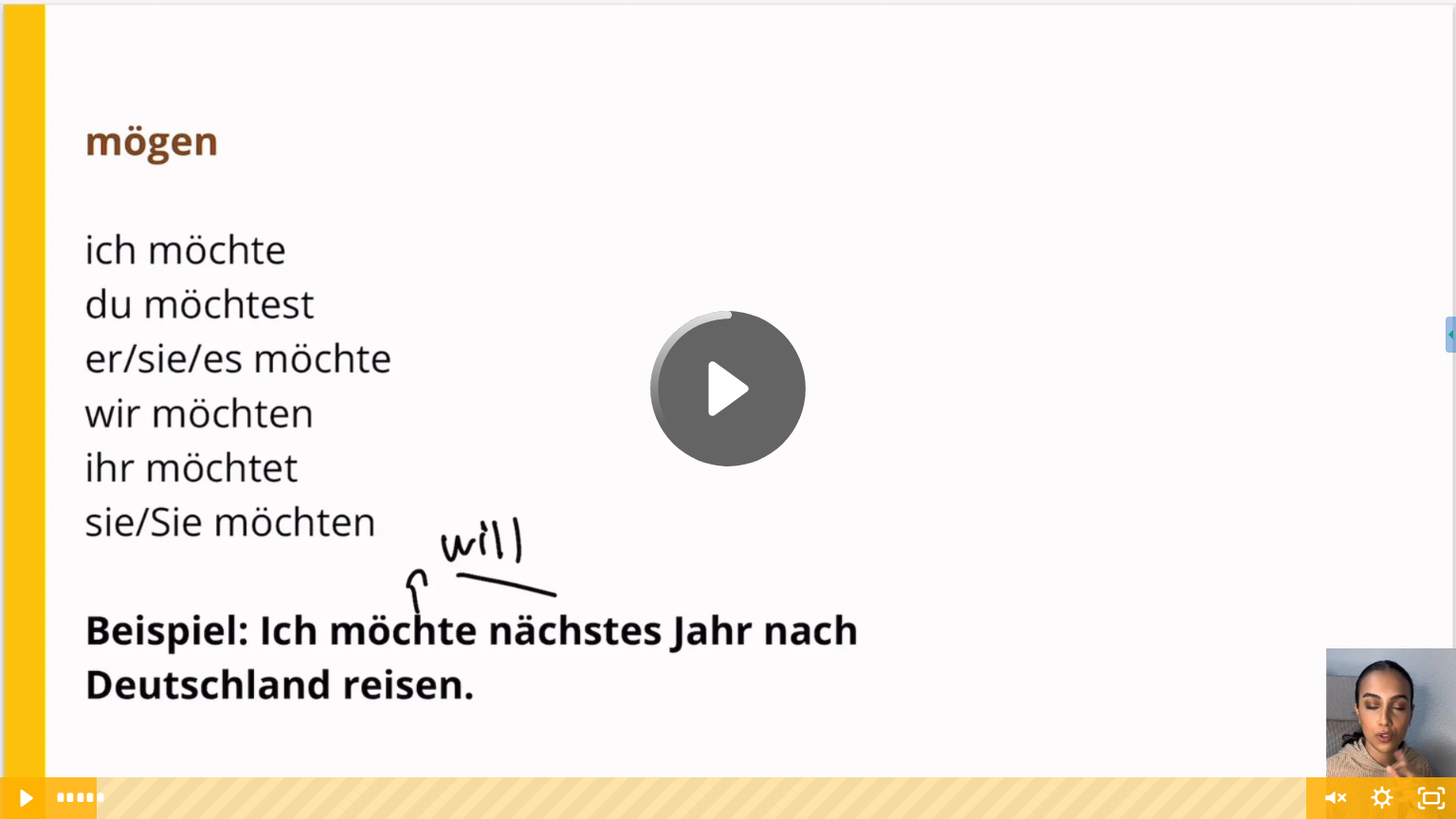click 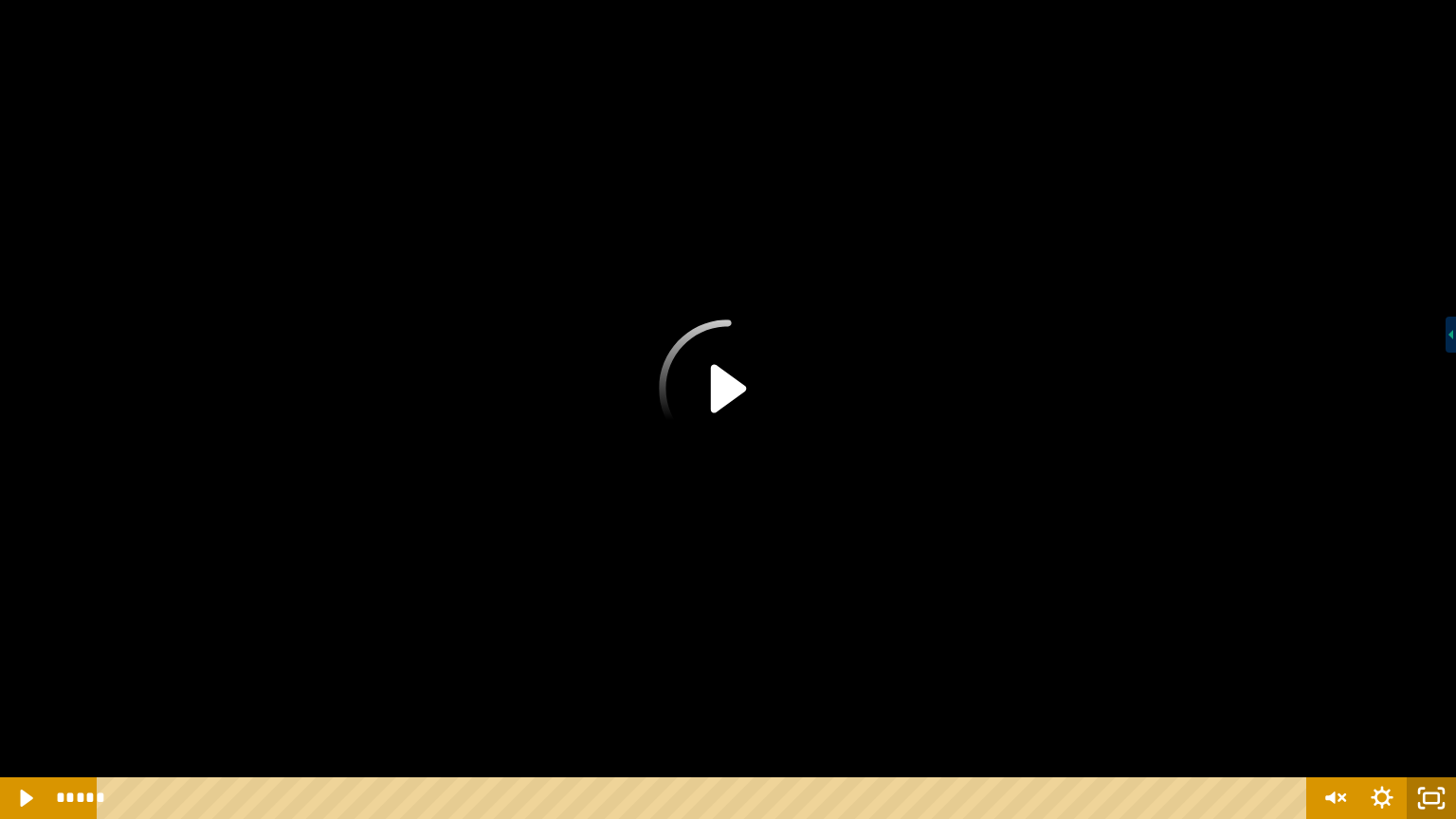 click 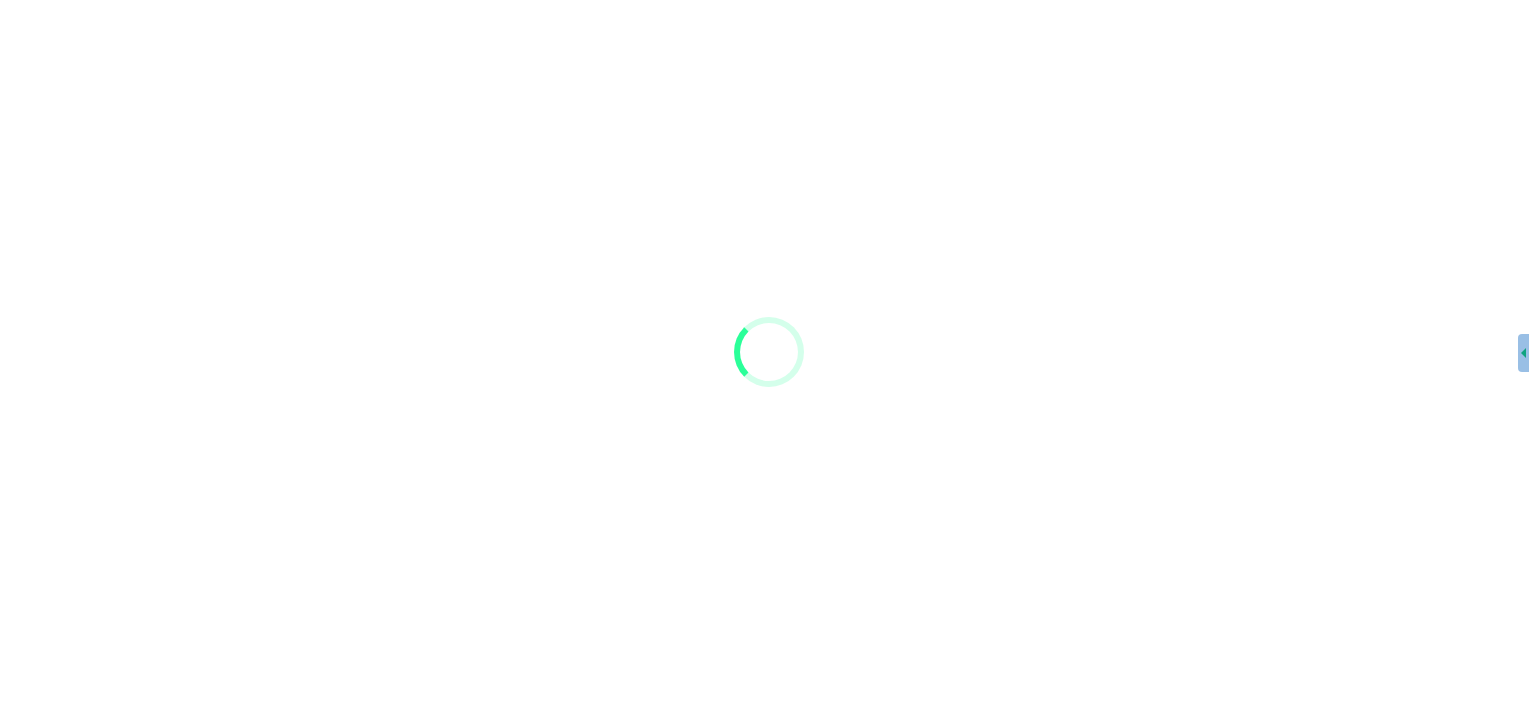 scroll, scrollTop: 0, scrollLeft: 0, axis: both 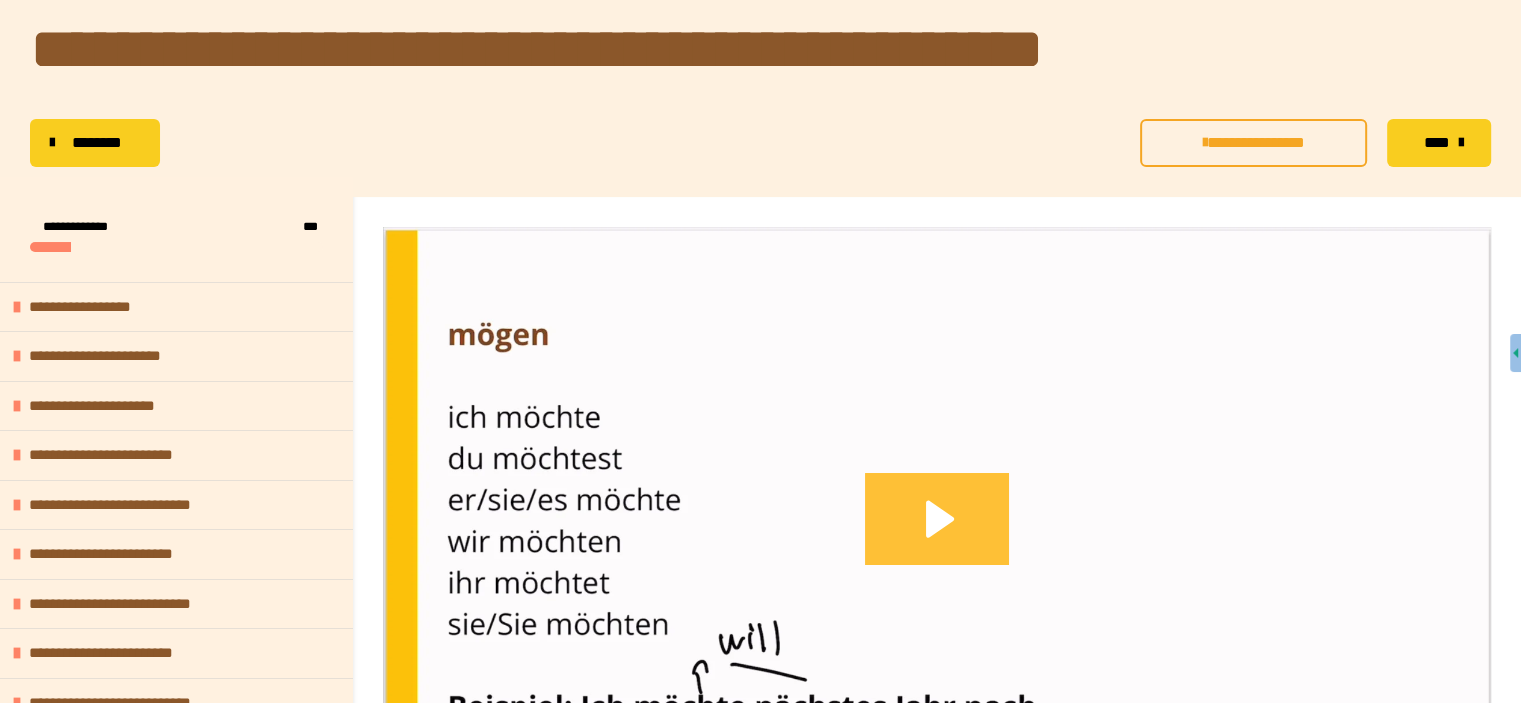 click 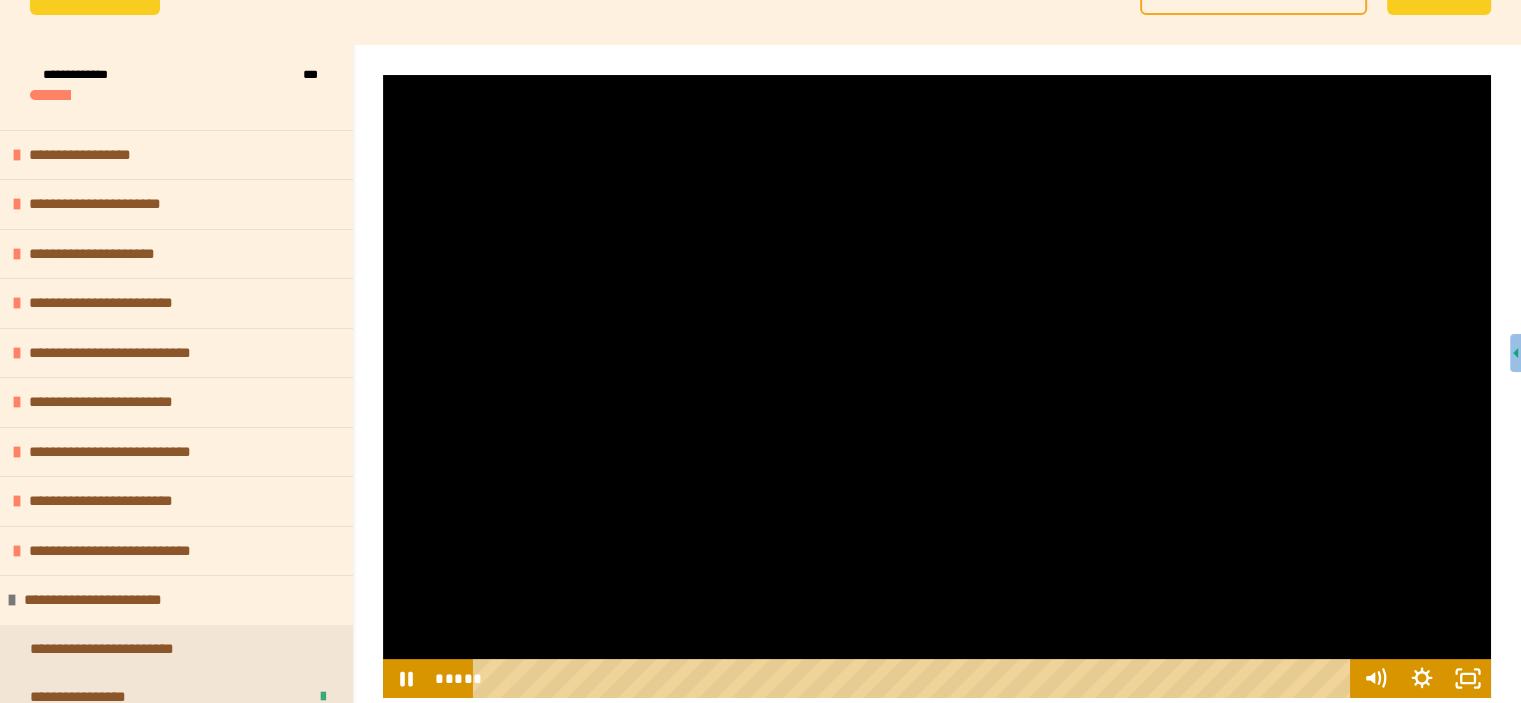 scroll, scrollTop: 300, scrollLeft: 0, axis: vertical 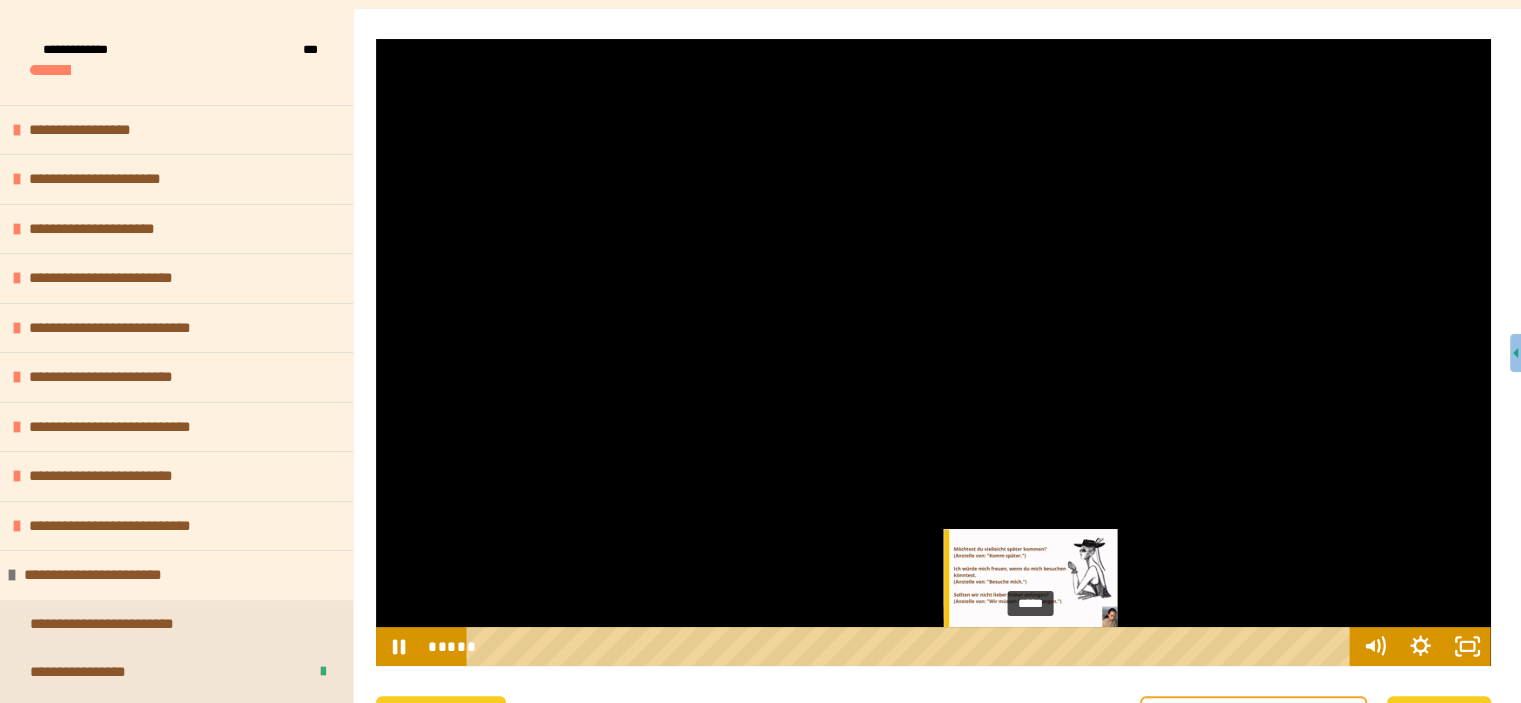 click on "*****" at bounding box center (912, 646) 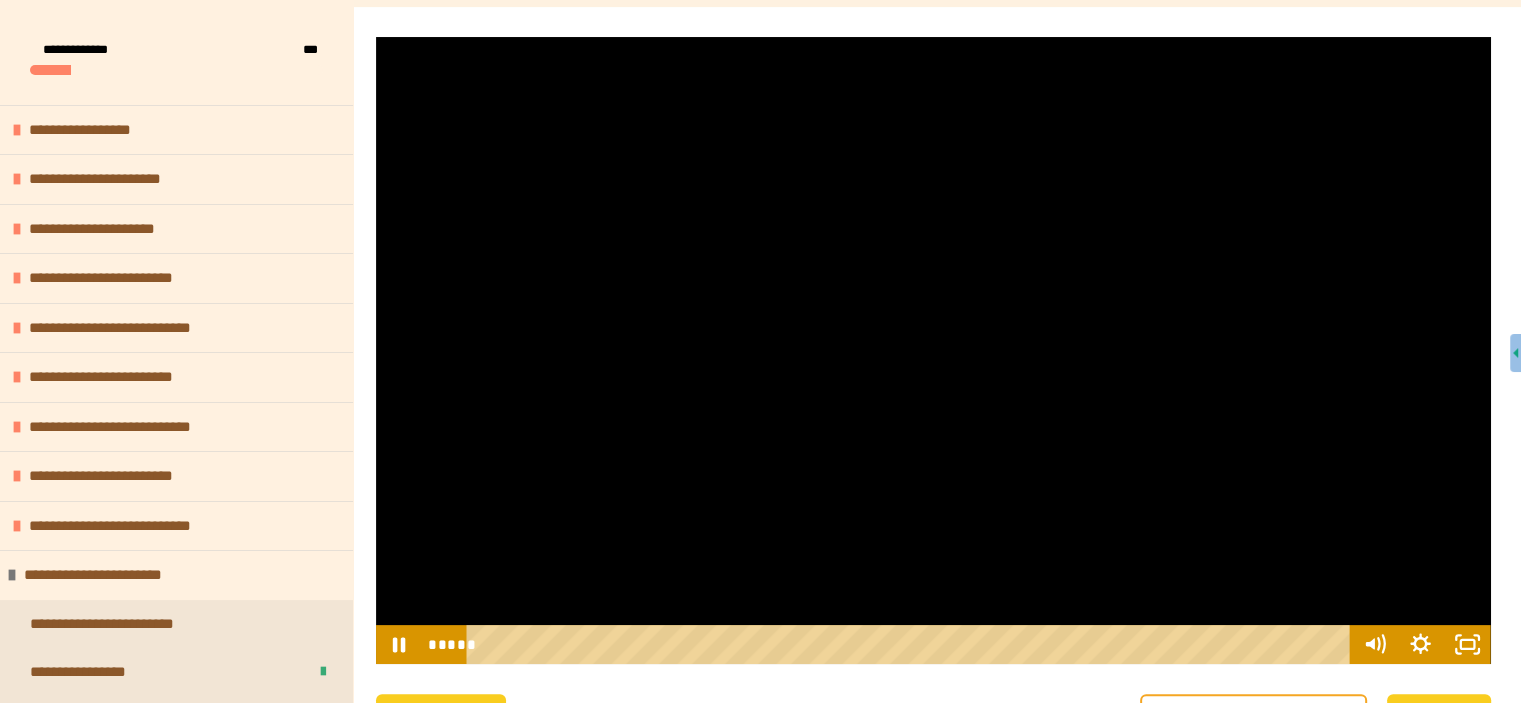 scroll, scrollTop: 288, scrollLeft: 0, axis: vertical 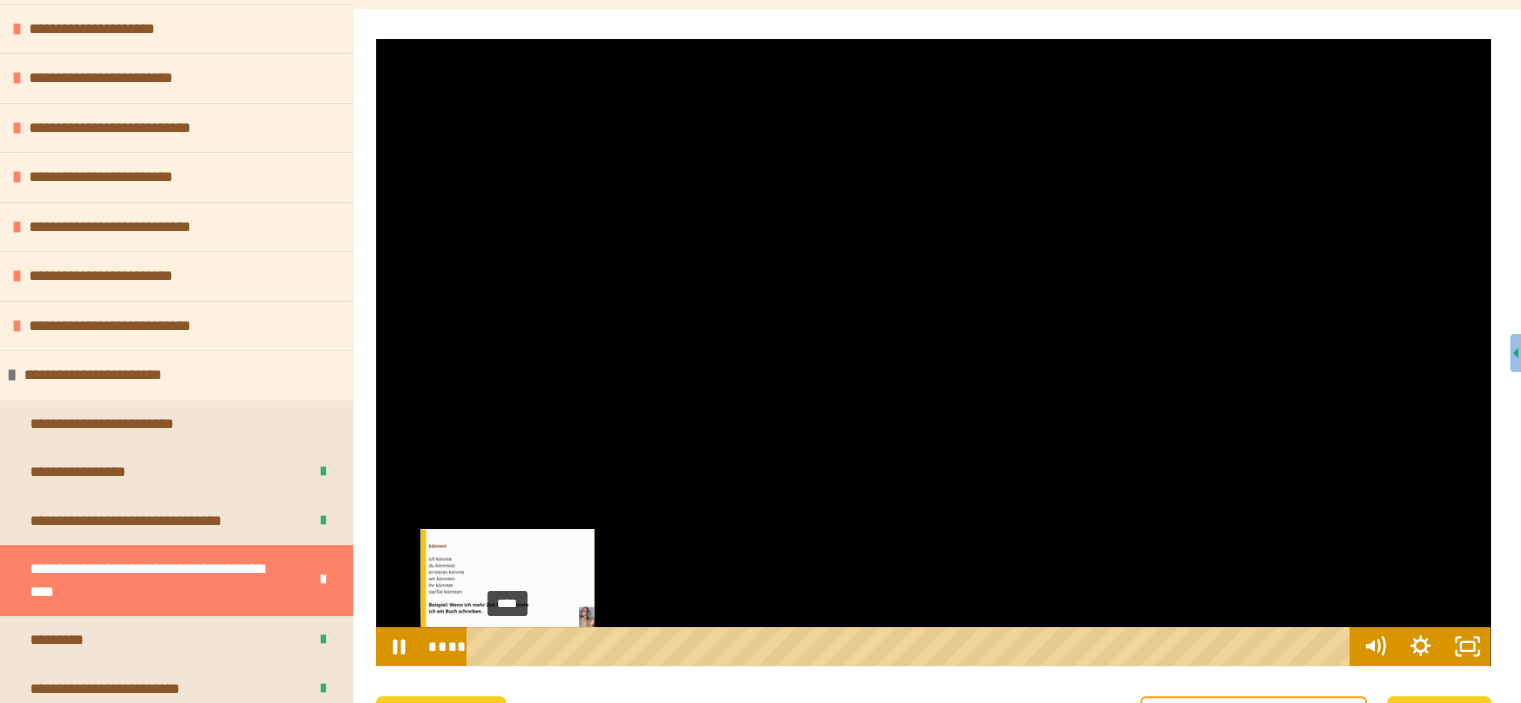 click on "****" at bounding box center (912, 646) 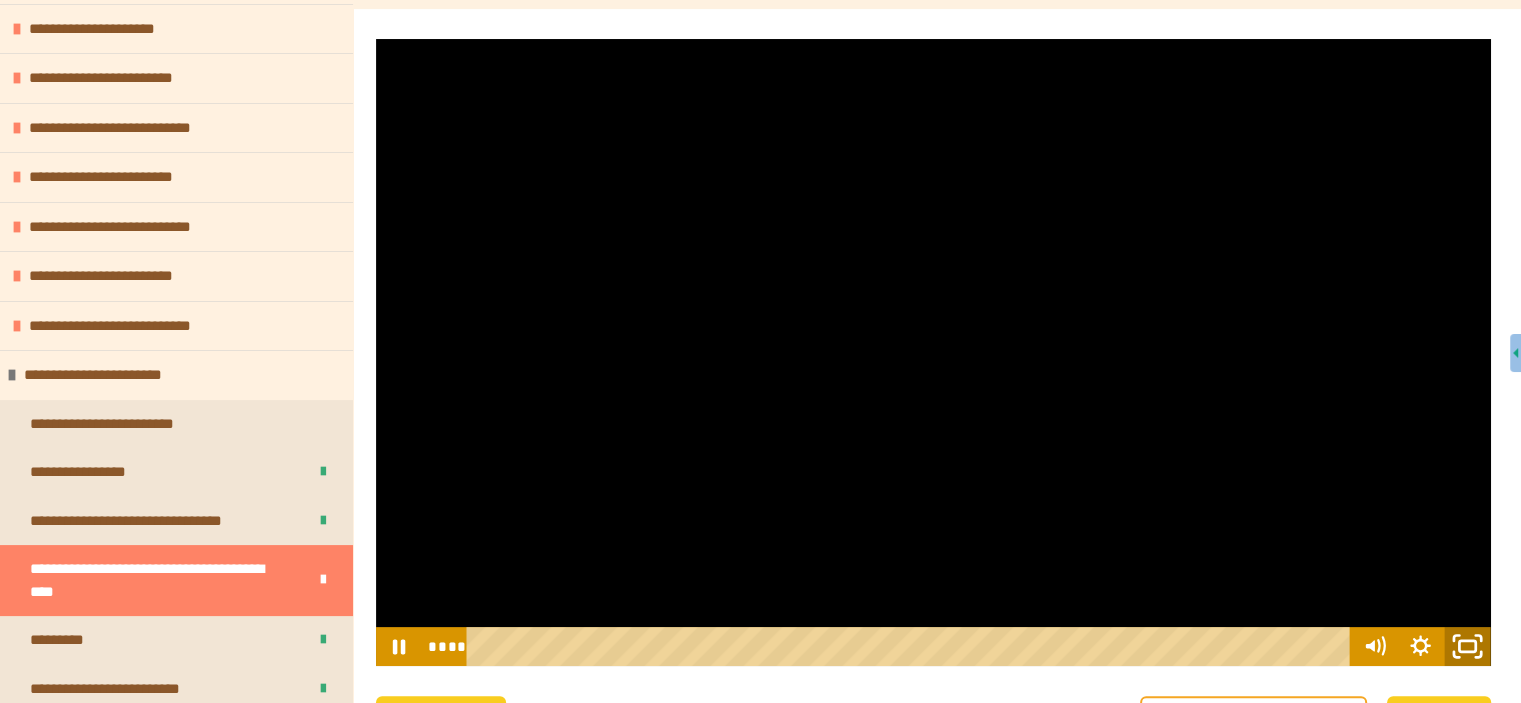 click 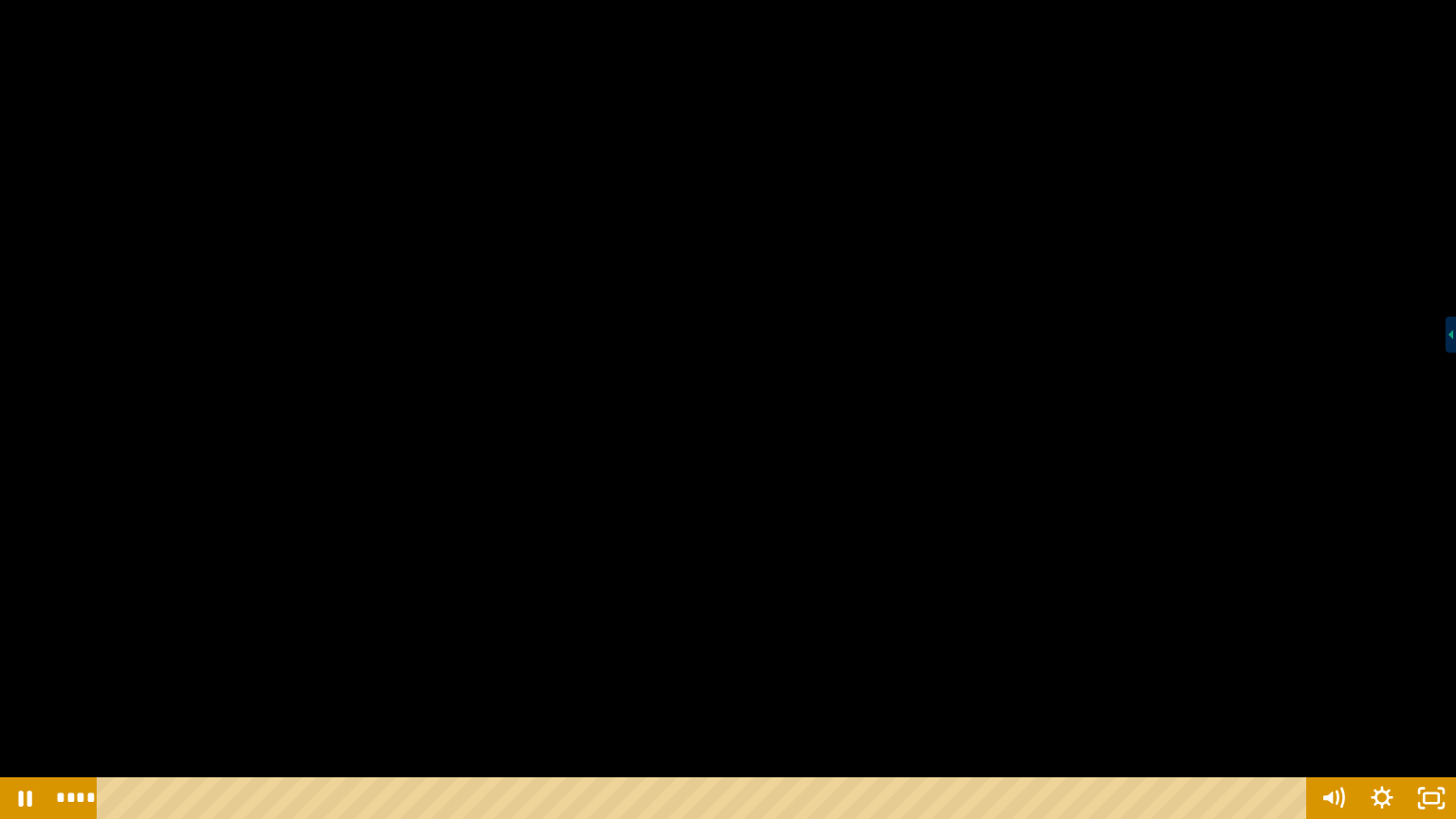 click at bounding box center [728, 410] 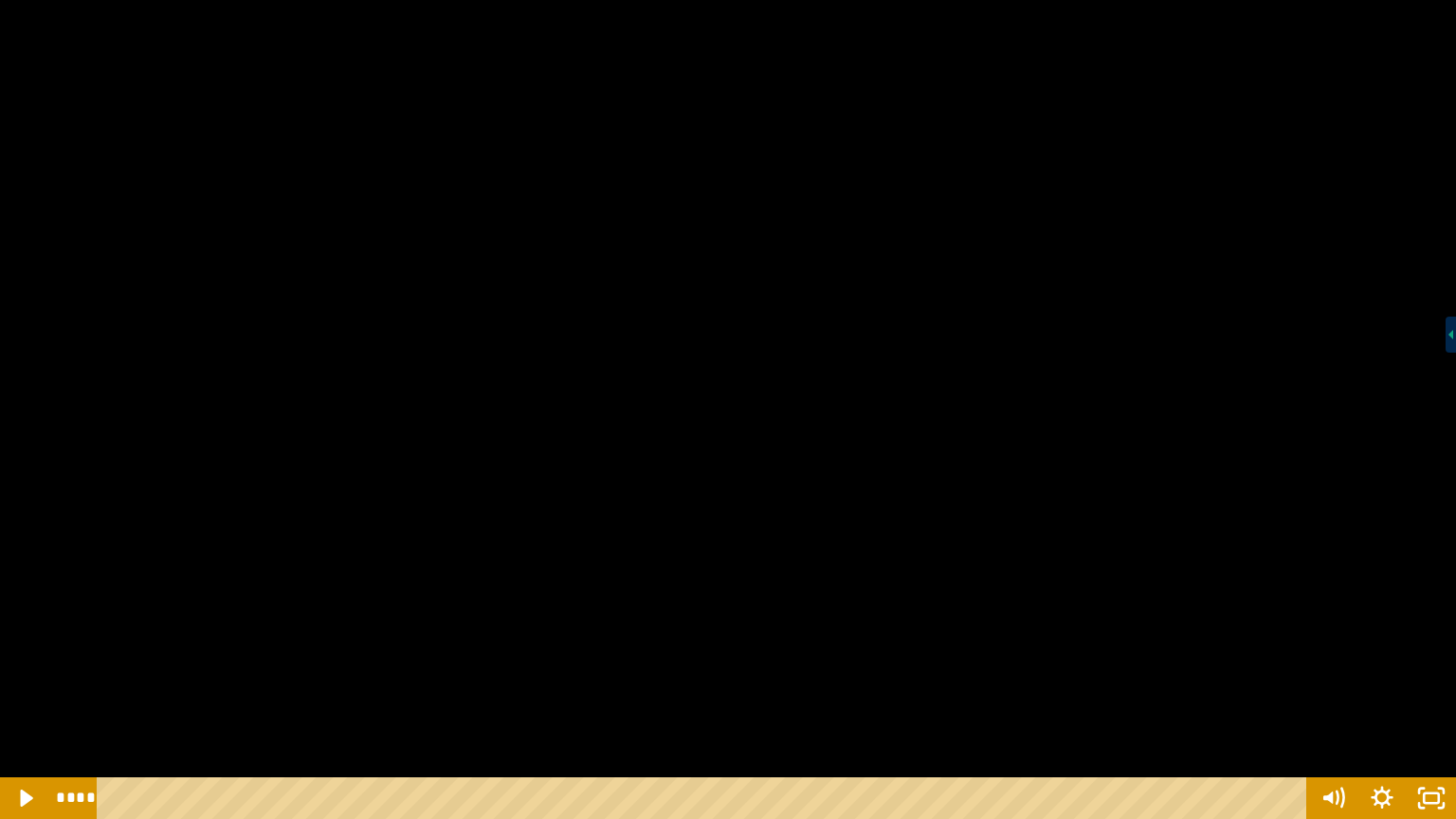 click at bounding box center (728, 410) 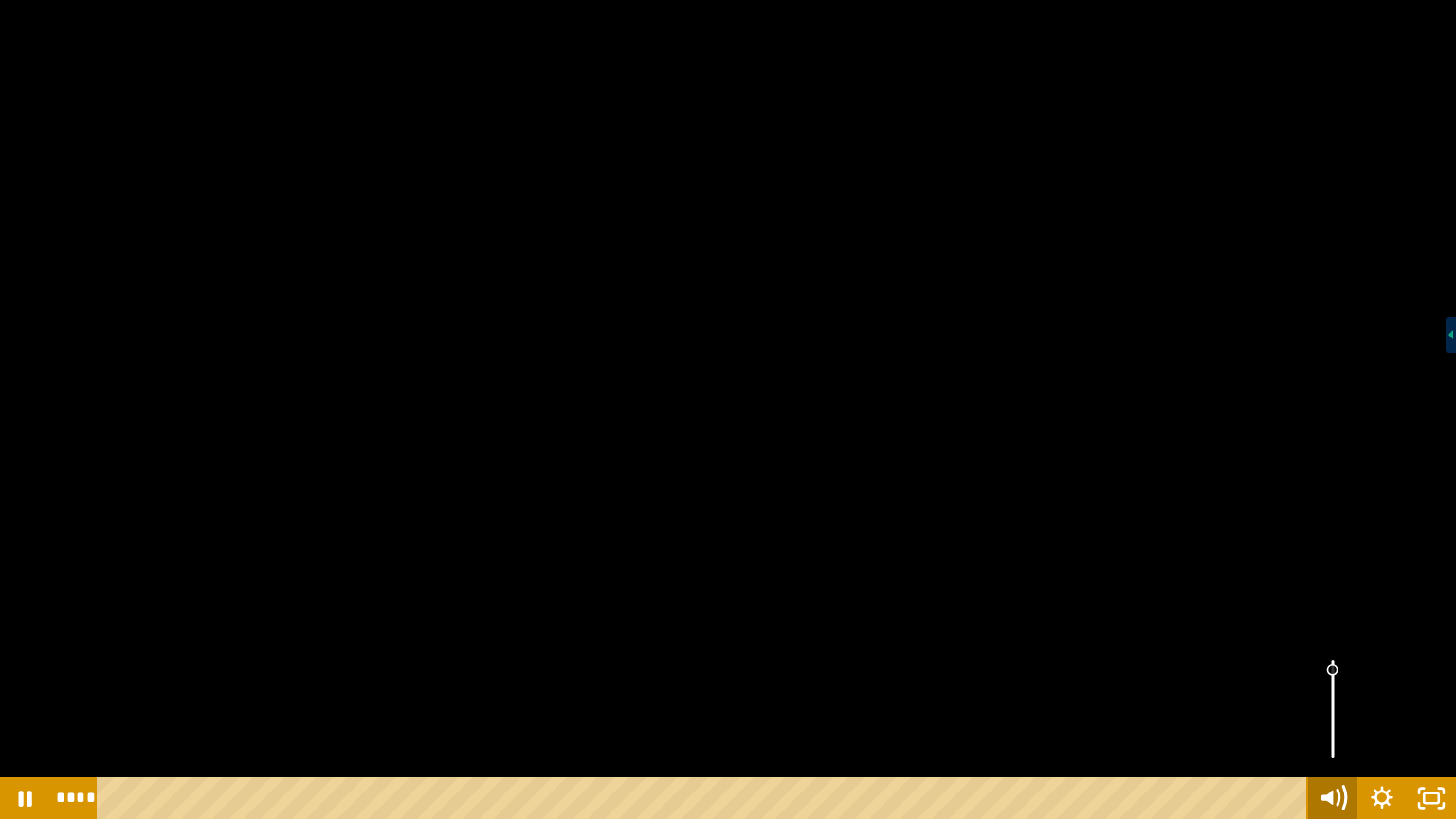 click 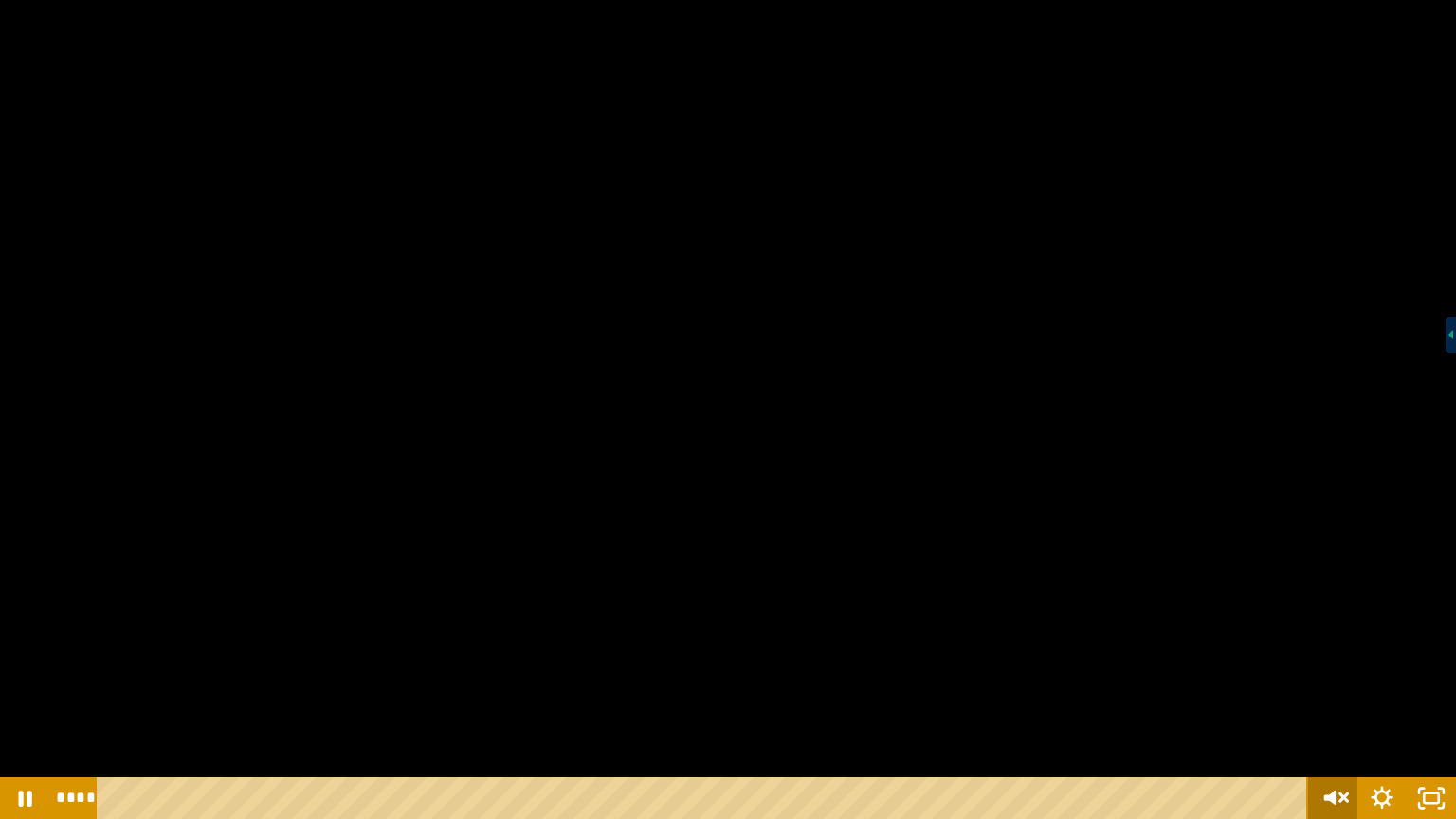 click 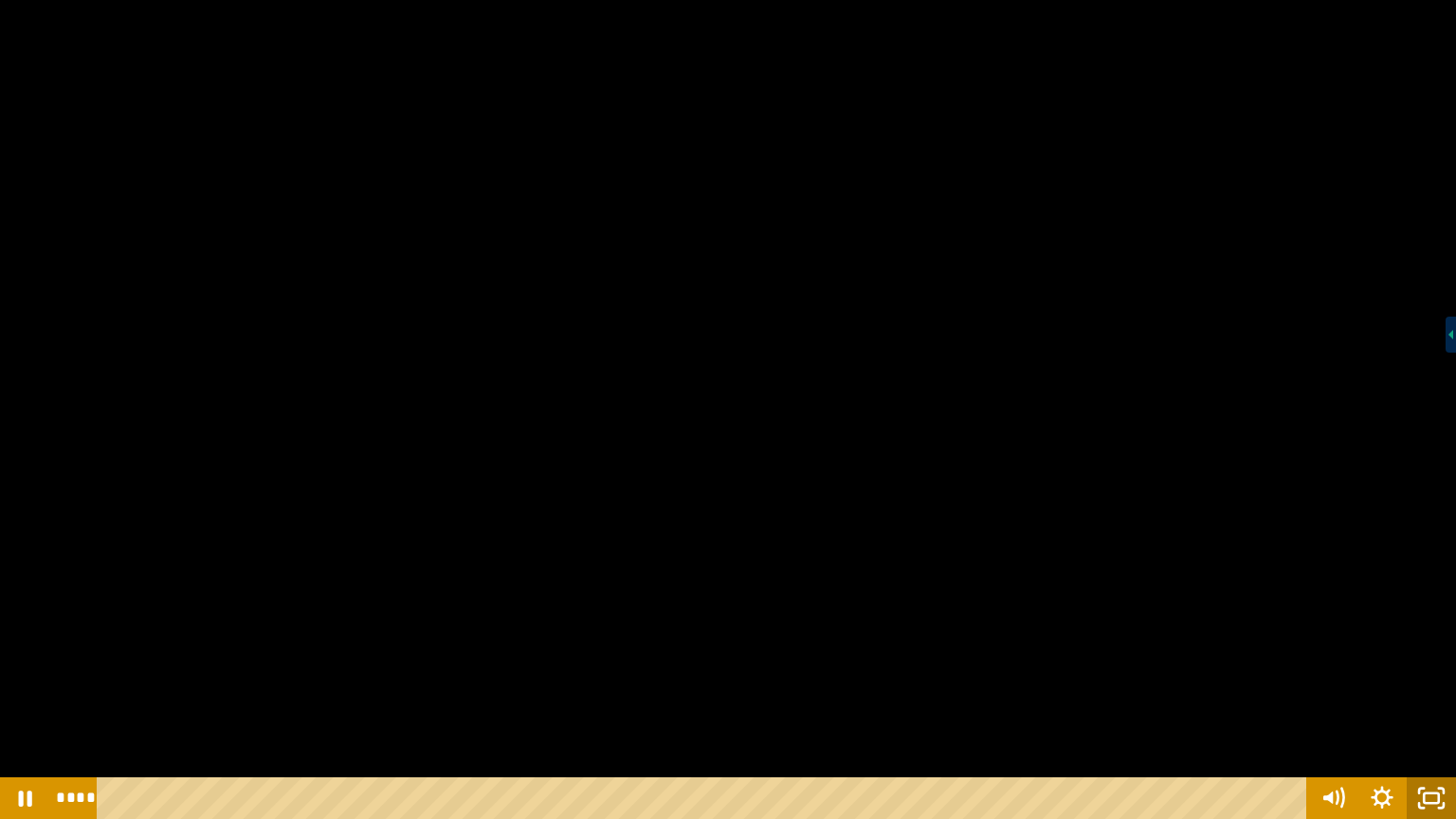 click 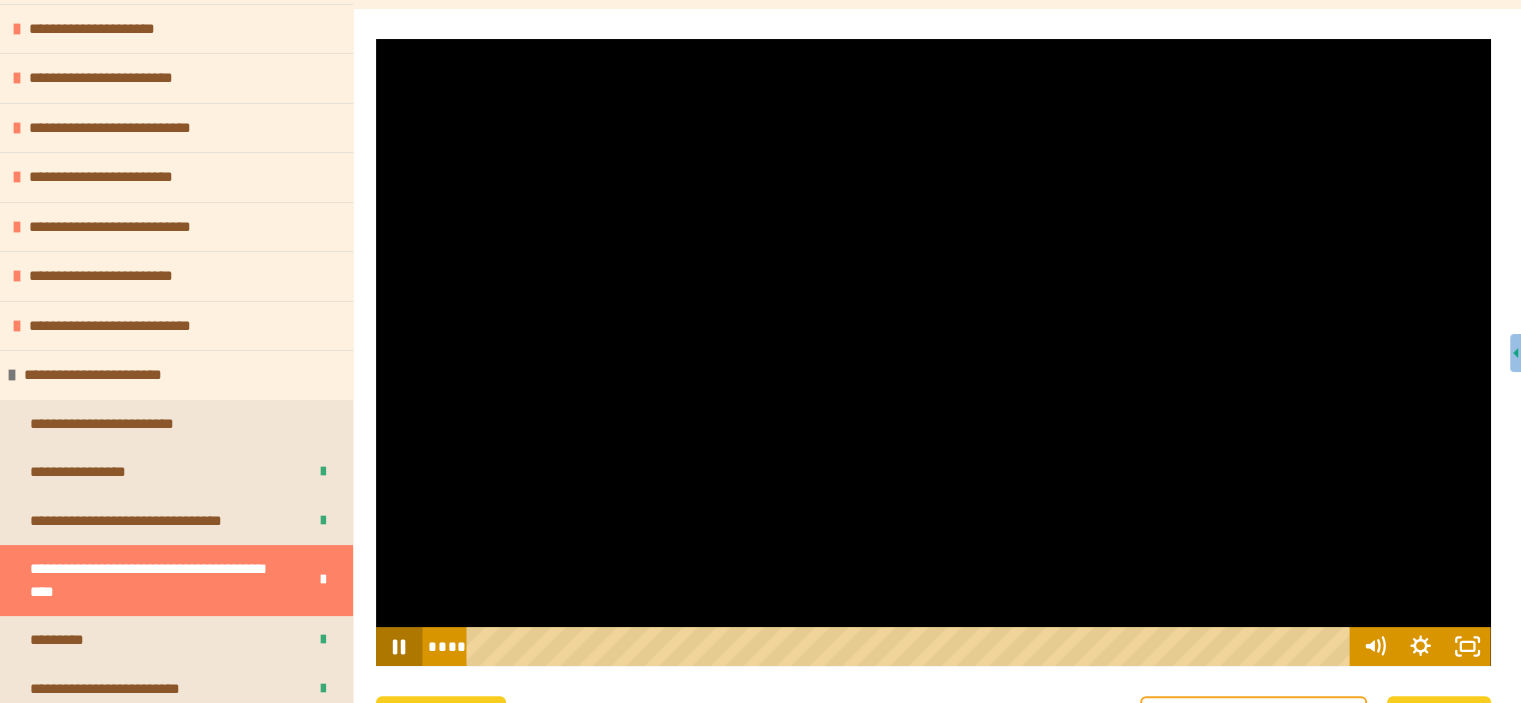 click 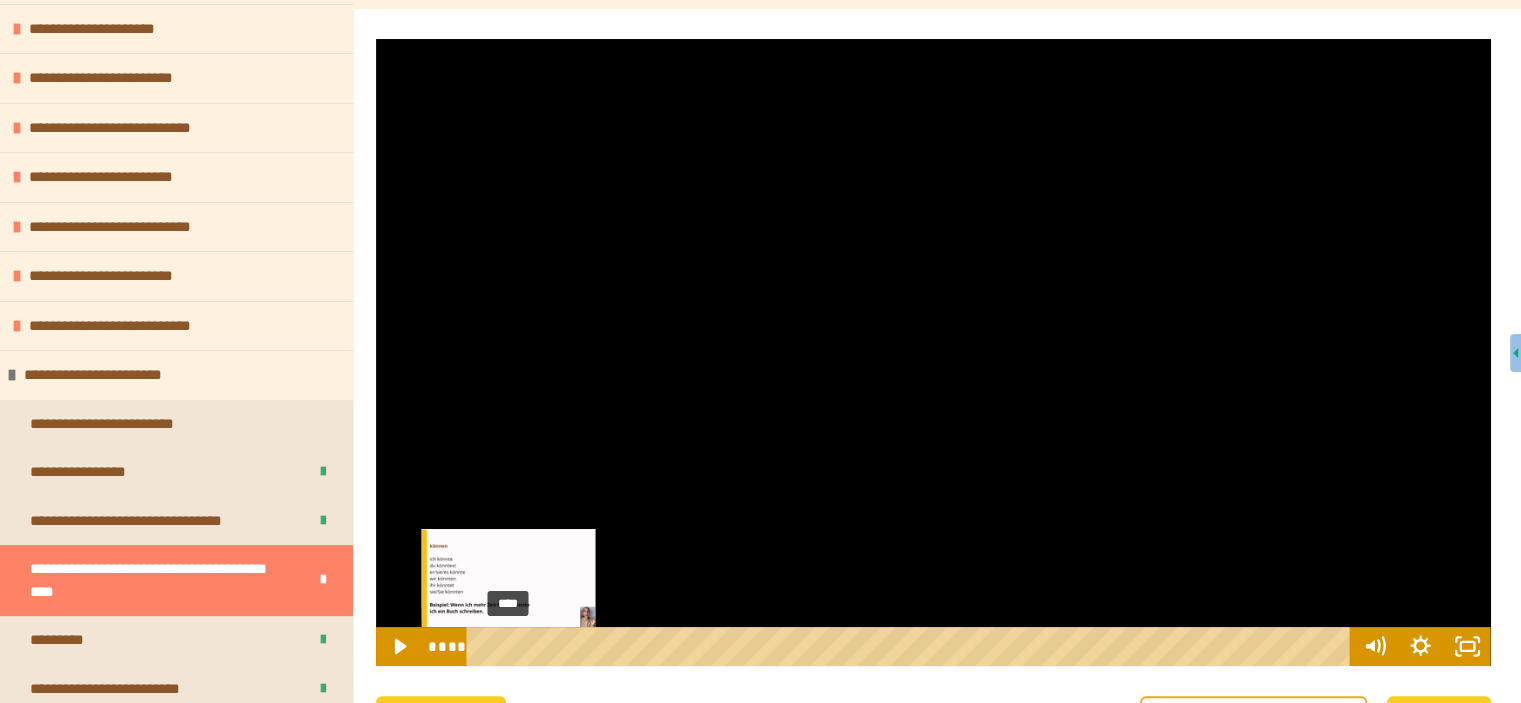 click on "****" at bounding box center [912, 646] 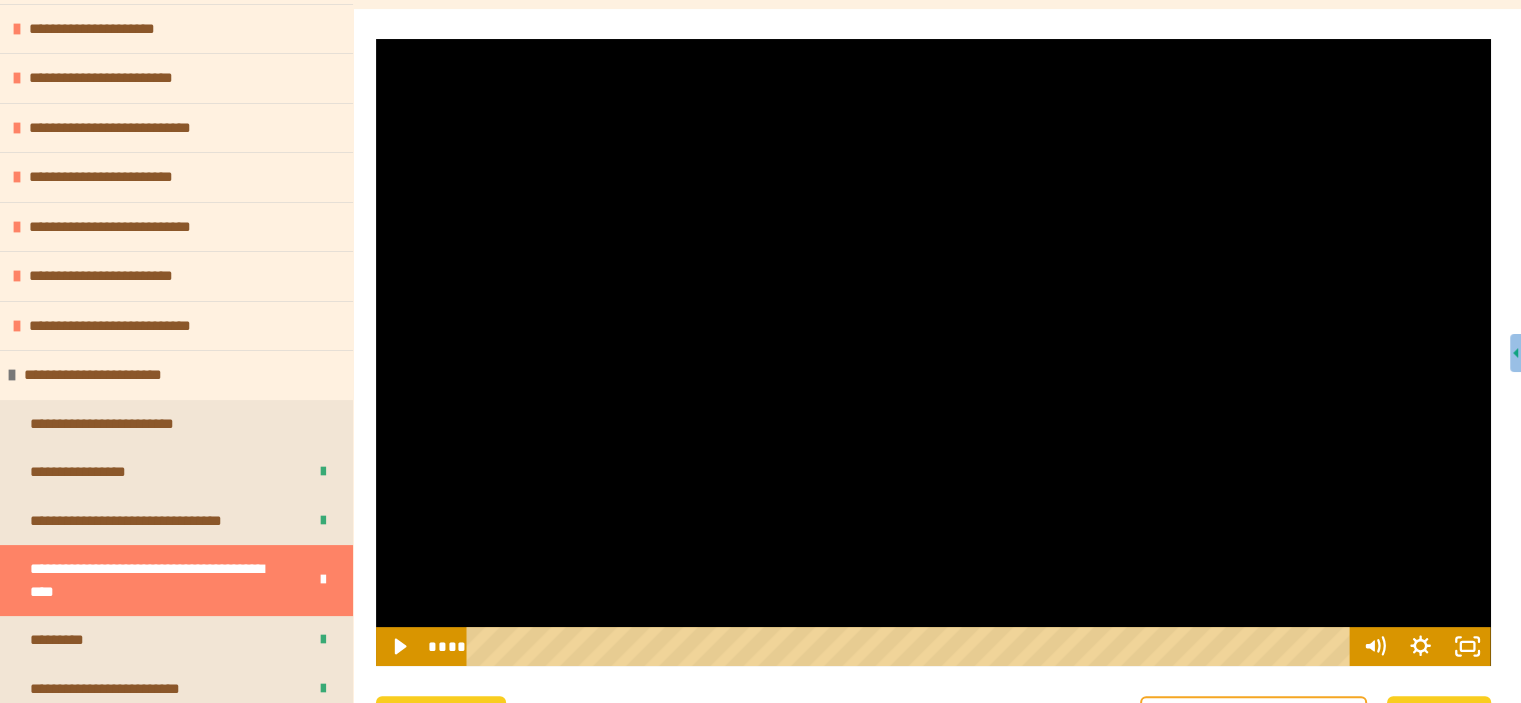 click at bounding box center [933, 352] 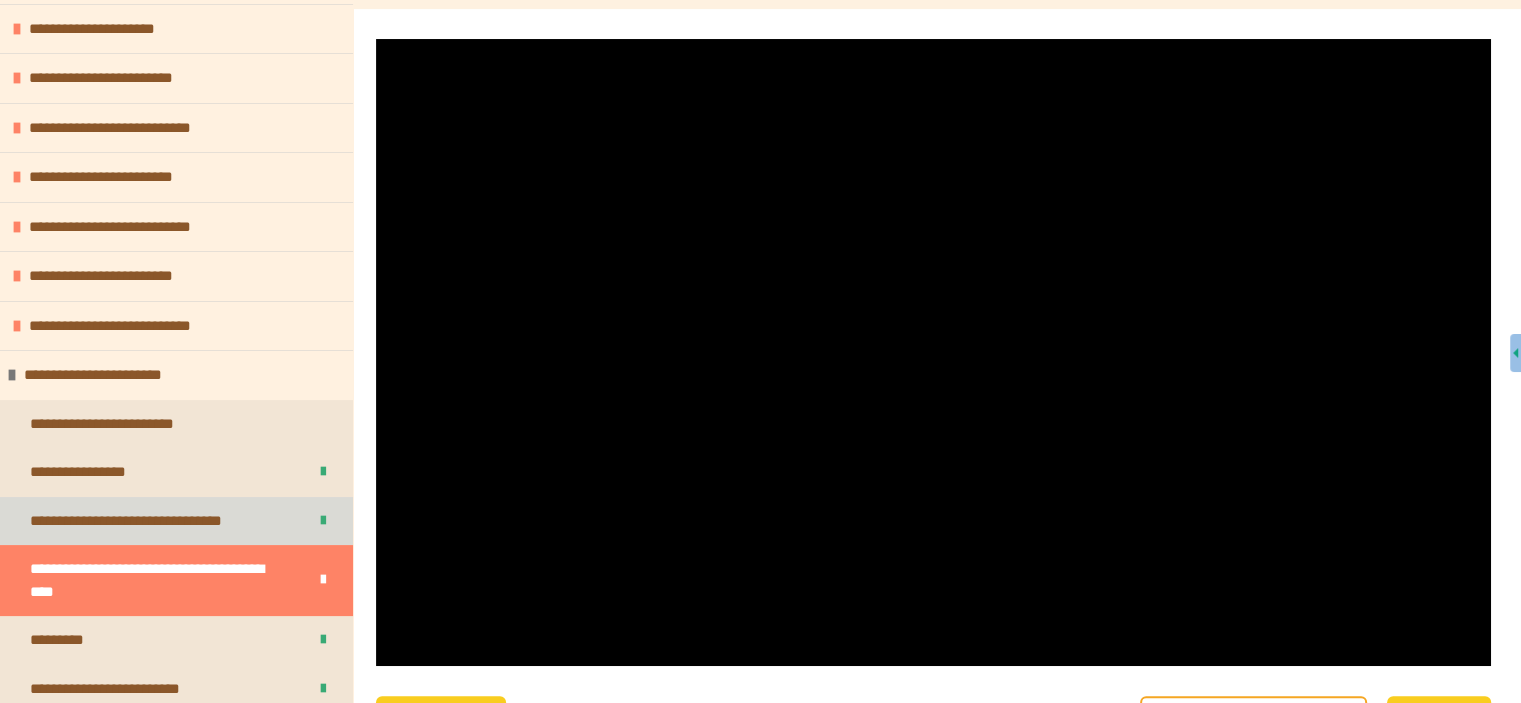 click on "**********" at bounding box center (148, 521) 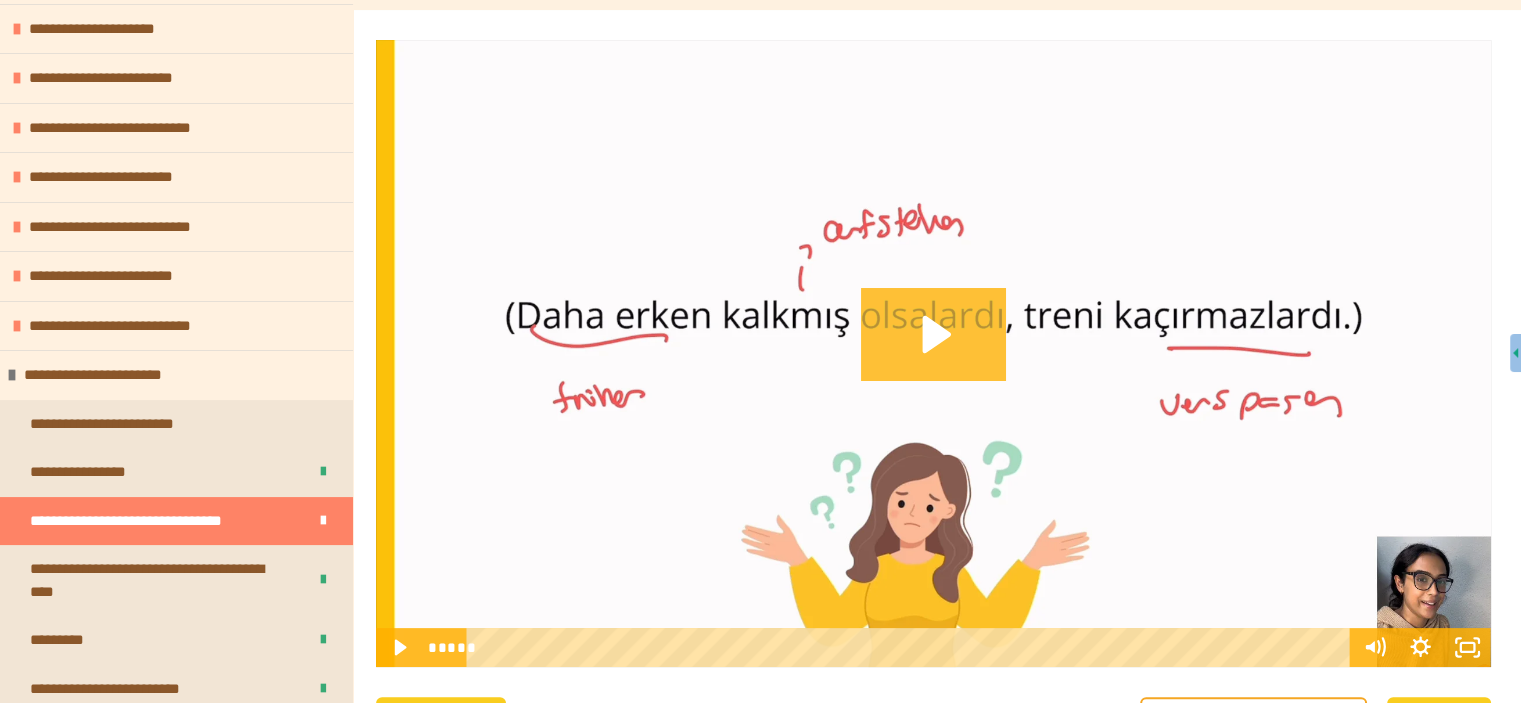 click 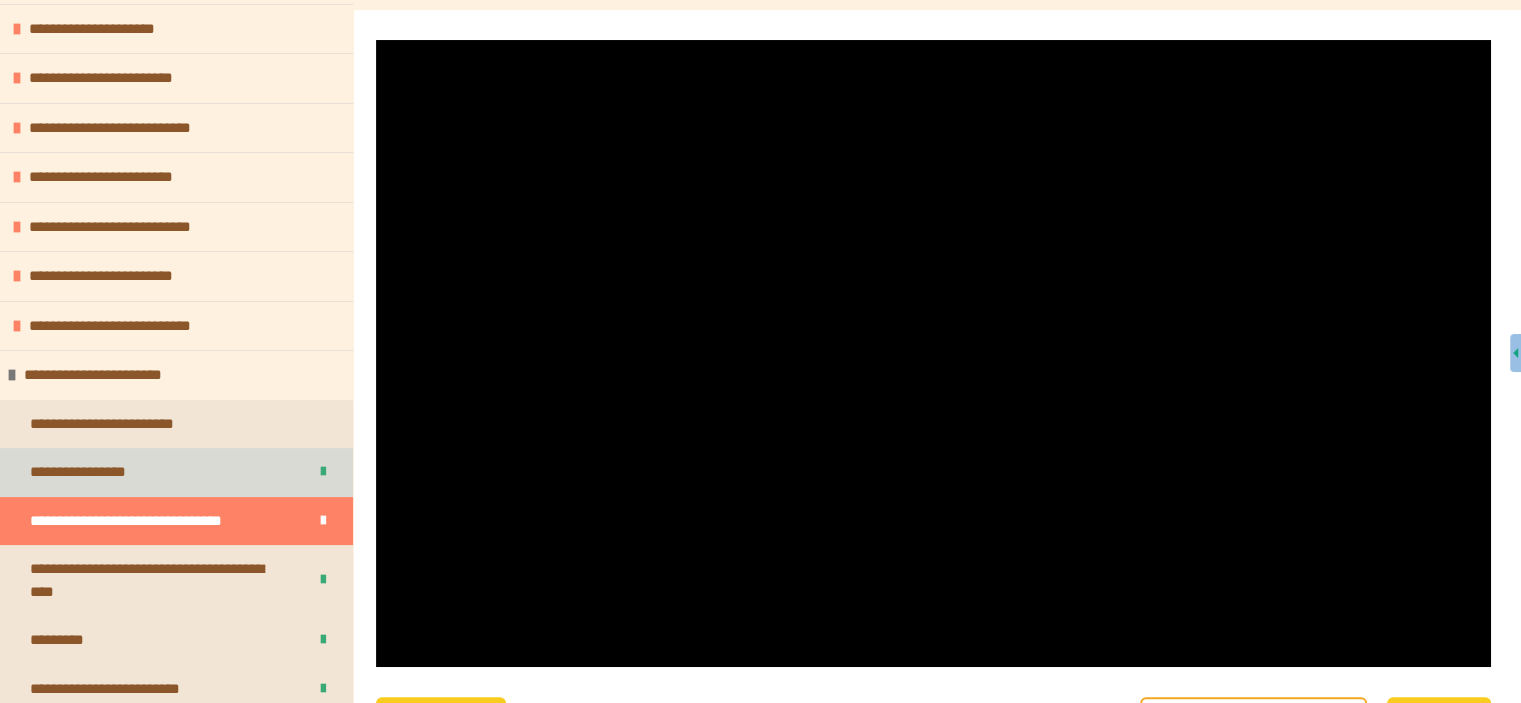click on "**********" at bounding box center [176, 472] 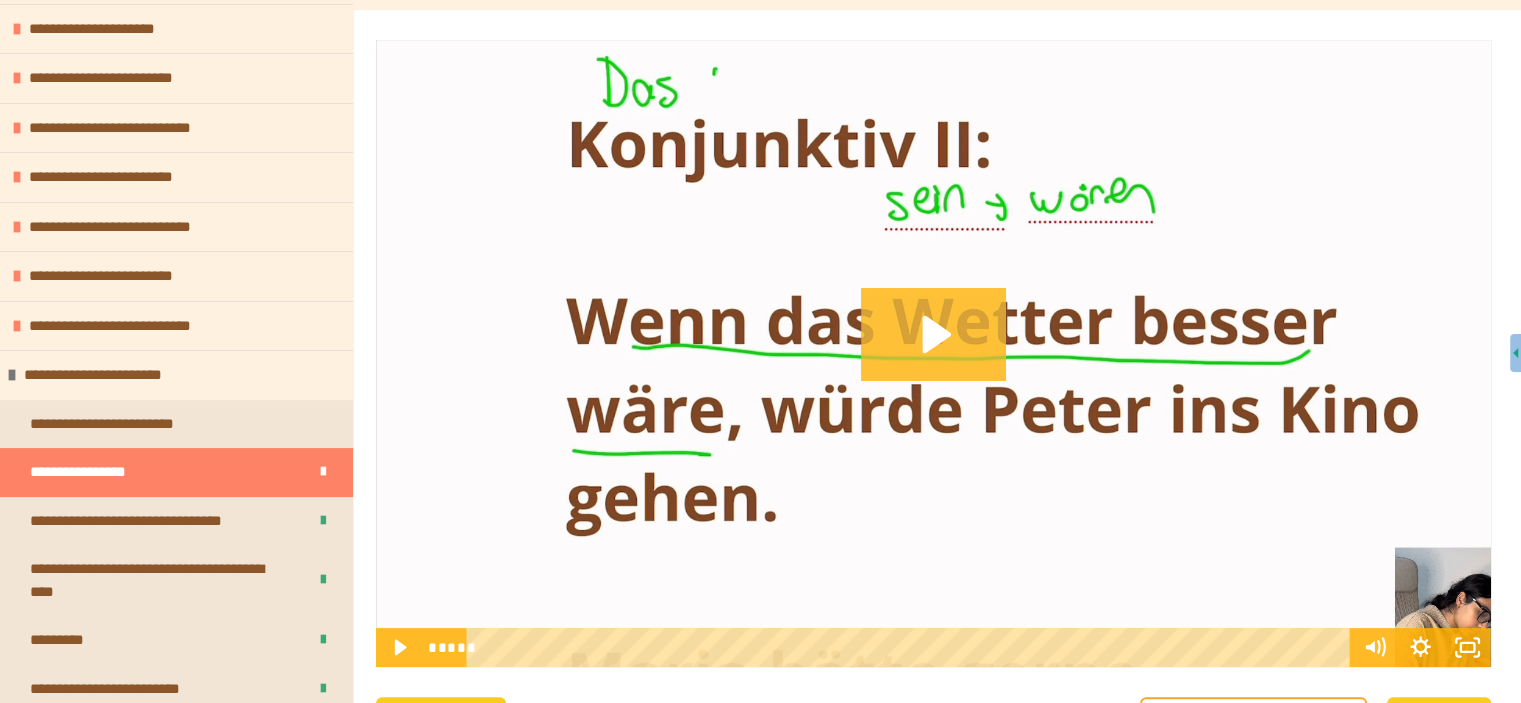 click 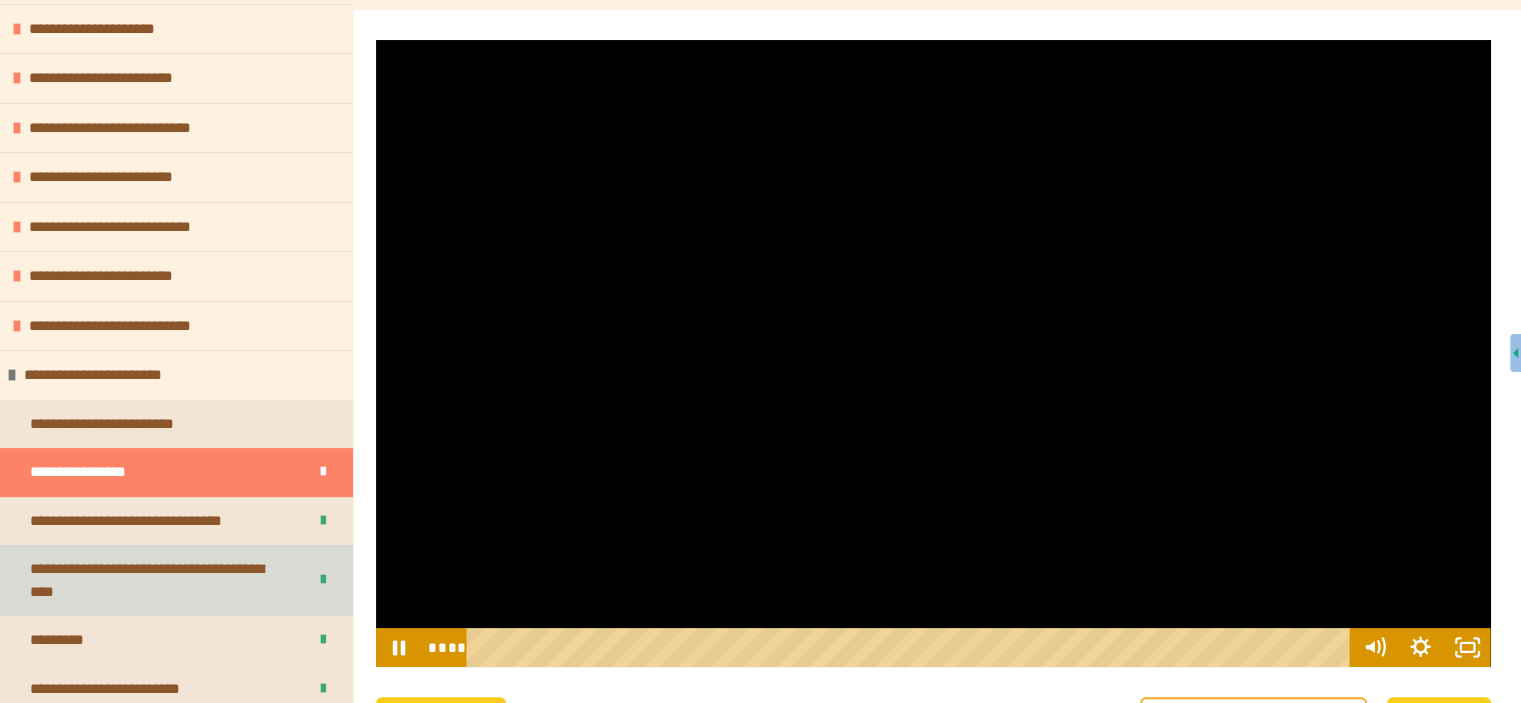 drag, startPoint x: 1119, startPoint y: 647, endPoint x: 324, endPoint y: 599, distance: 796.44775 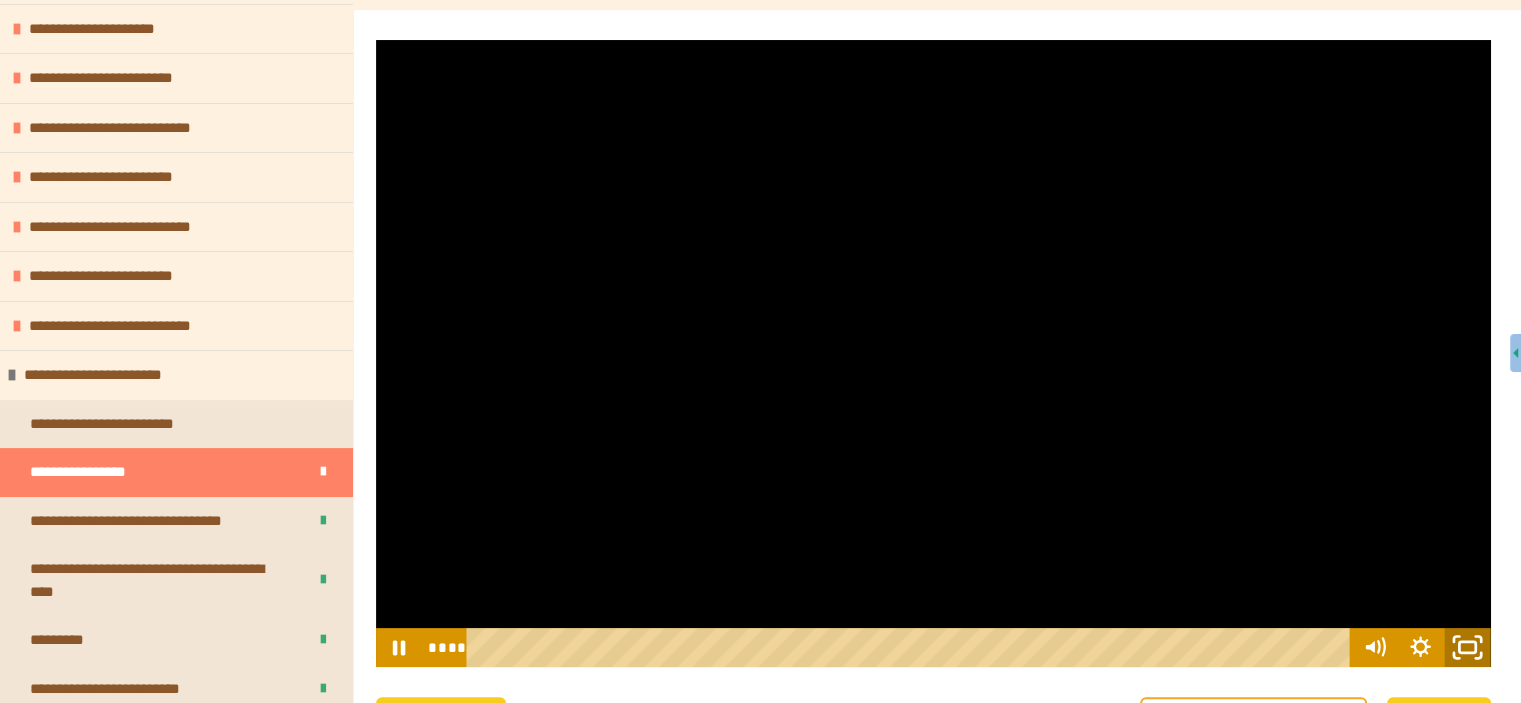 click 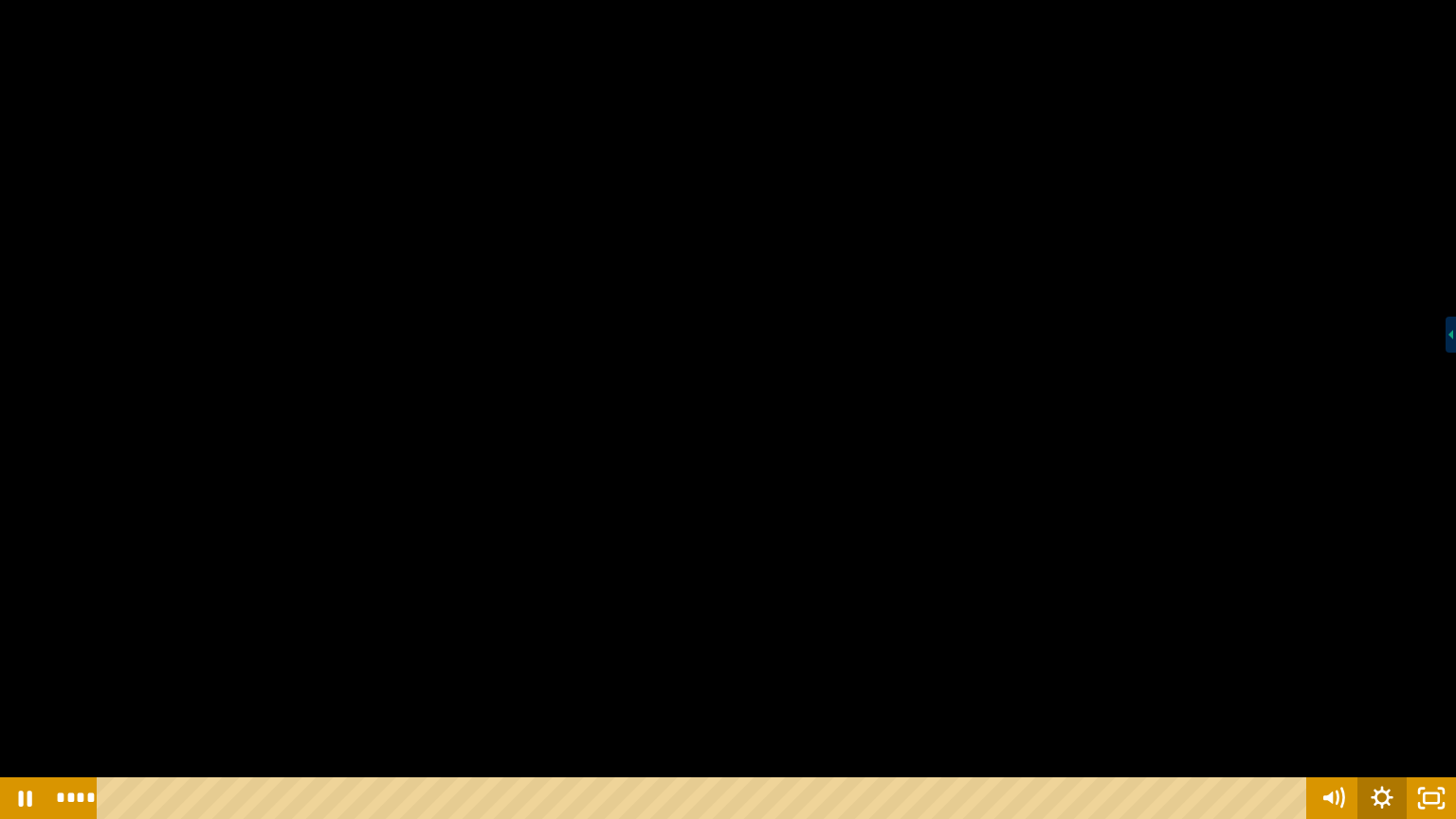 click 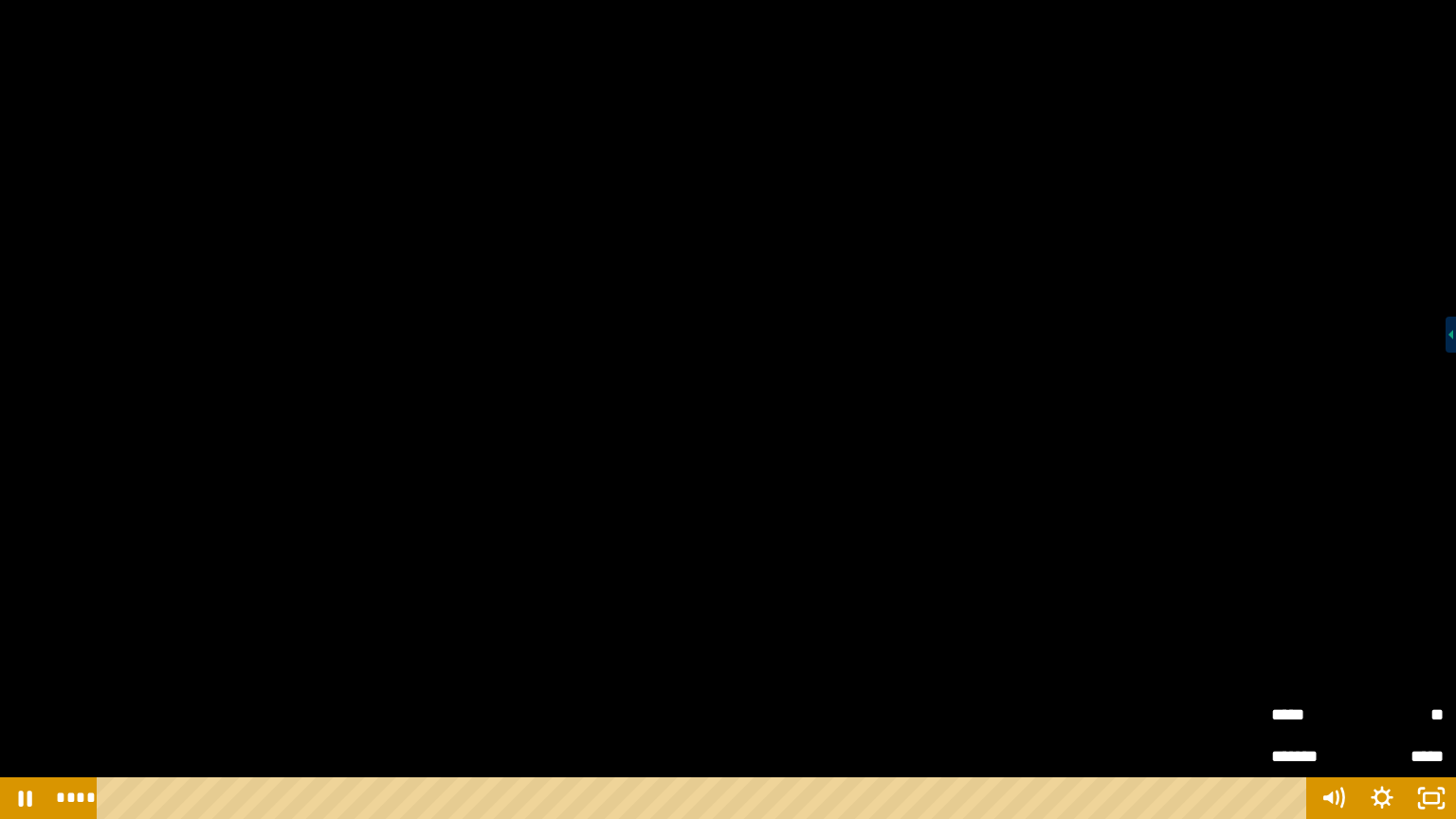 click on "**" at bounding box center (1400, 707) 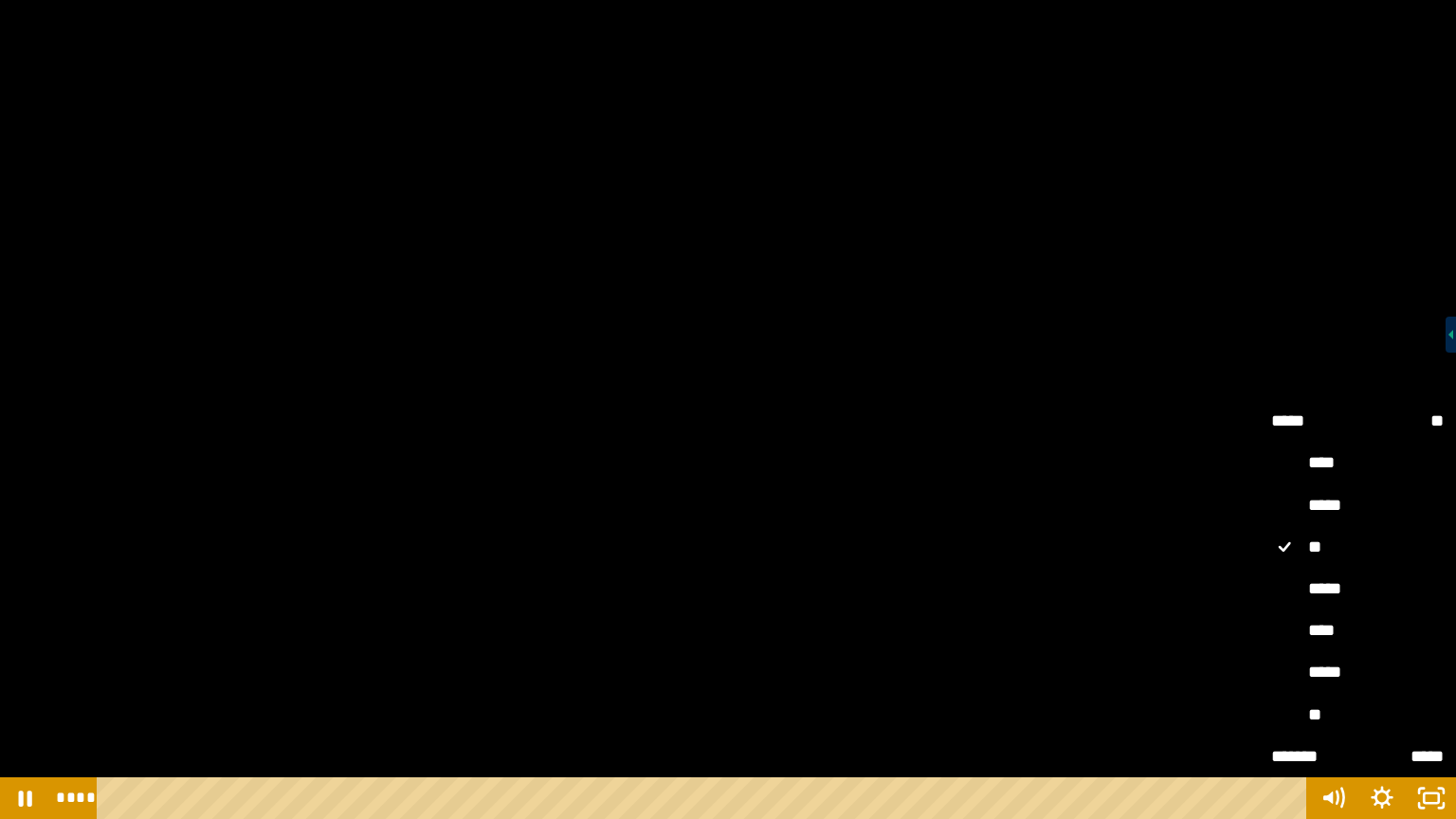 click on "****" at bounding box center (1357, 631) 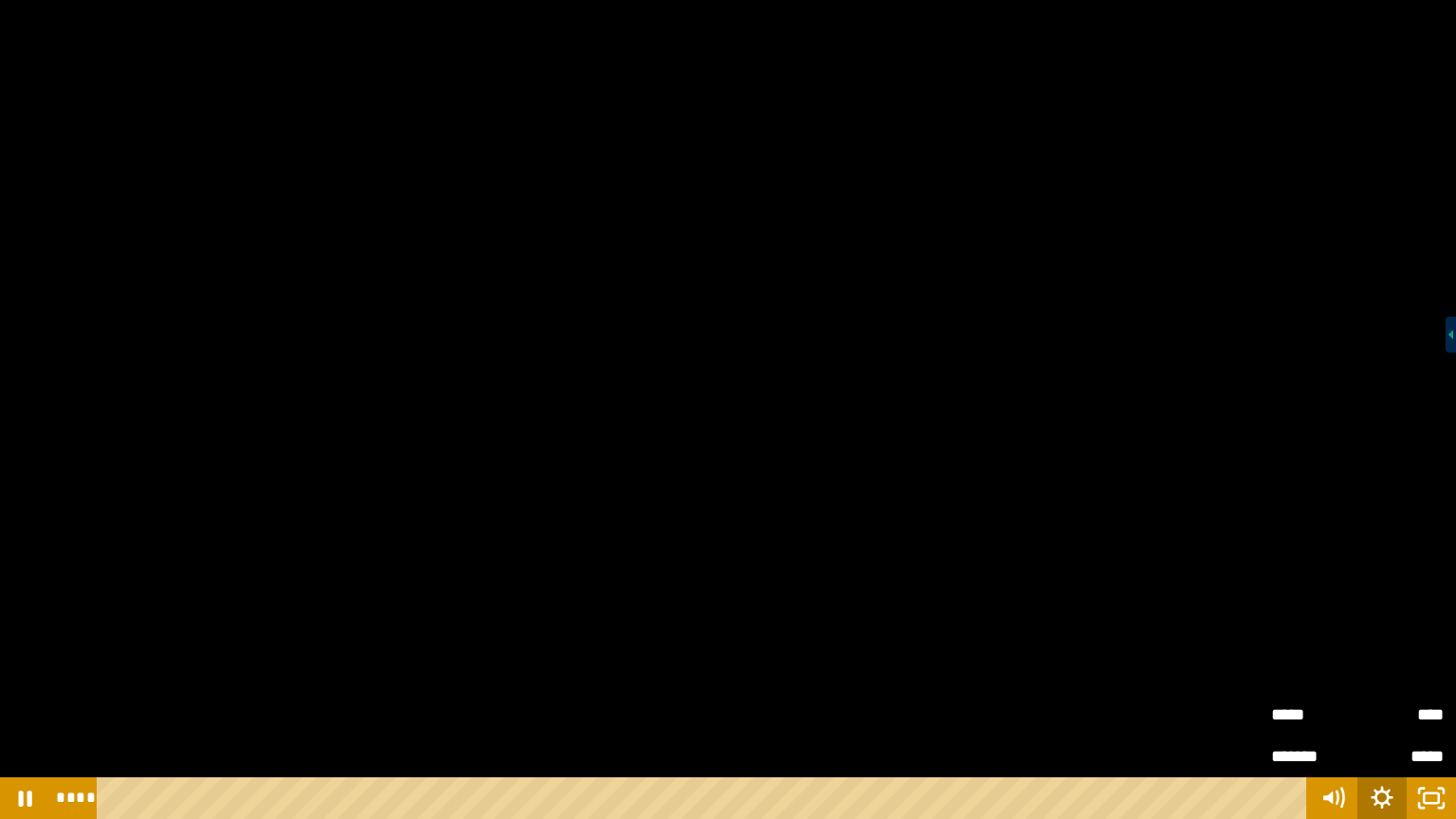 click 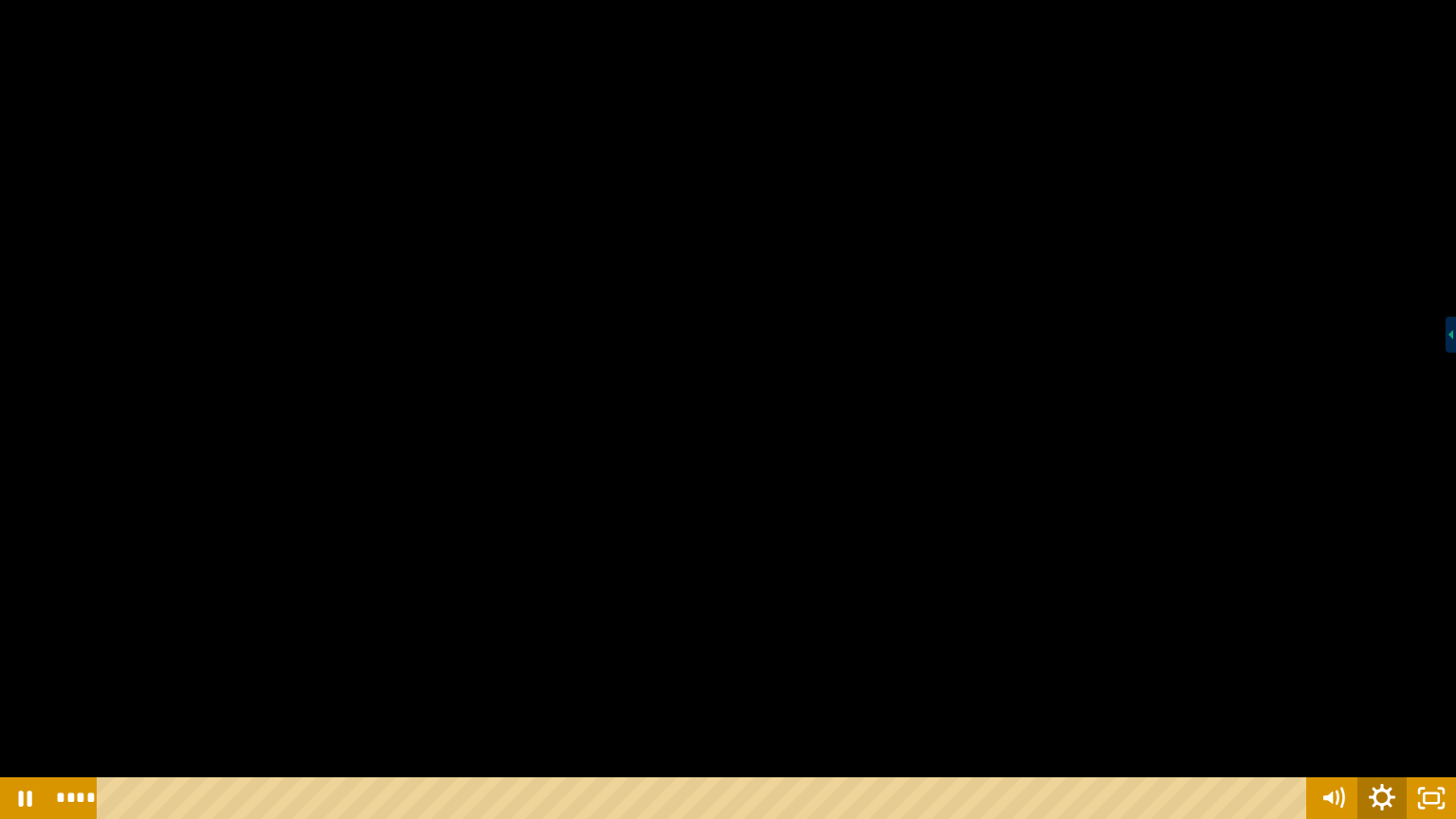 click 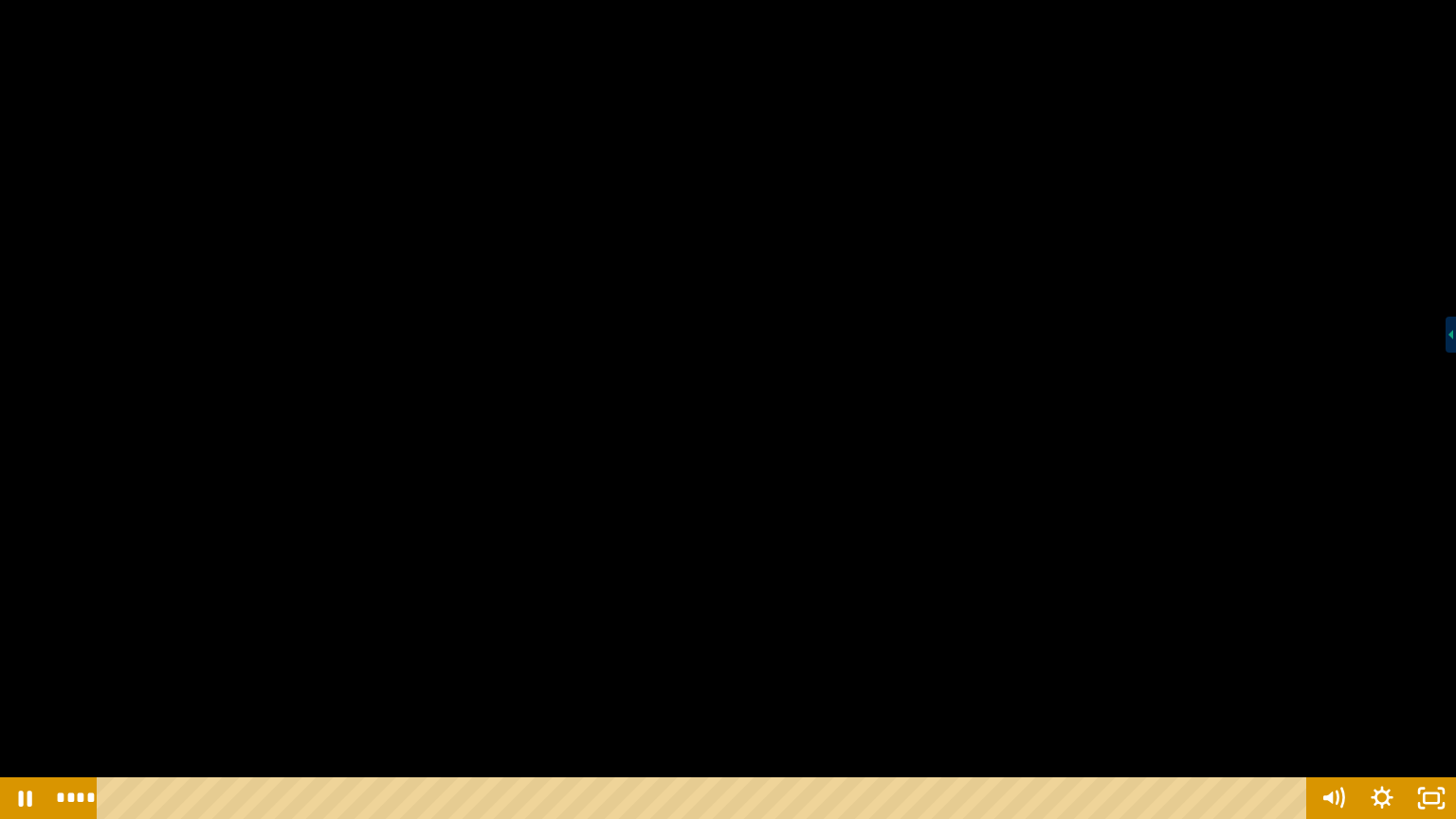 click at bounding box center [728, 410] 